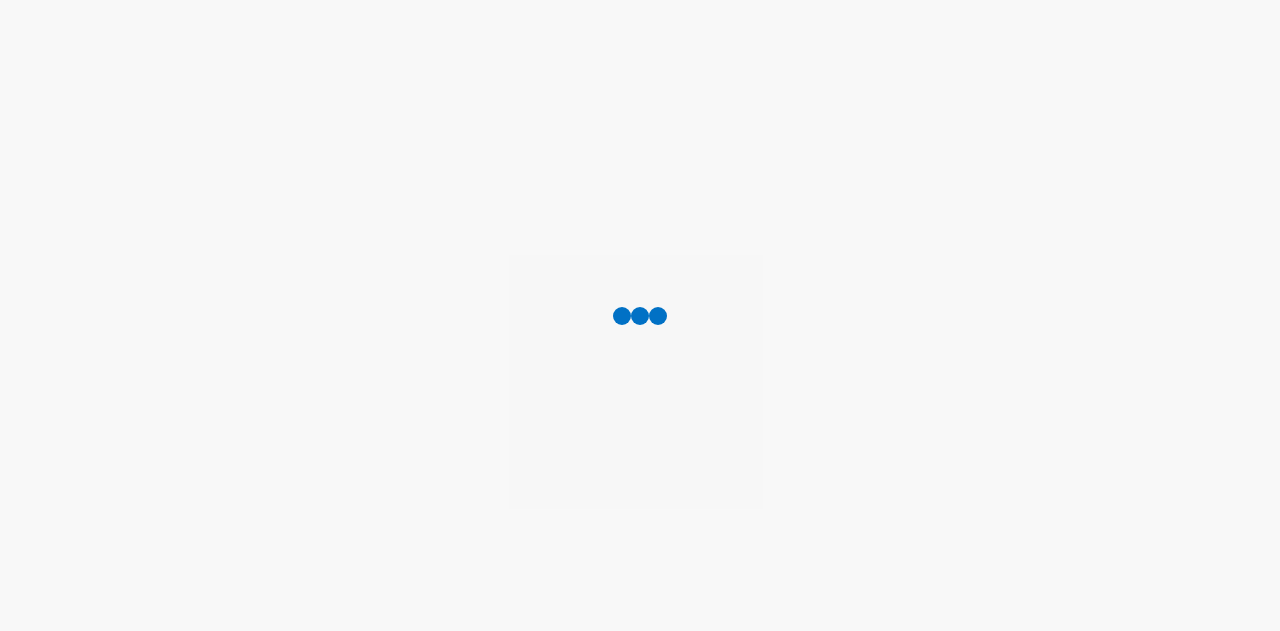 scroll, scrollTop: 0, scrollLeft: 0, axis: both 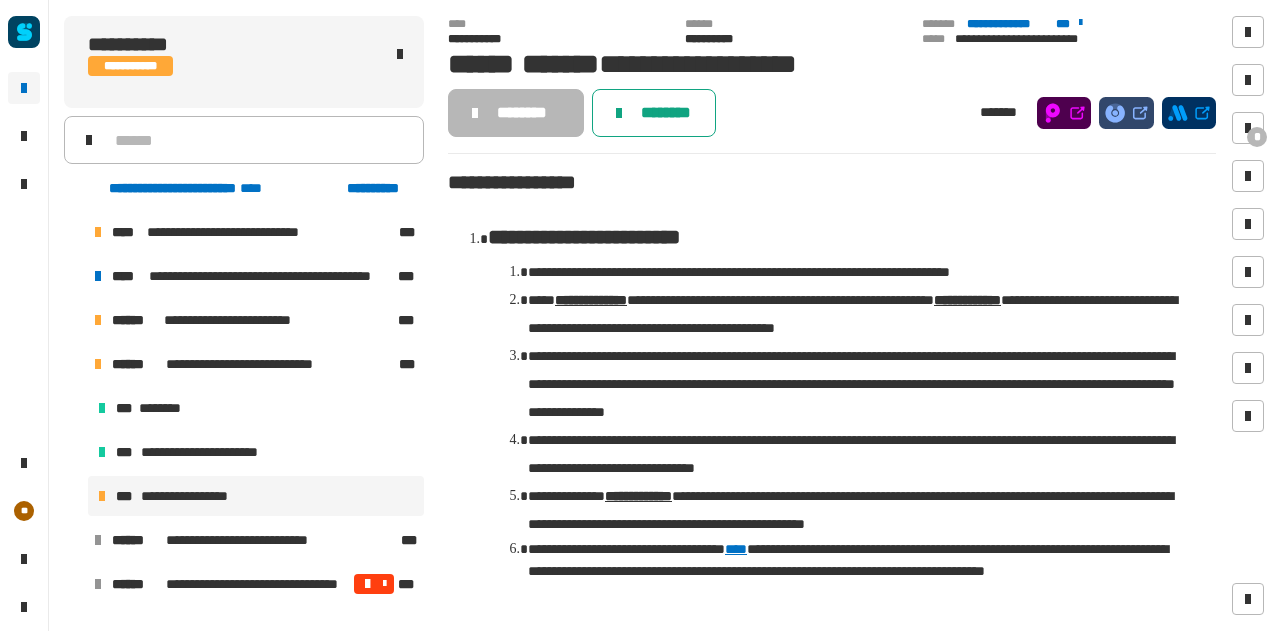 click on "********" 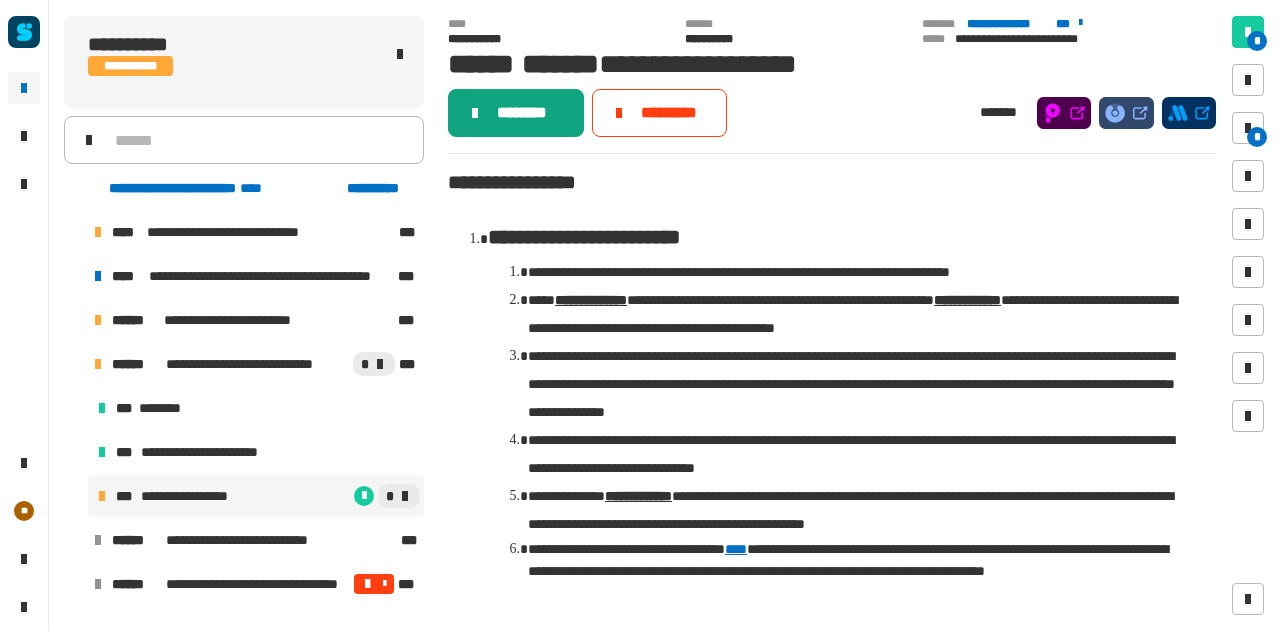 click on "********" 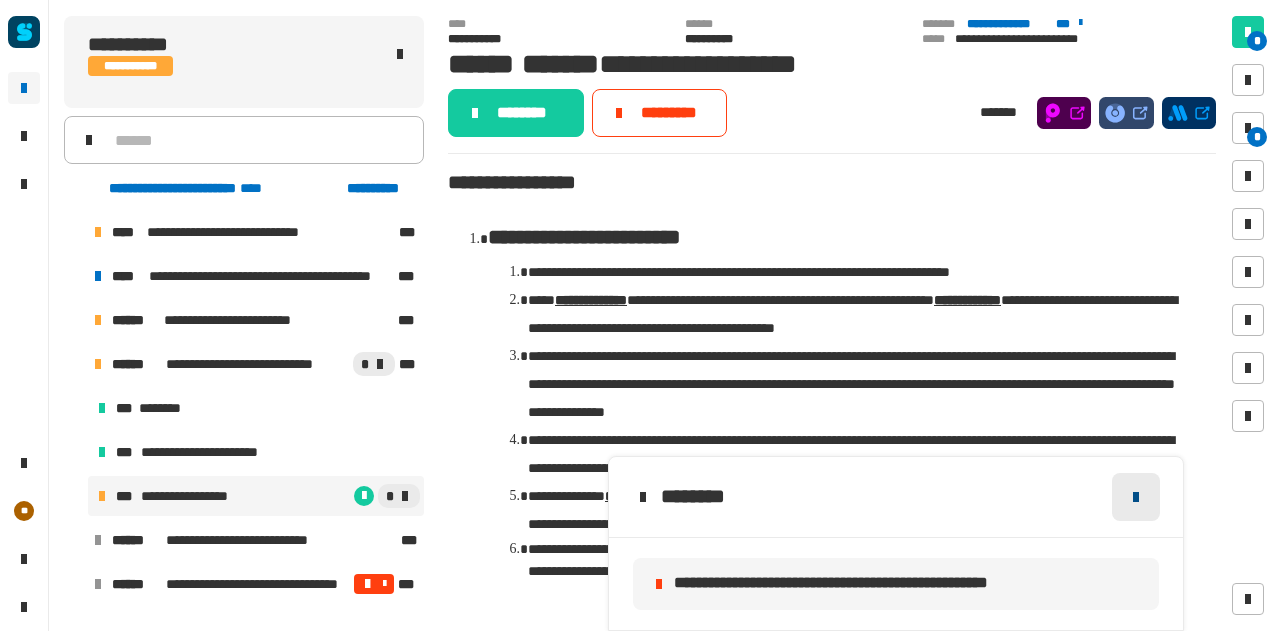 click 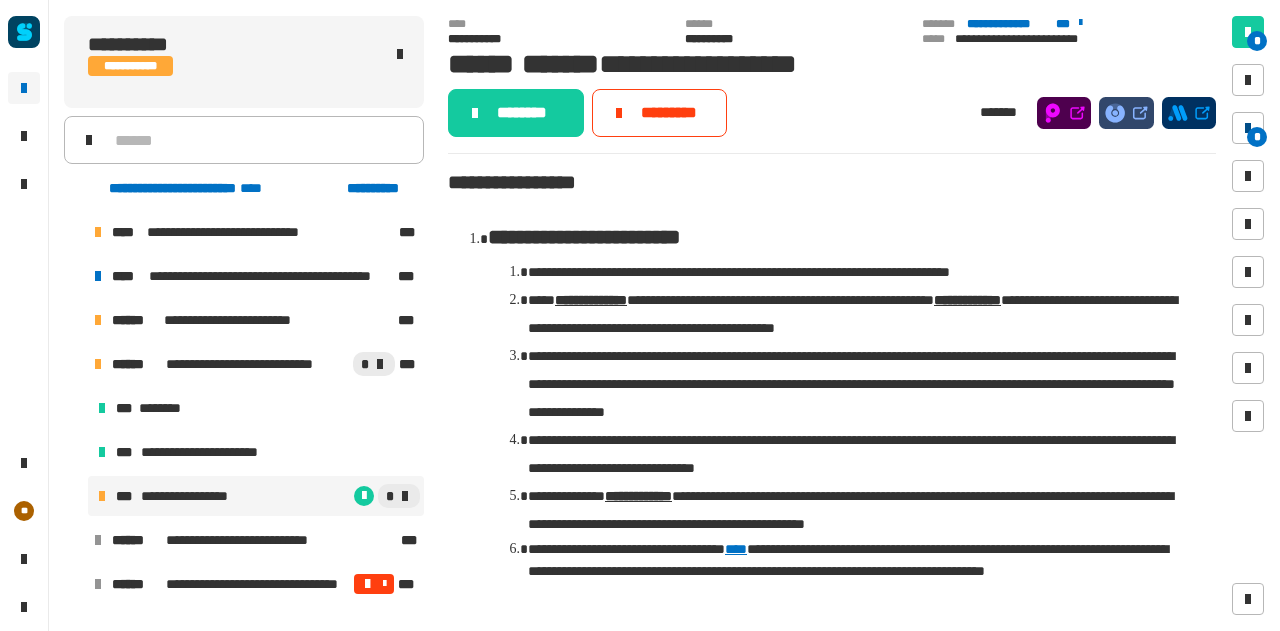 click at bounding box center (1248, 128) 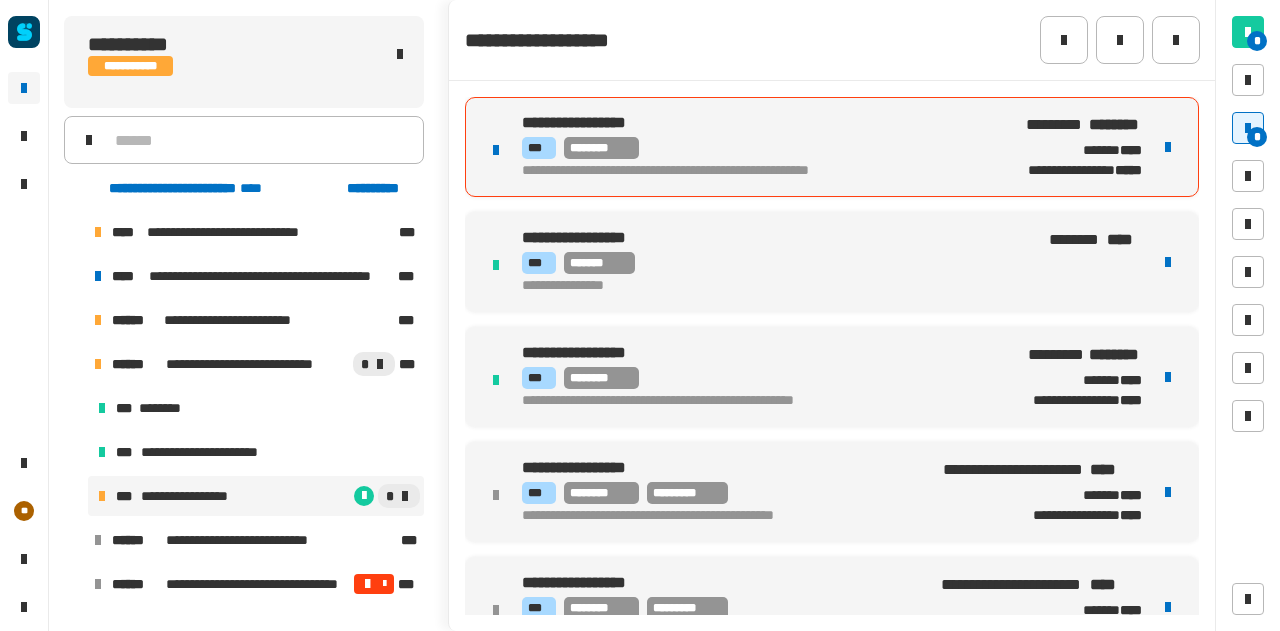 click on "*** ********" at bounding box center (755, 148) 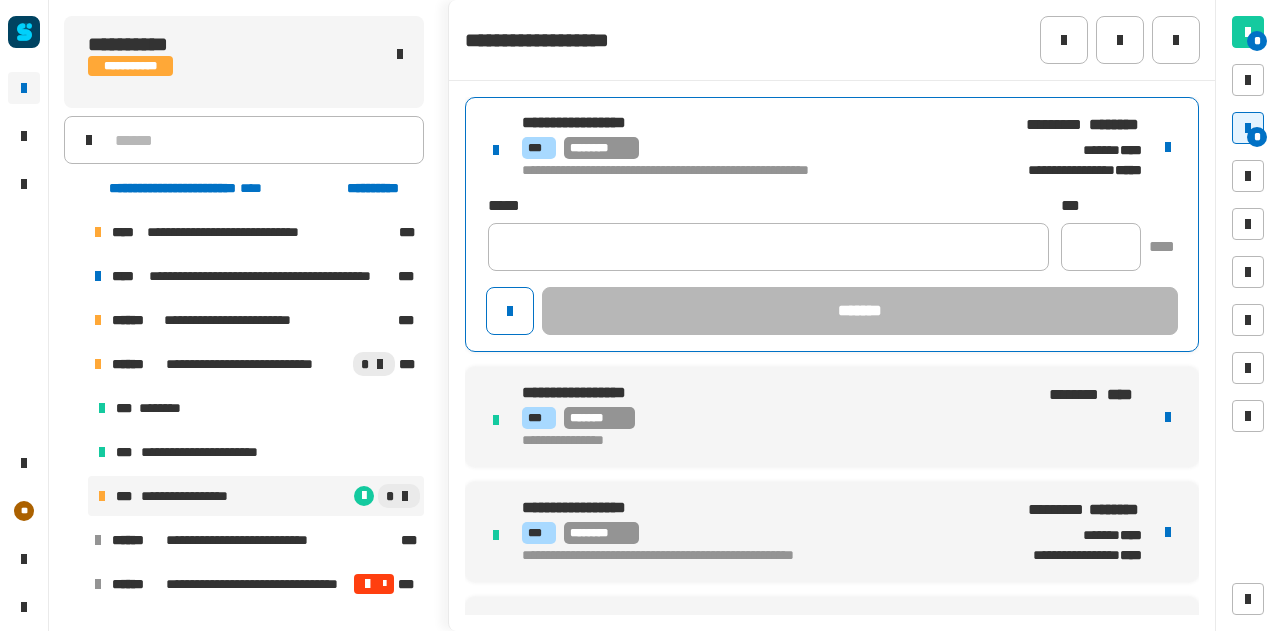 click at bounding box center (1168, 147) 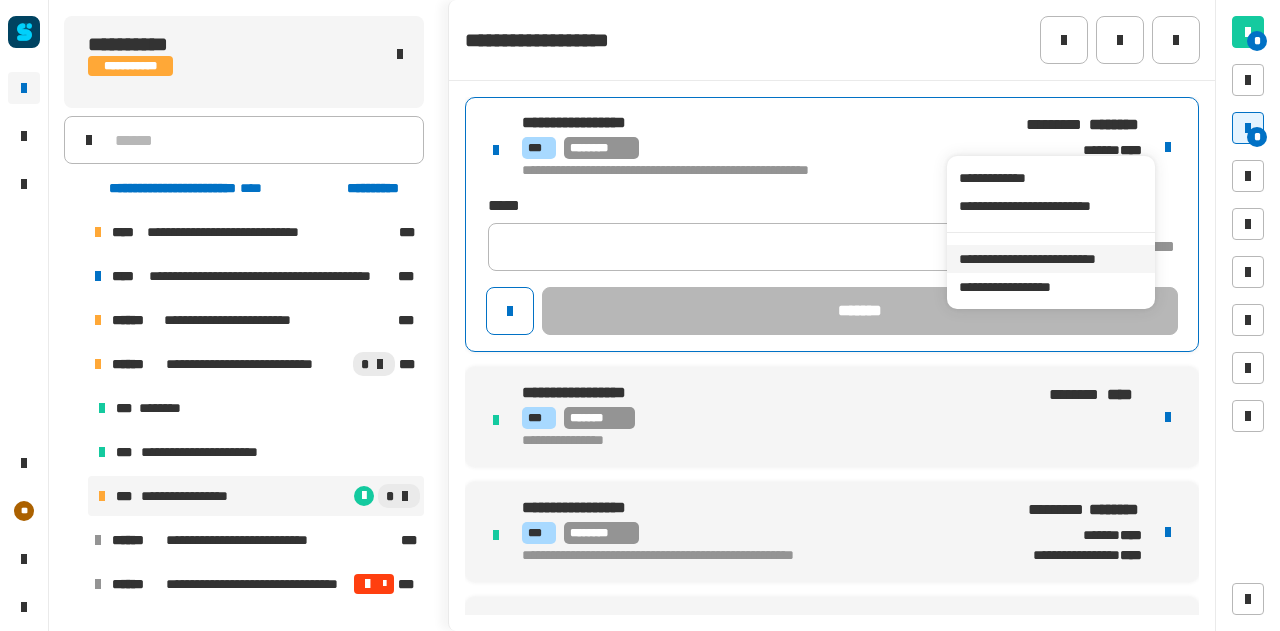click on "**********" at bounding box center [1050, 259] 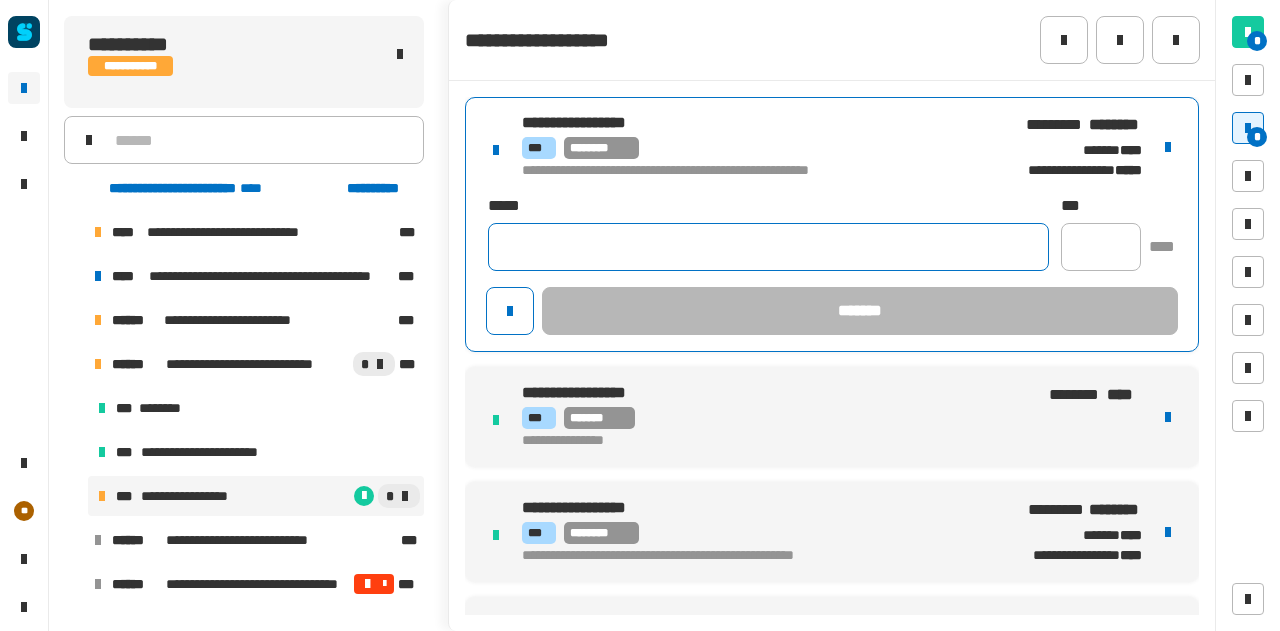 click 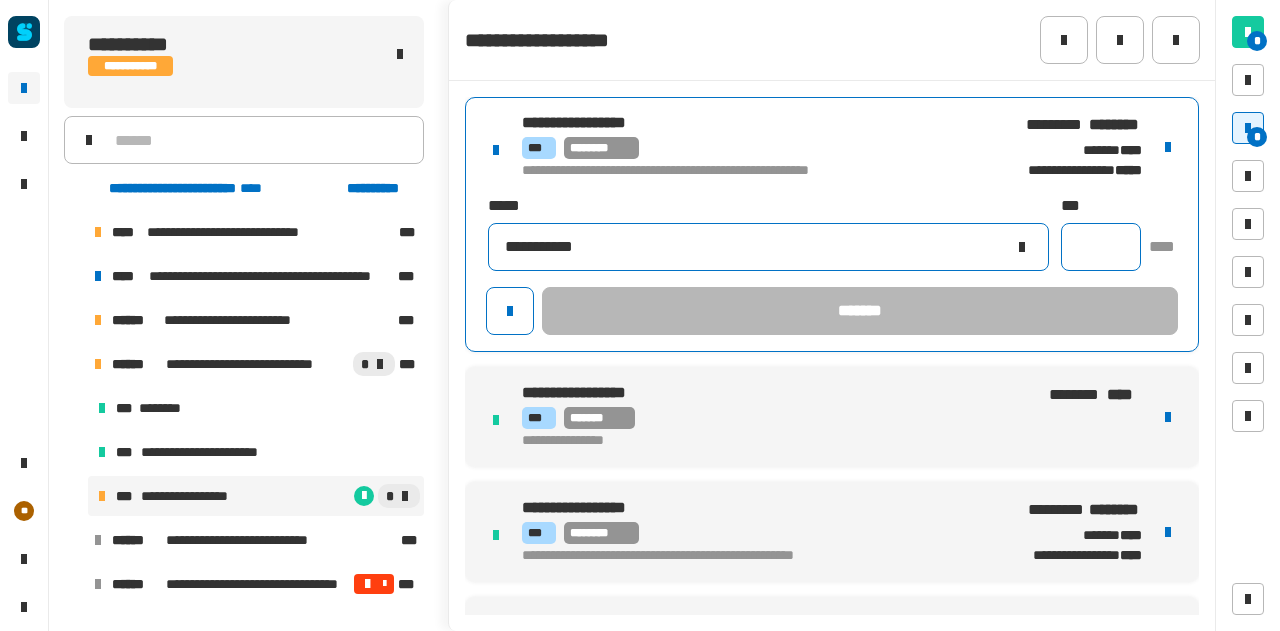 type on "**********" 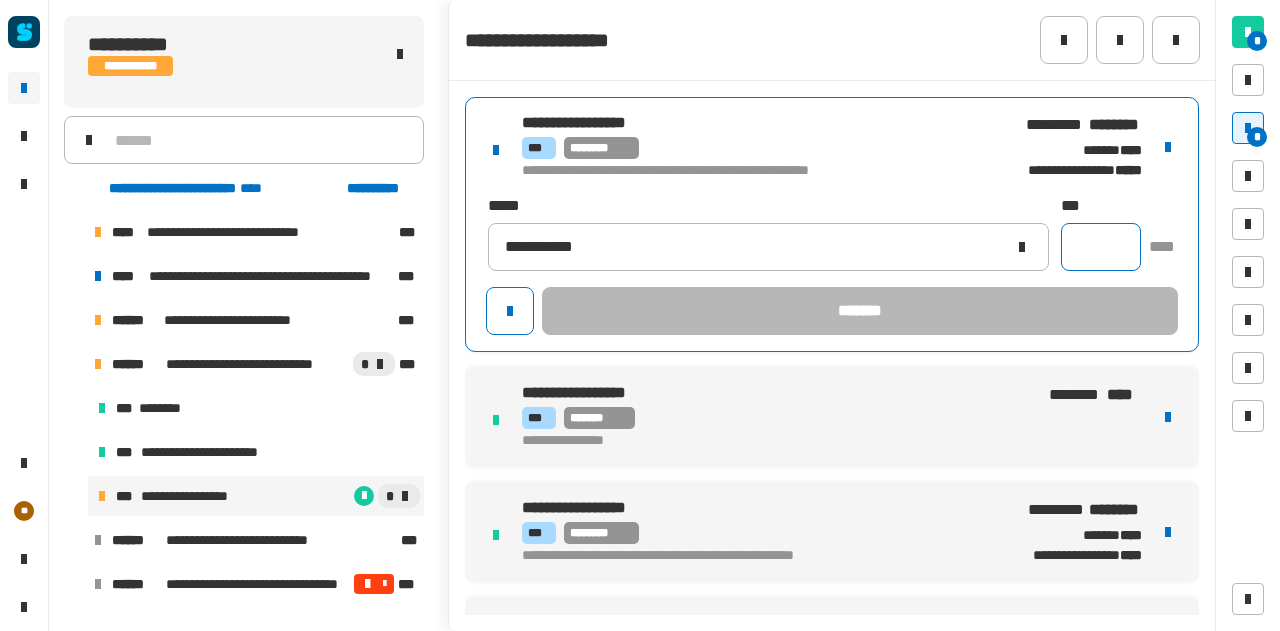 click 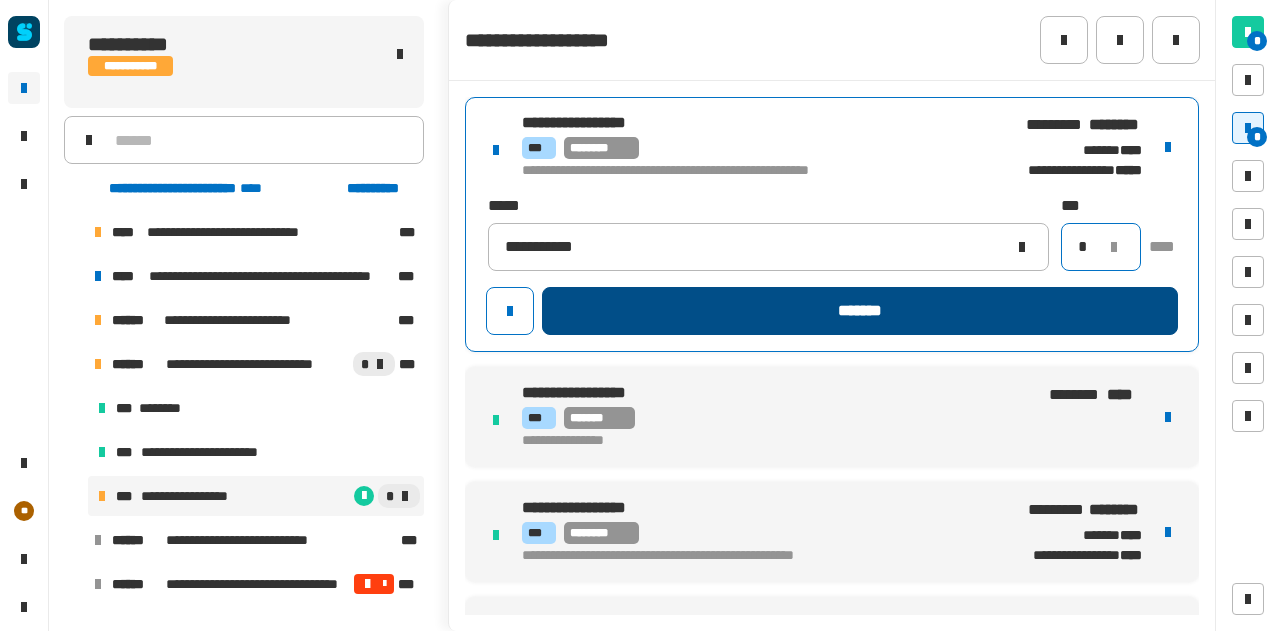 type on "*" 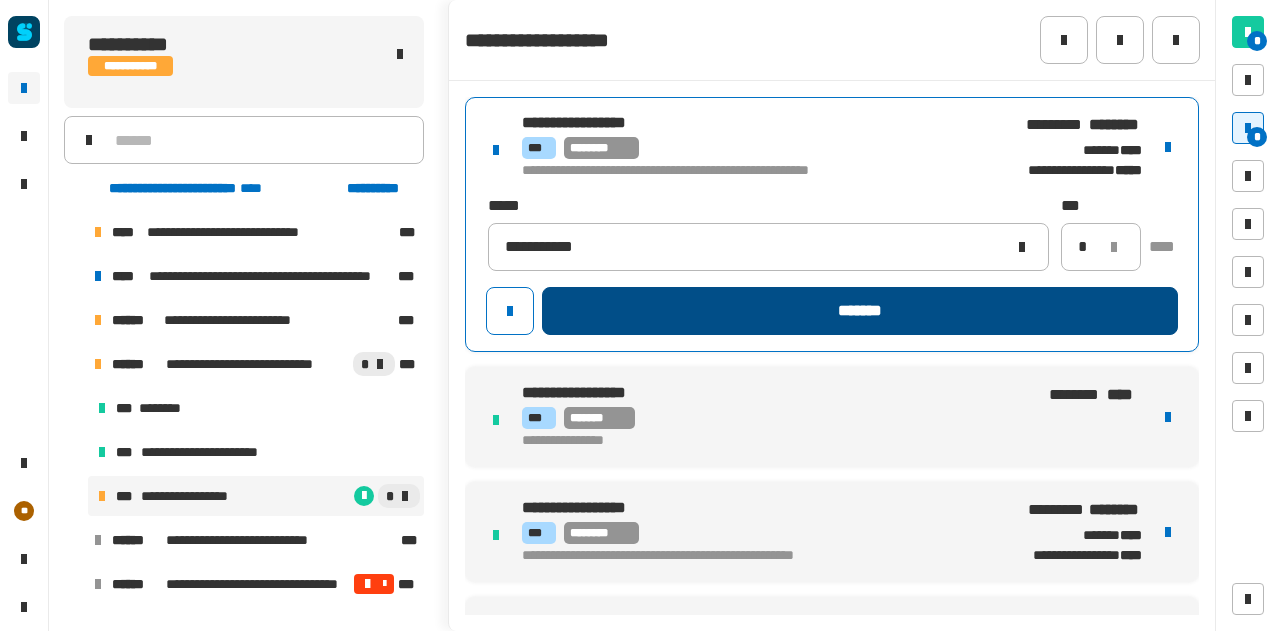 click on "*******" 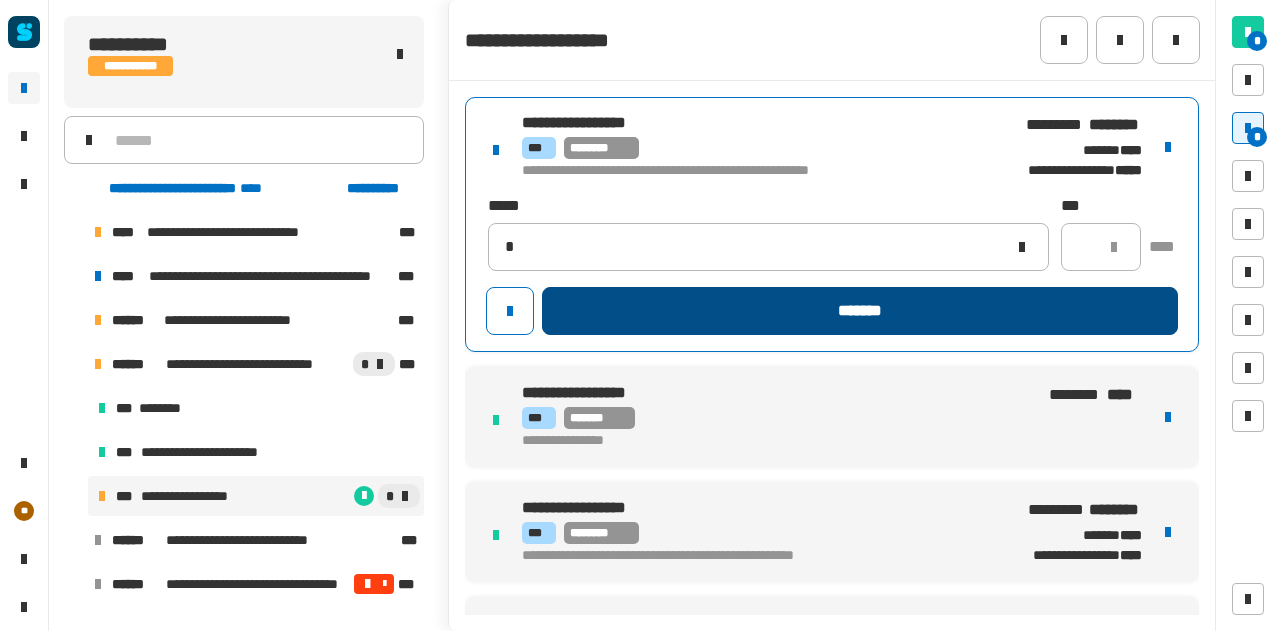 type 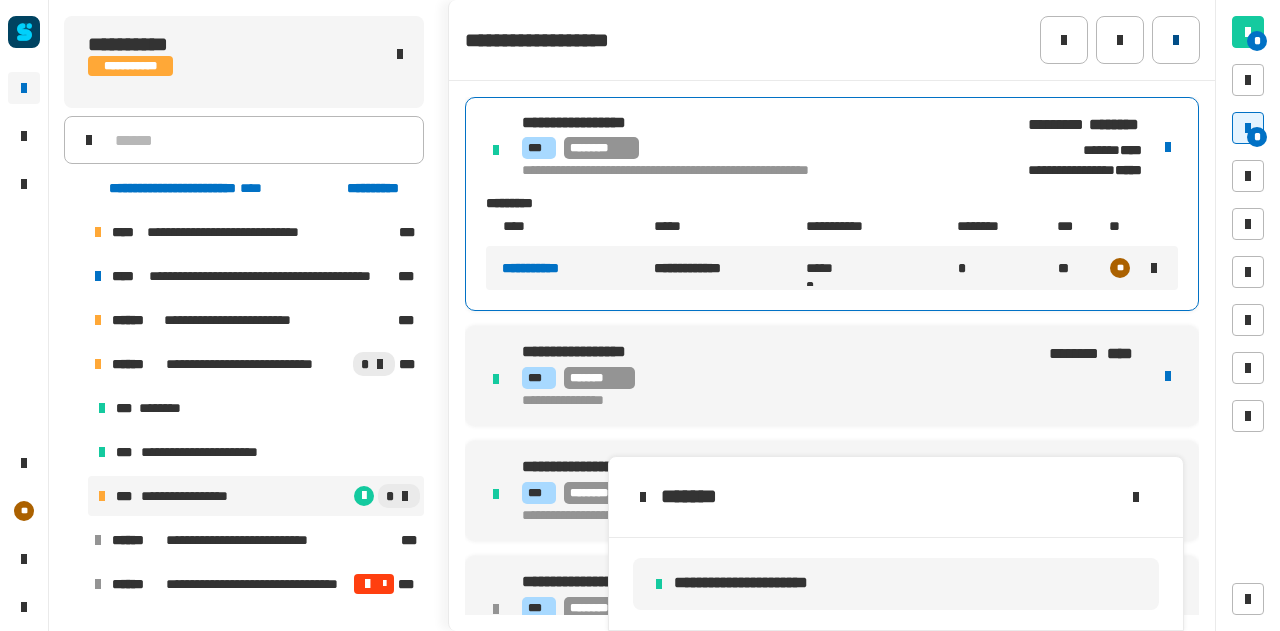 click 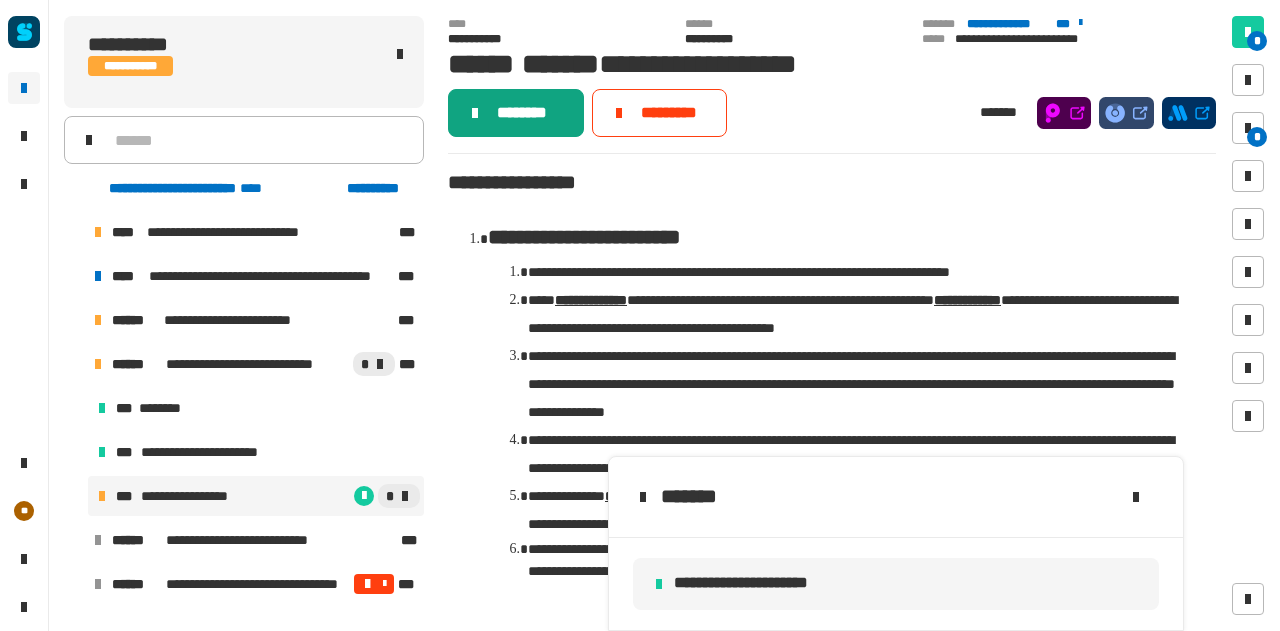click on "********" 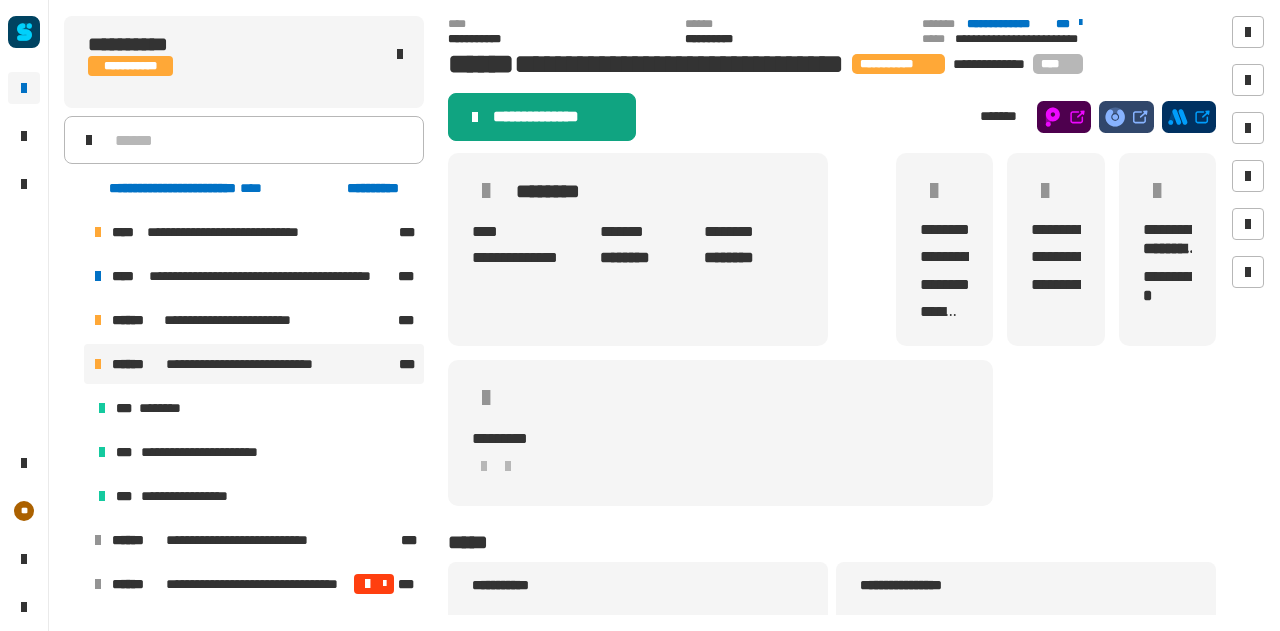 click on "**********" 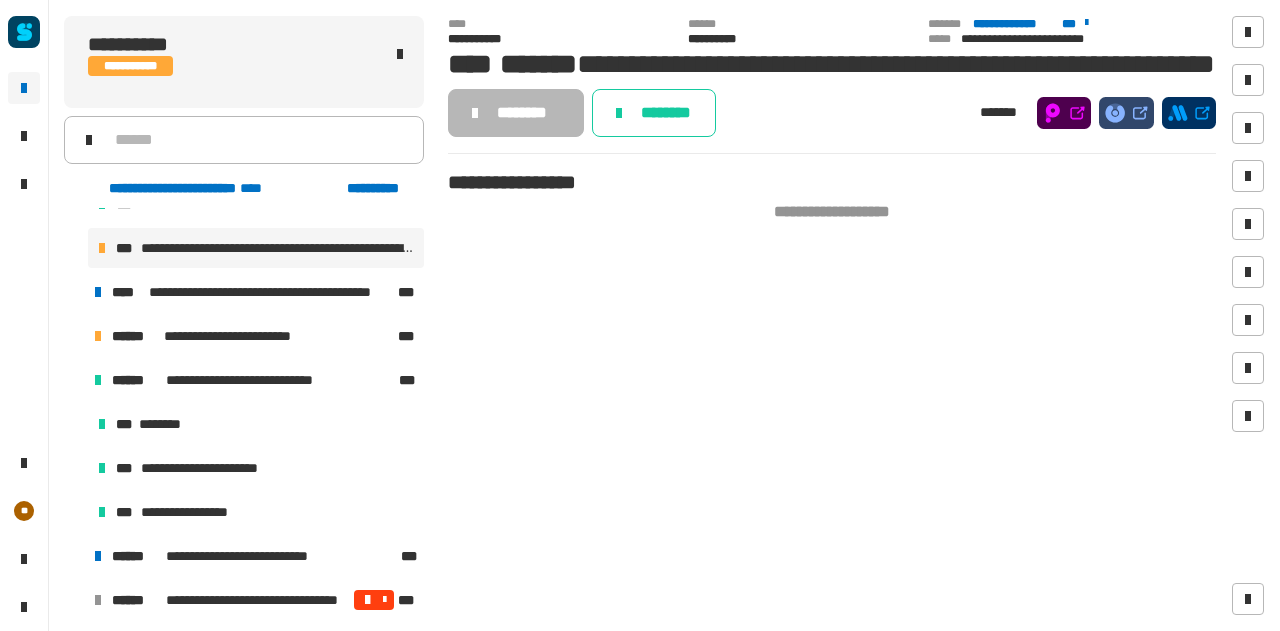 scroll, scrollTop: 150, scrollLeft: 0, axis: vertical 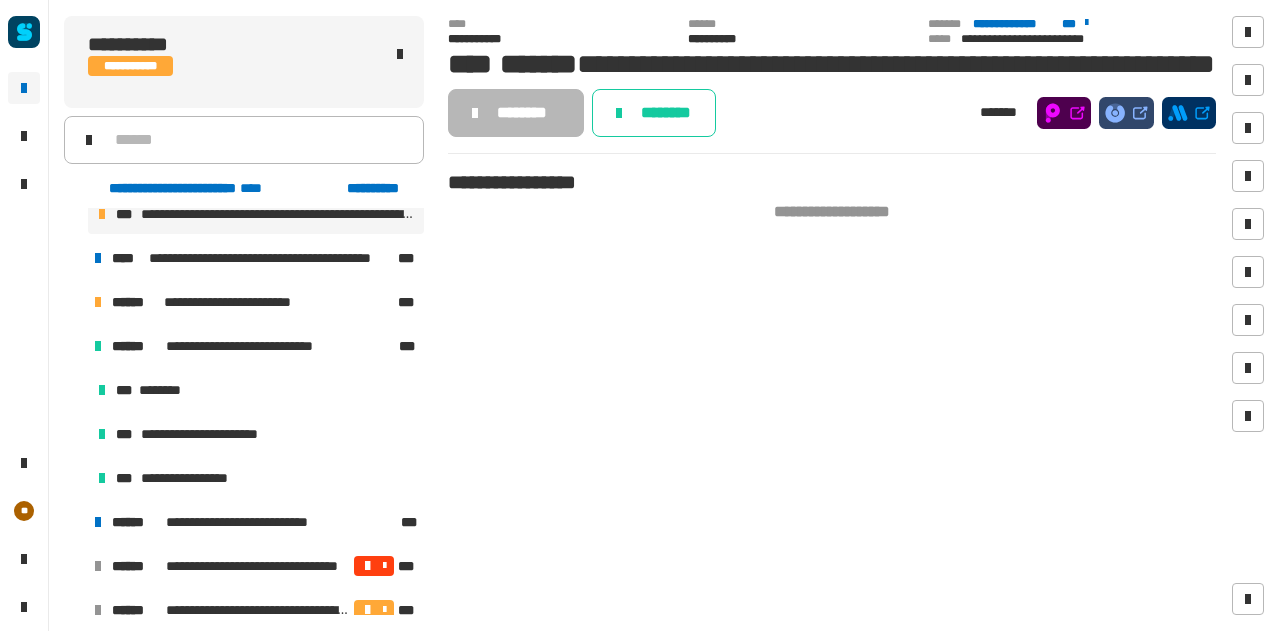 click at bounding box center (74, 346) 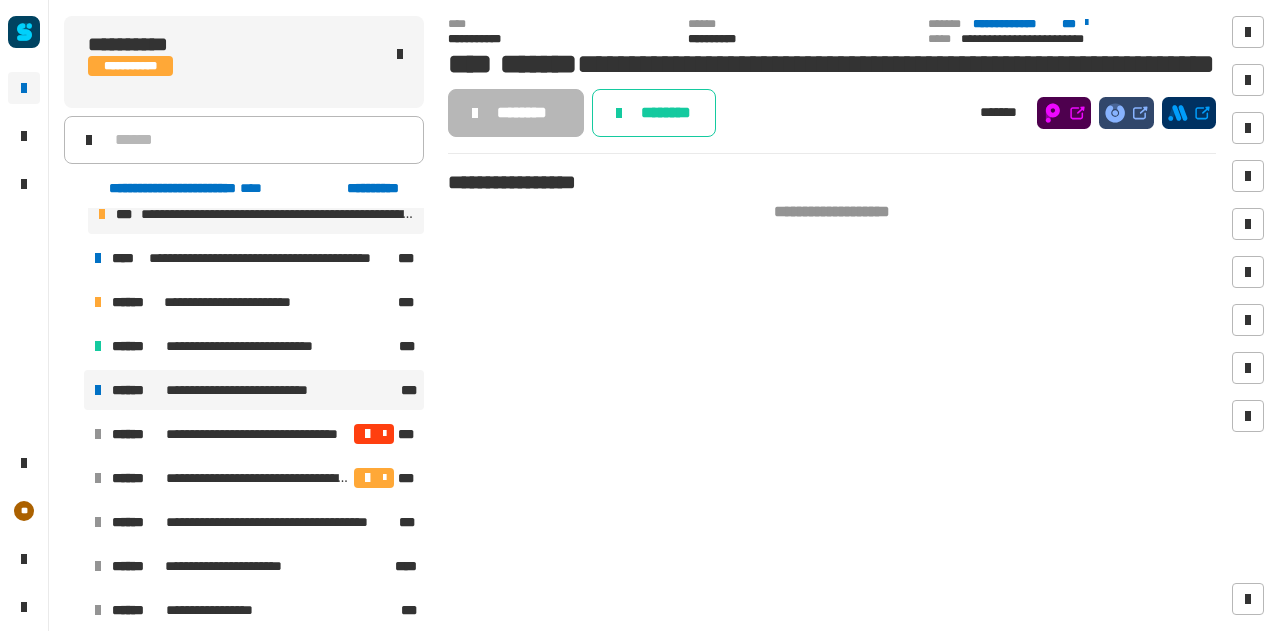 click on "**********" at bounding box center [254, 390] 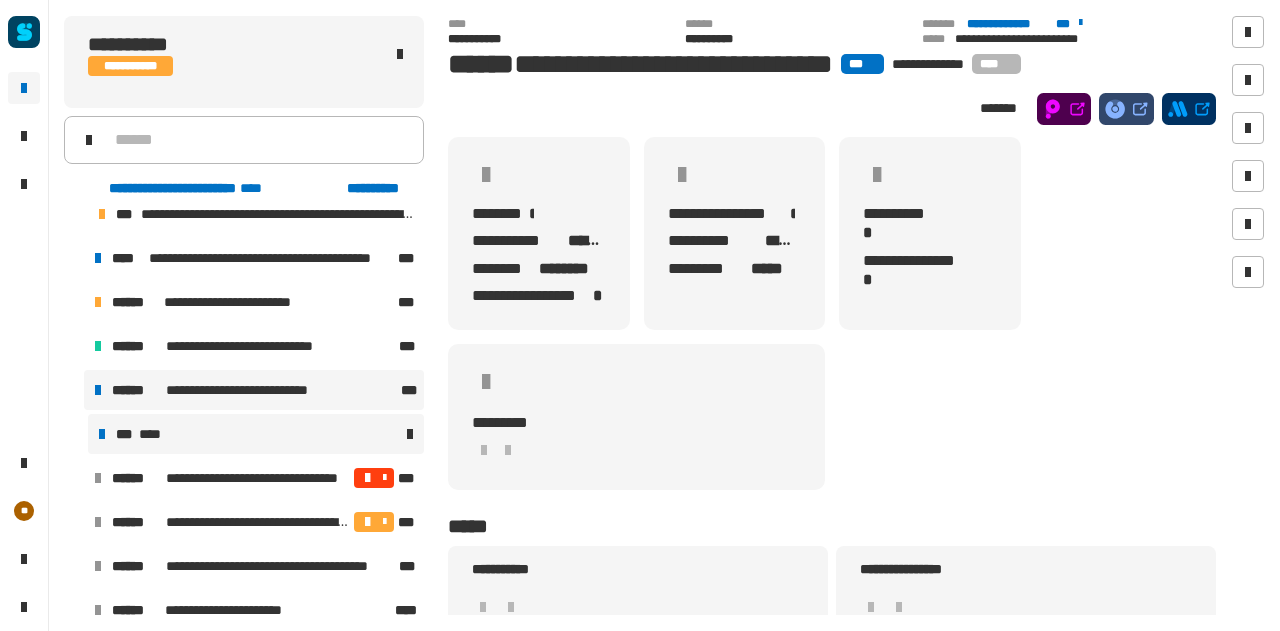 click on "*** ****" at bounding box center [256, 434] 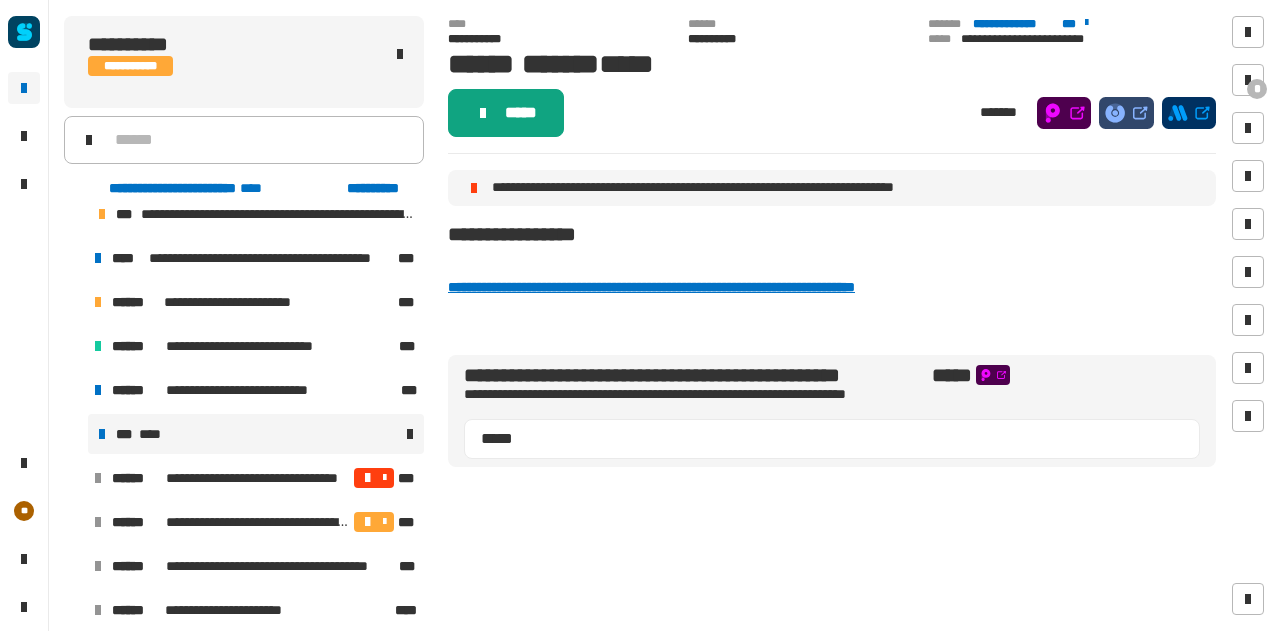 click on "*****" 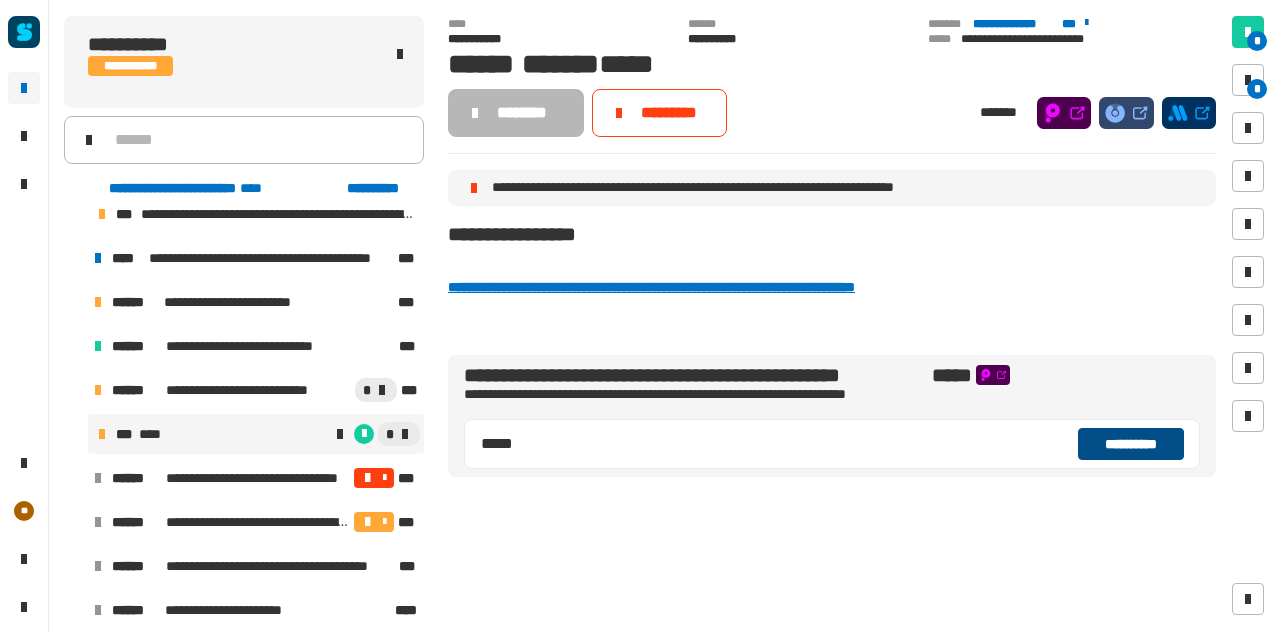 click on "**********" 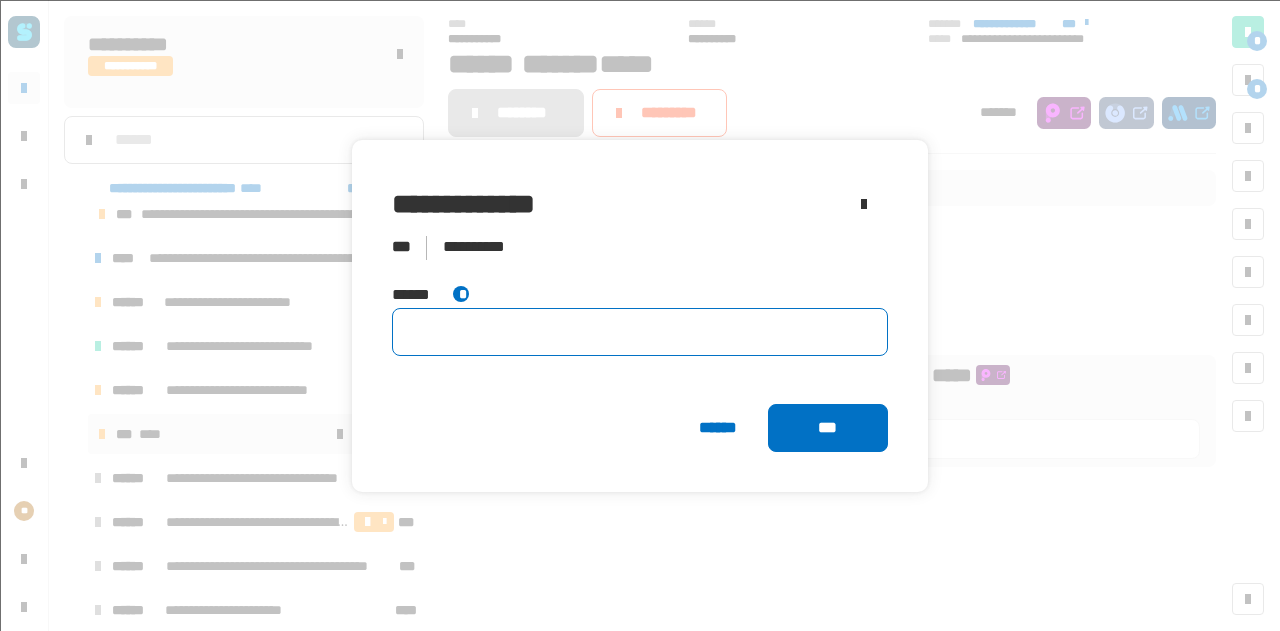 click 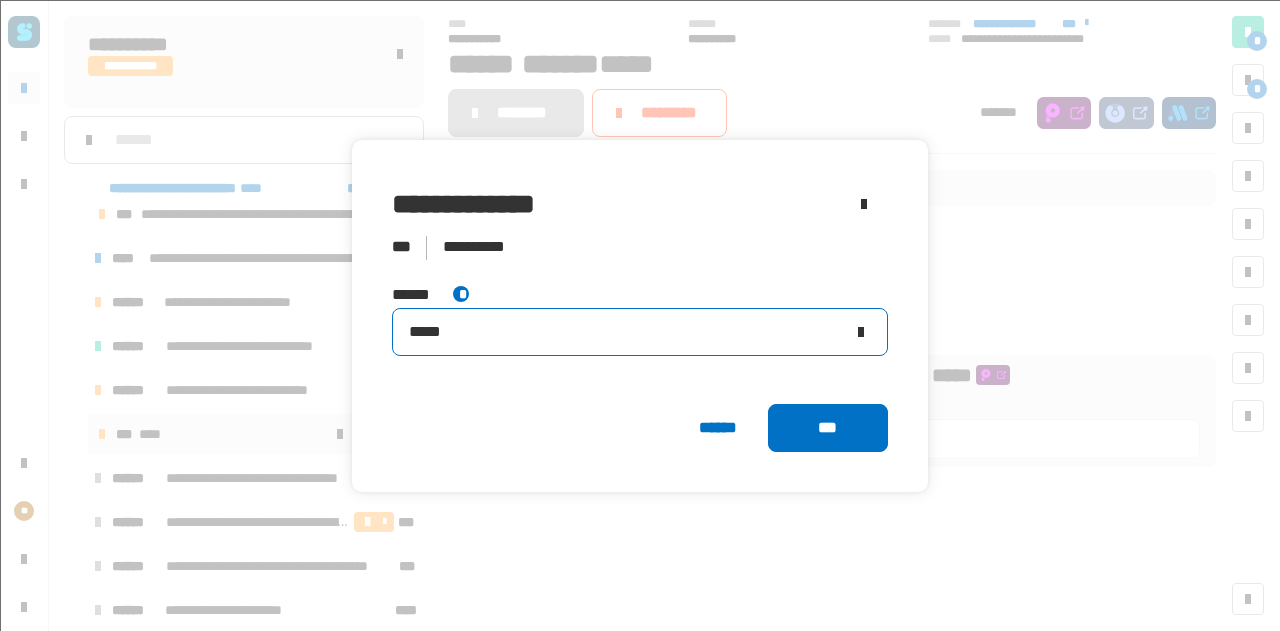 type on "*****" 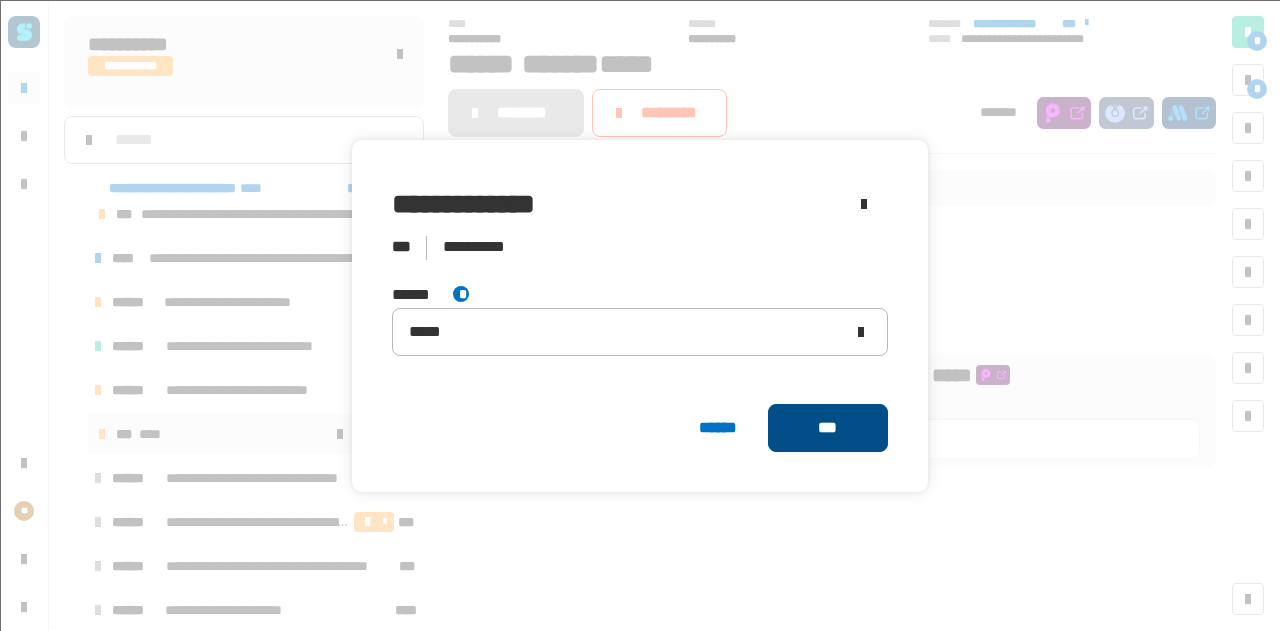 click on "***" 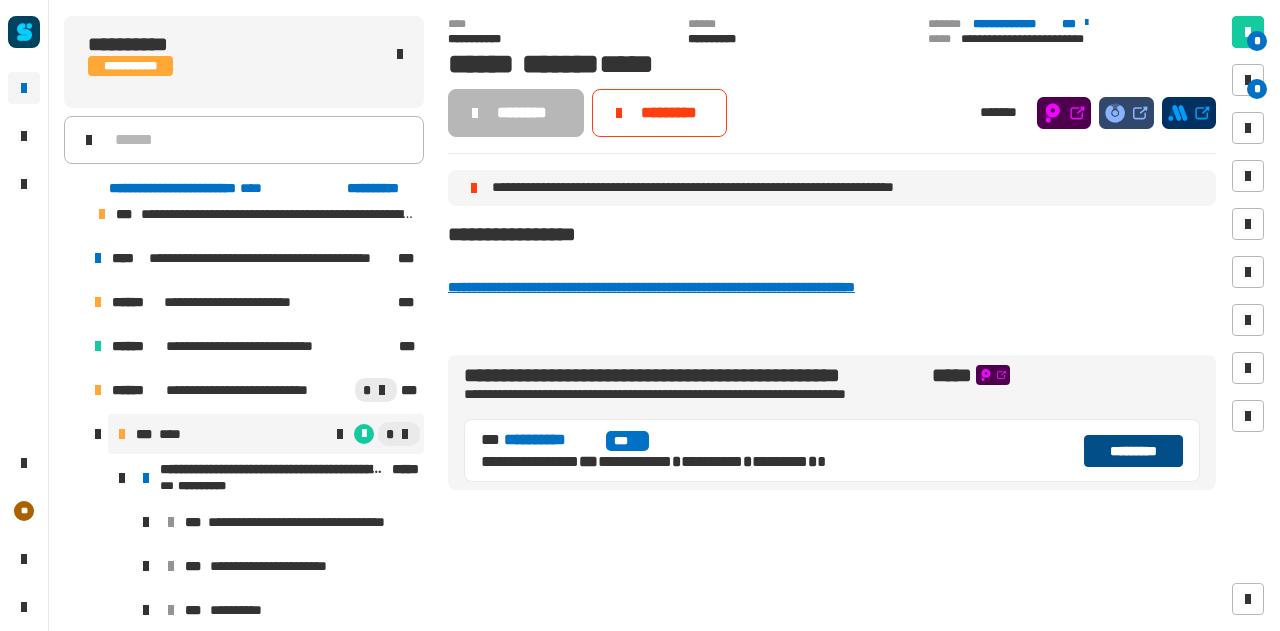 click on "*********" 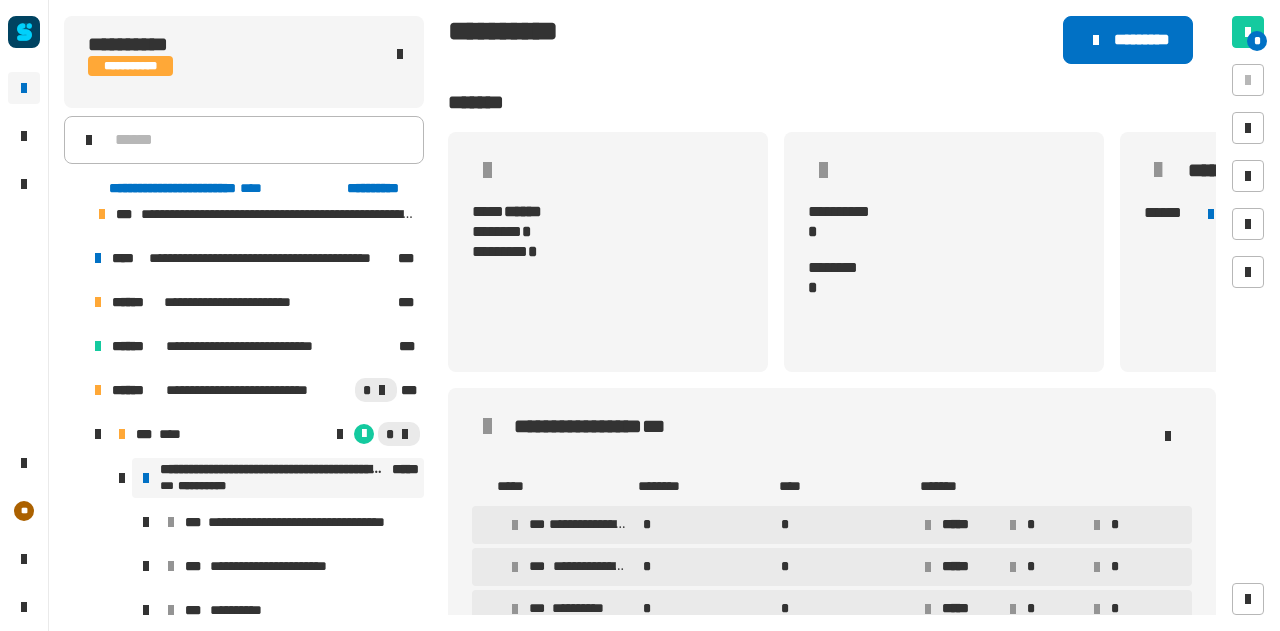 scroll, scrollTop: 0, scrollLeft: 0, axis: both 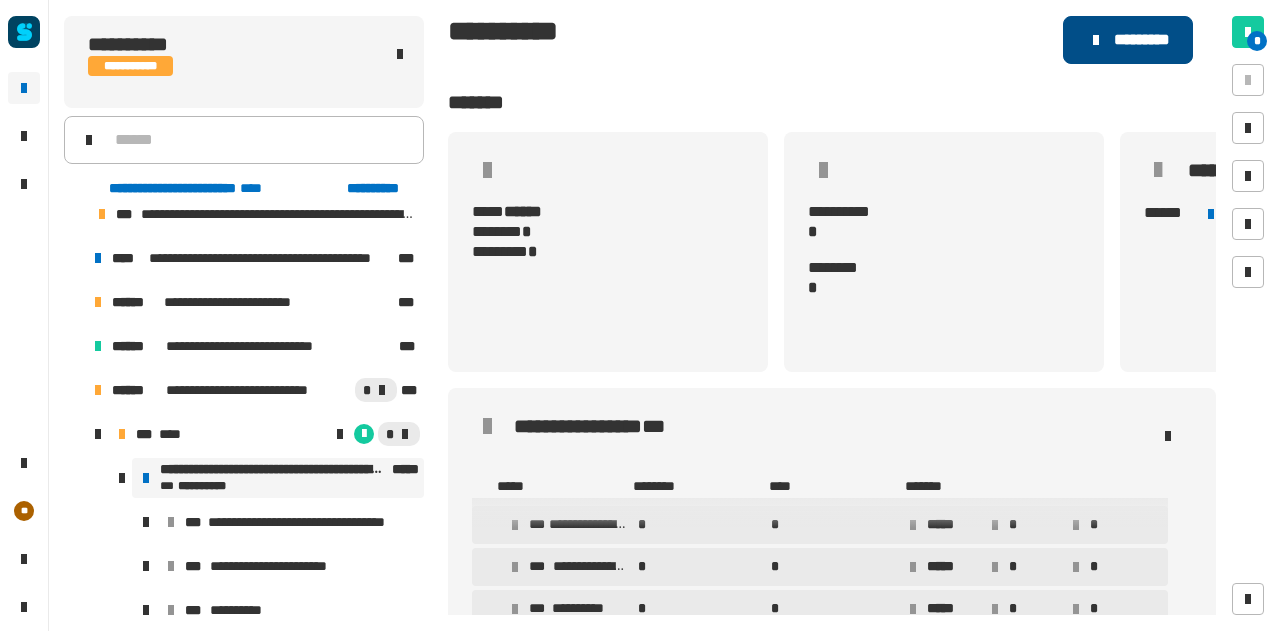 click on "*********" 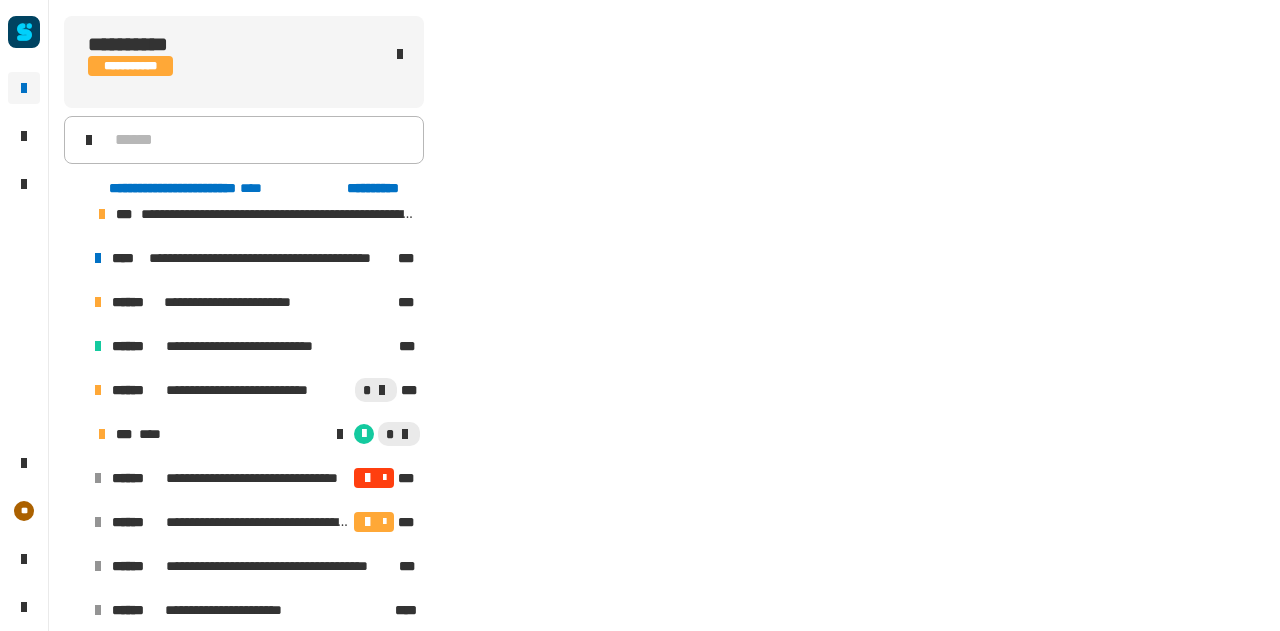 scroll, scrollTop: 172, scrollLeft: 0, axis: vertical 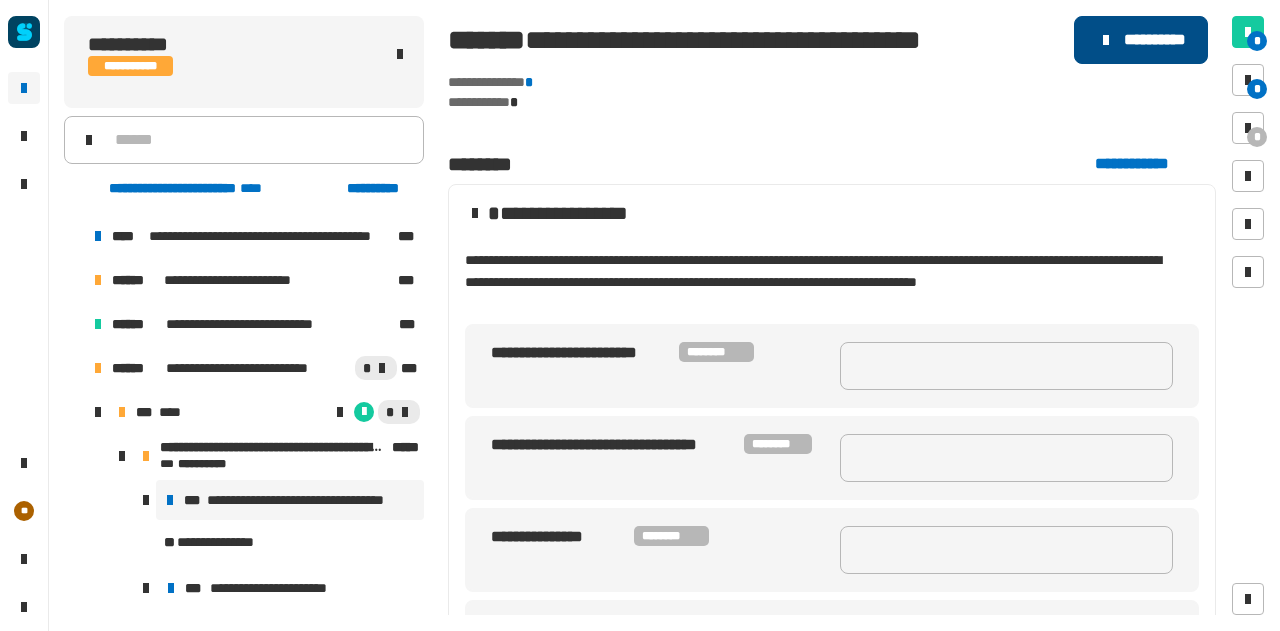 click on "**********" 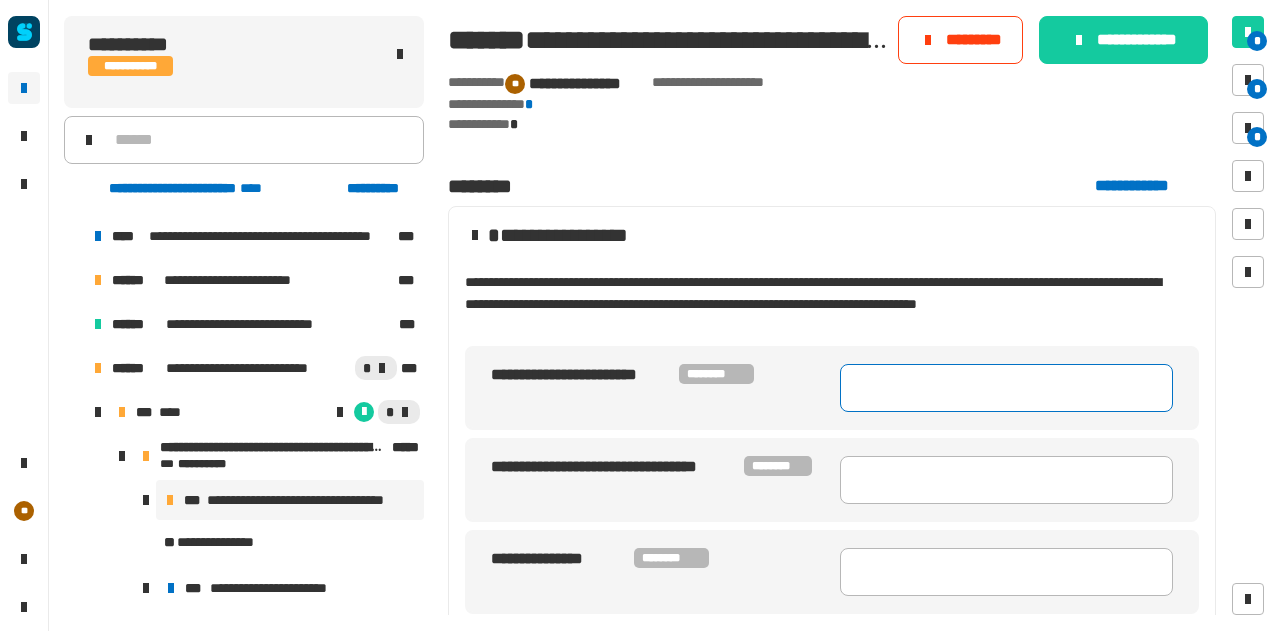click at bounding box center (1006, 388) 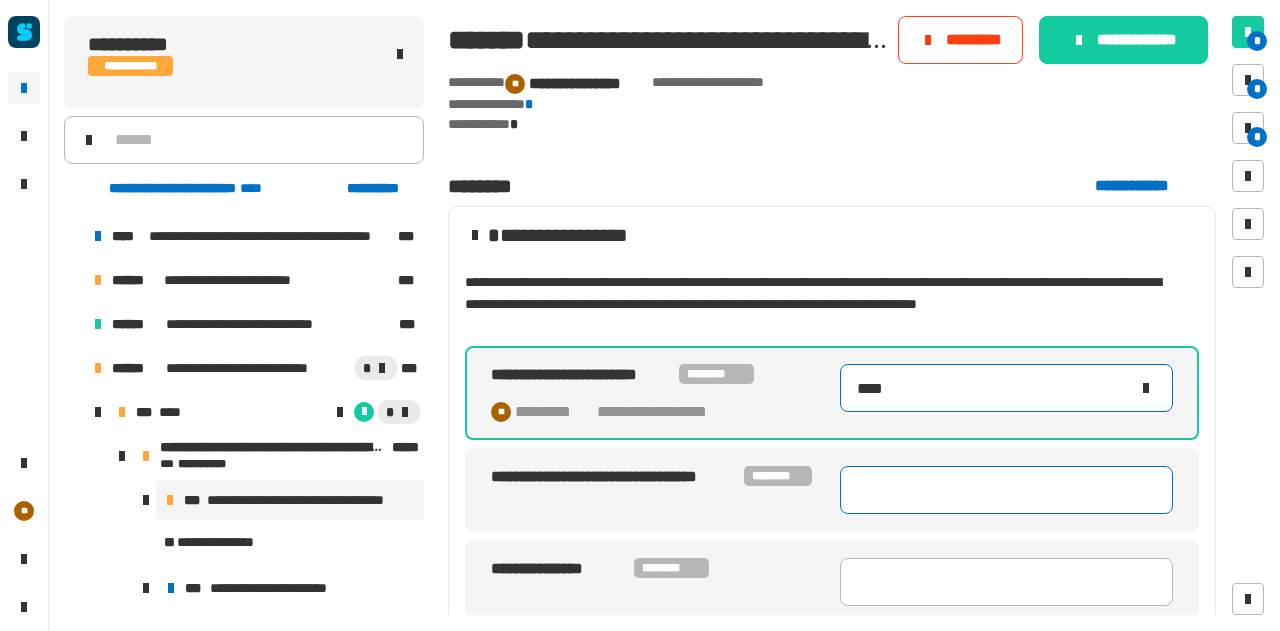 type on "****" 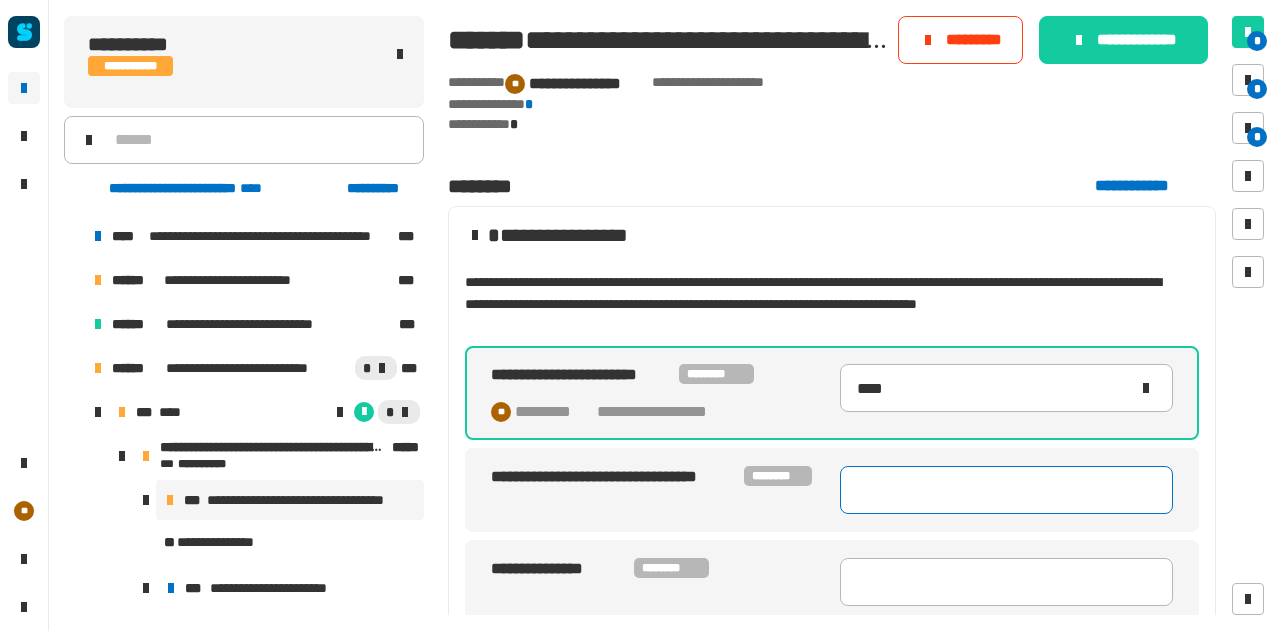 click at bounding box center [1006, 490] 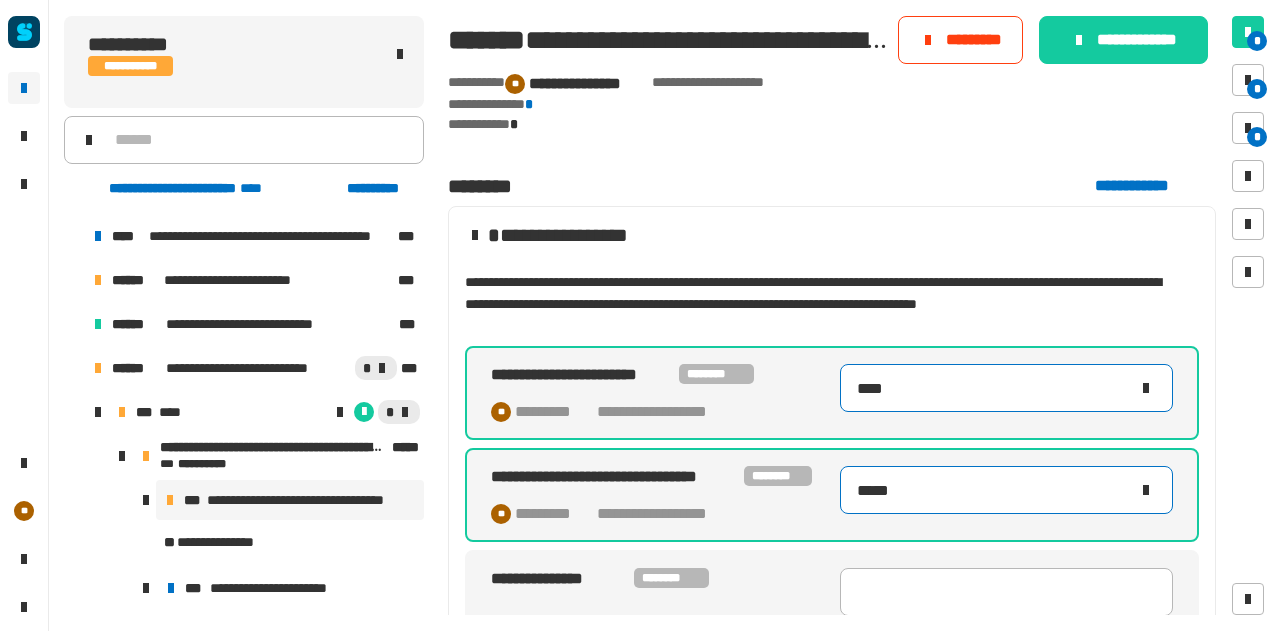 scroll, scrollTop: 172, scrollLeft: 0, axis: vertical 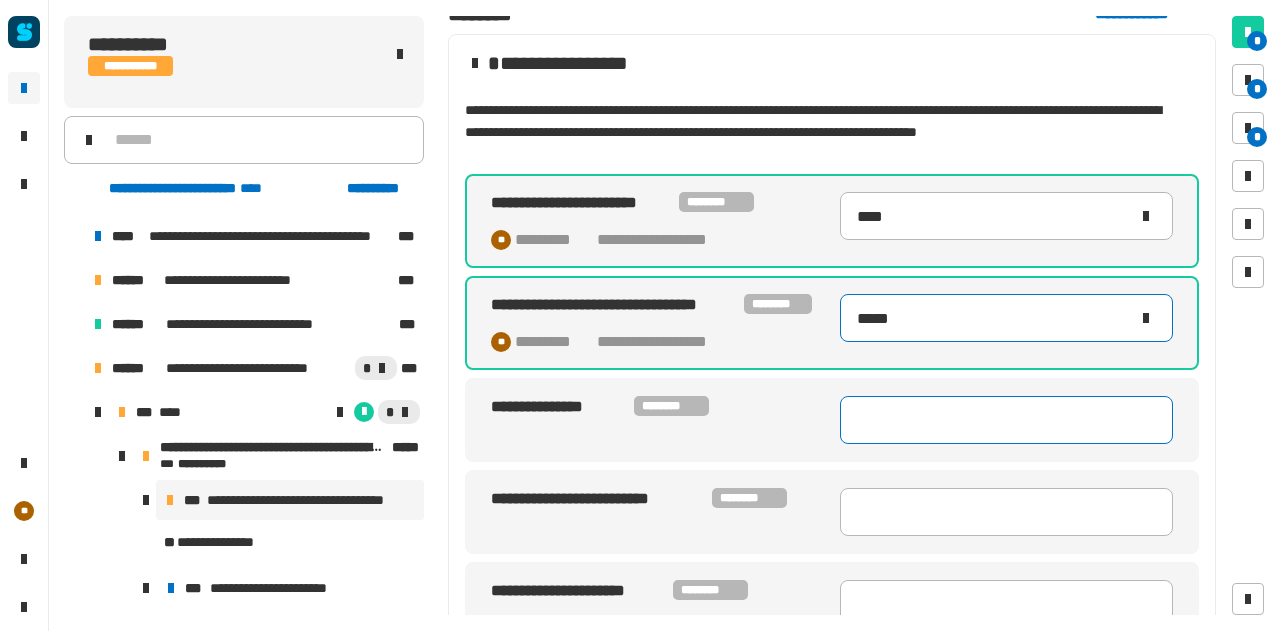 type on "*****" 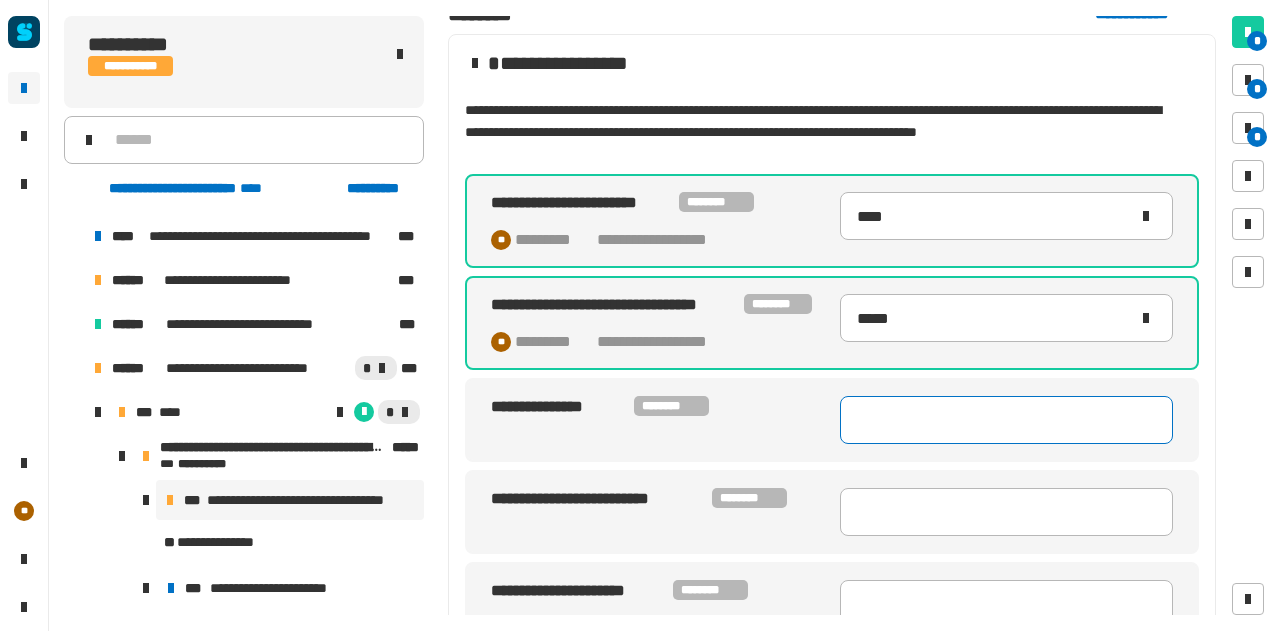 click at bounding box center (1006, 420) 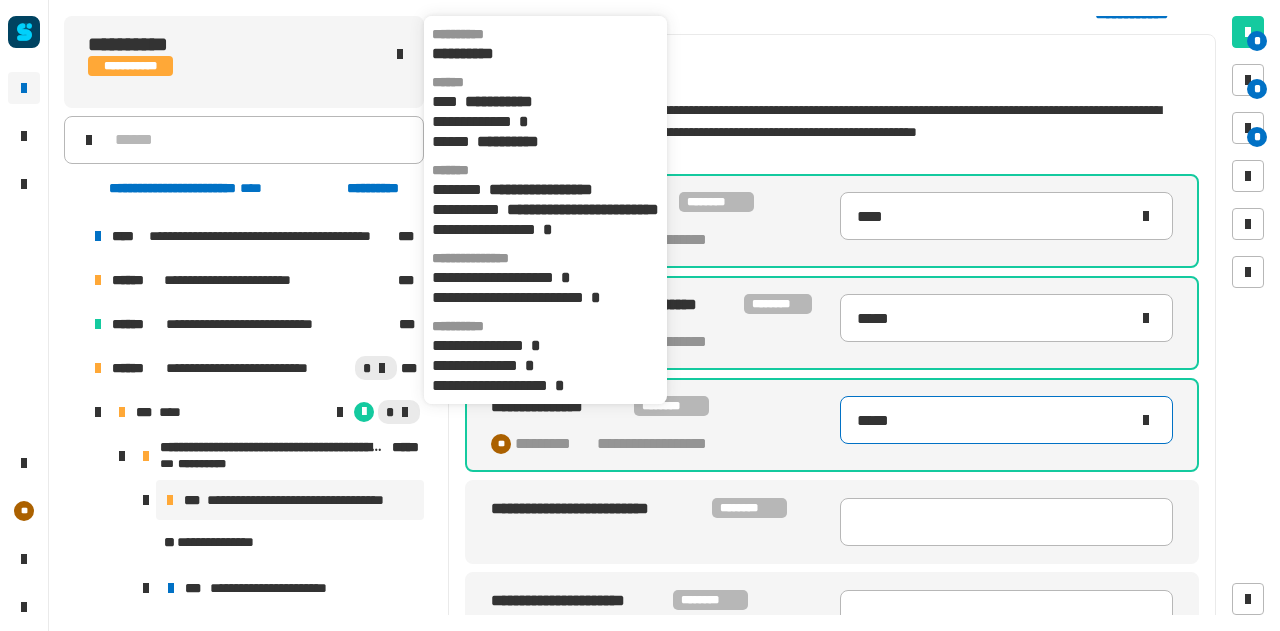 type on "*****" 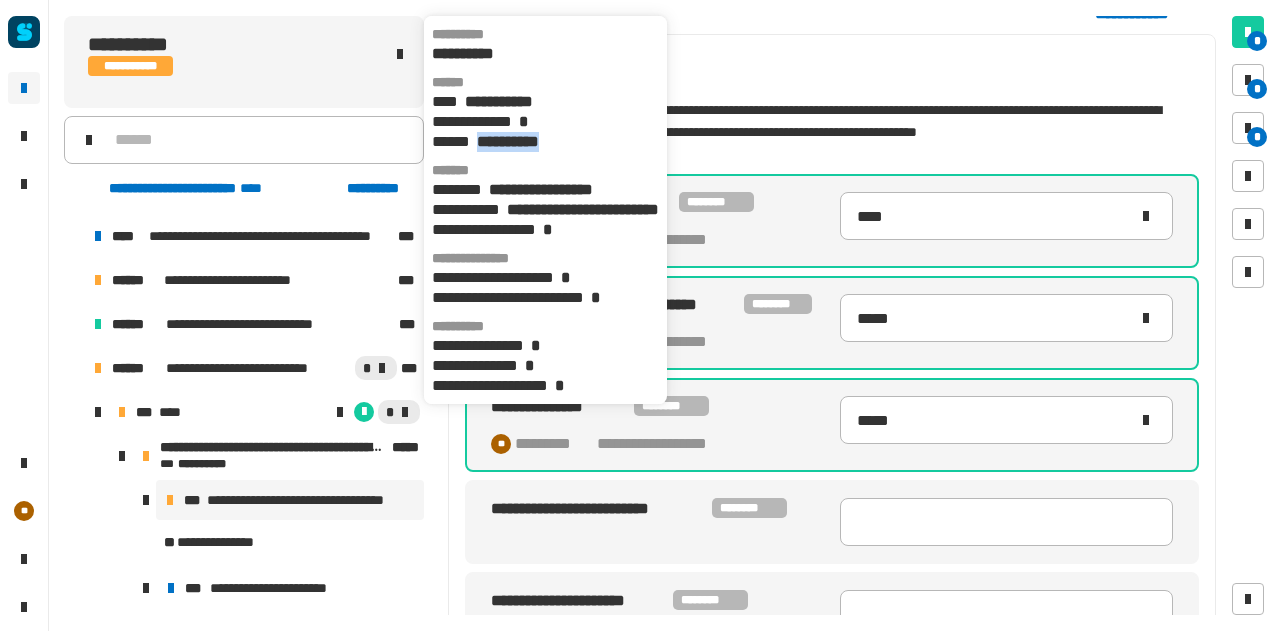 drag, startPoint x: 482, startPoint y: 148, endPoint x: 576, endPoint y: 147, distance: 94.00532 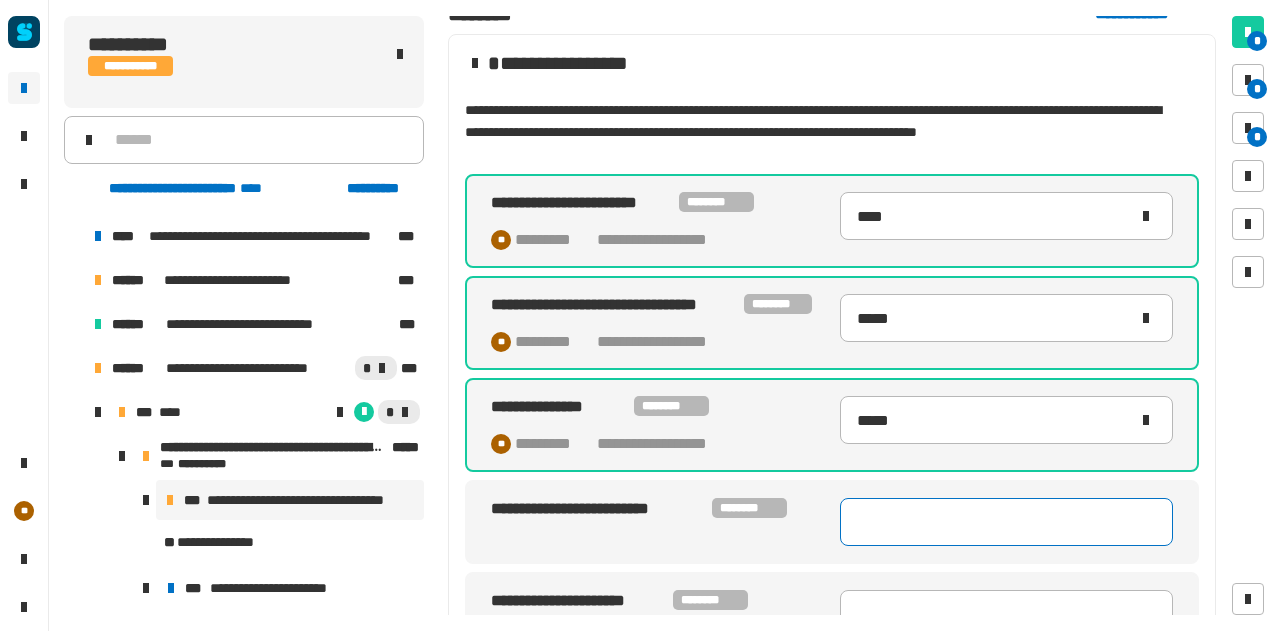 click at bounding box center [1006, 522] 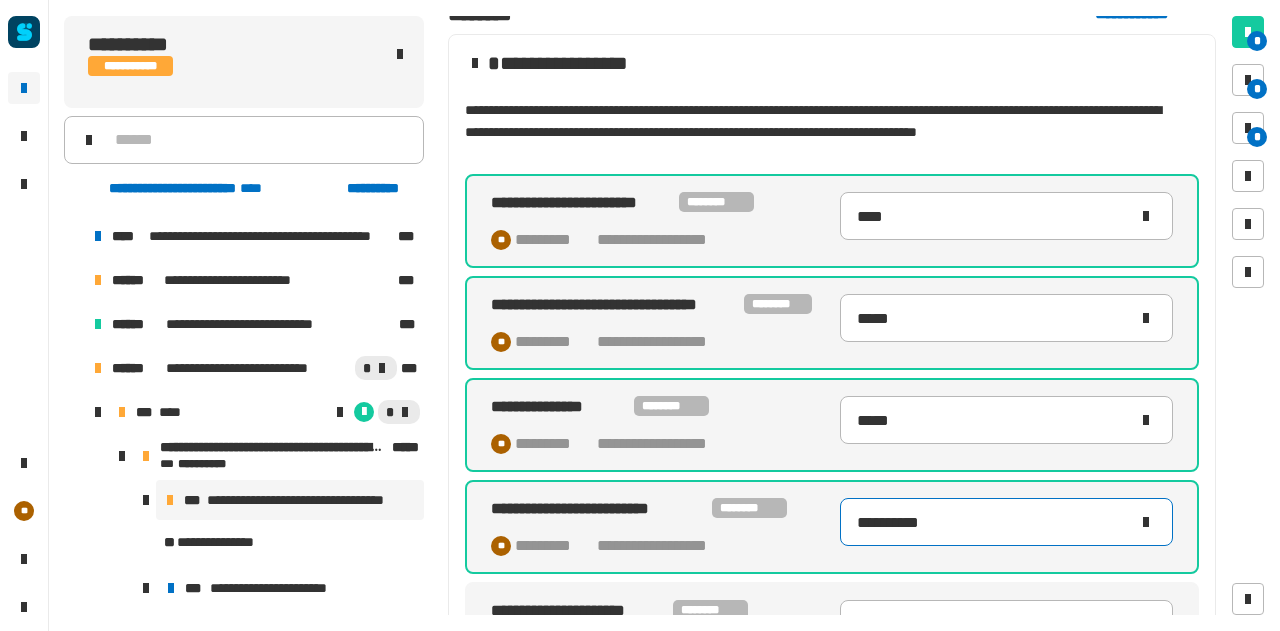 type on "**********" 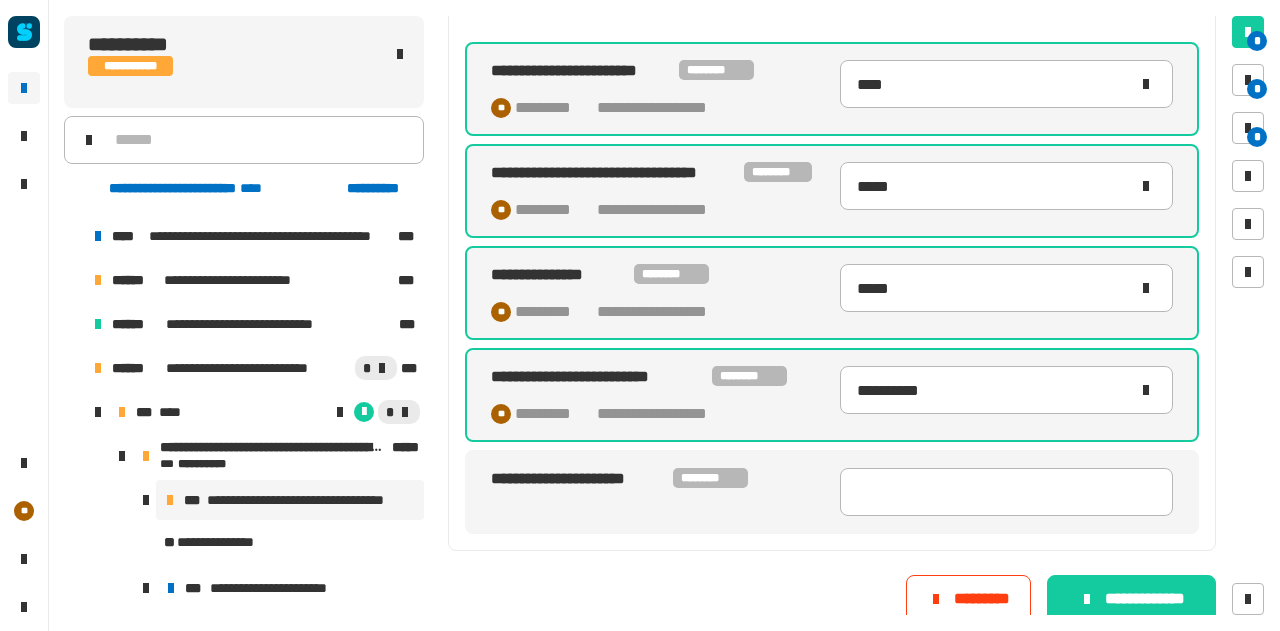 scroll, scrollTop: 305, scrollLeft: 0, axis: vertical 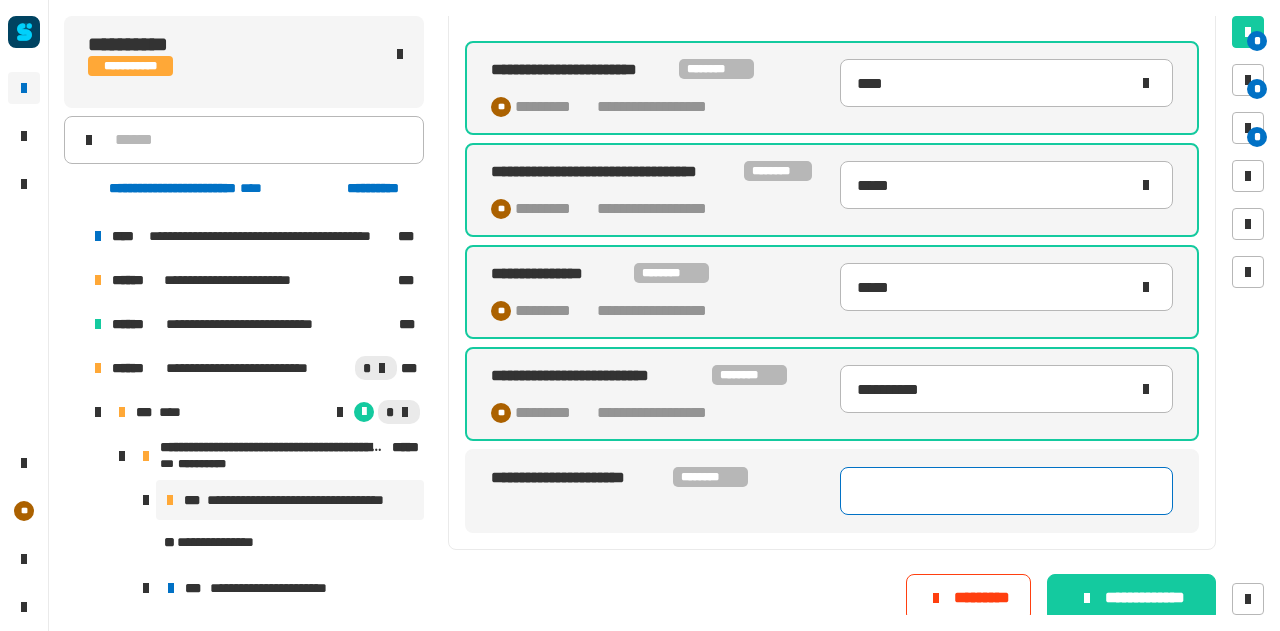 click at bounding box center [1006, 491] 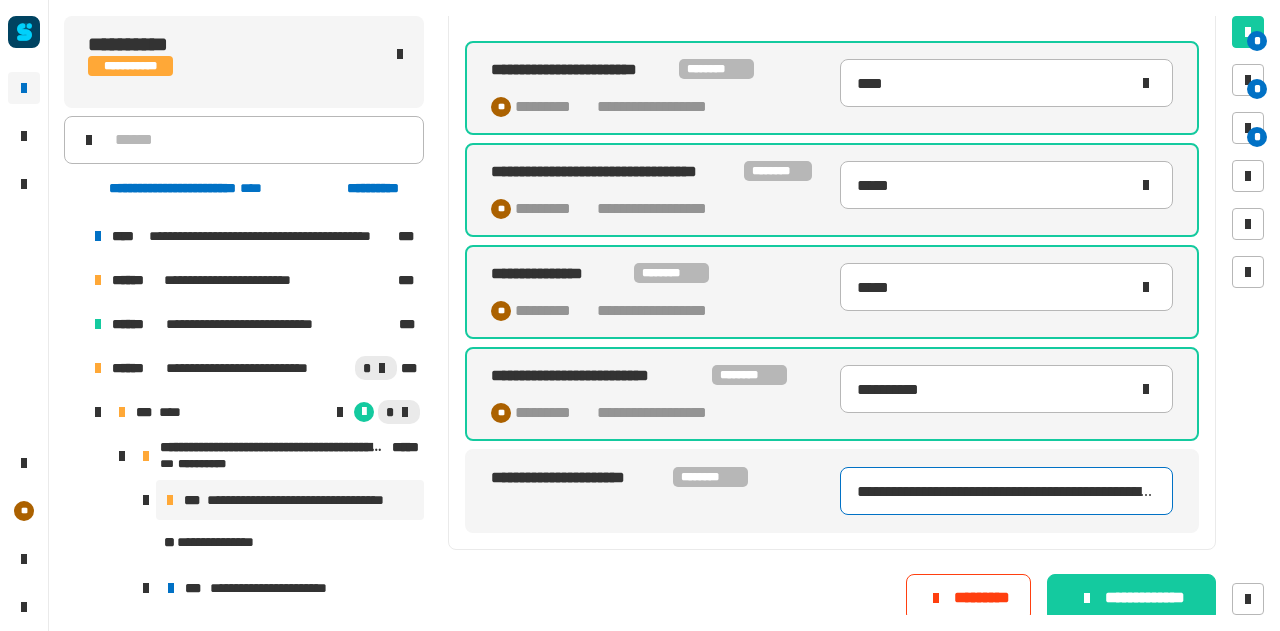 scroll, scrollTop: 0, scrollLeft: 1664, axis: horizontal 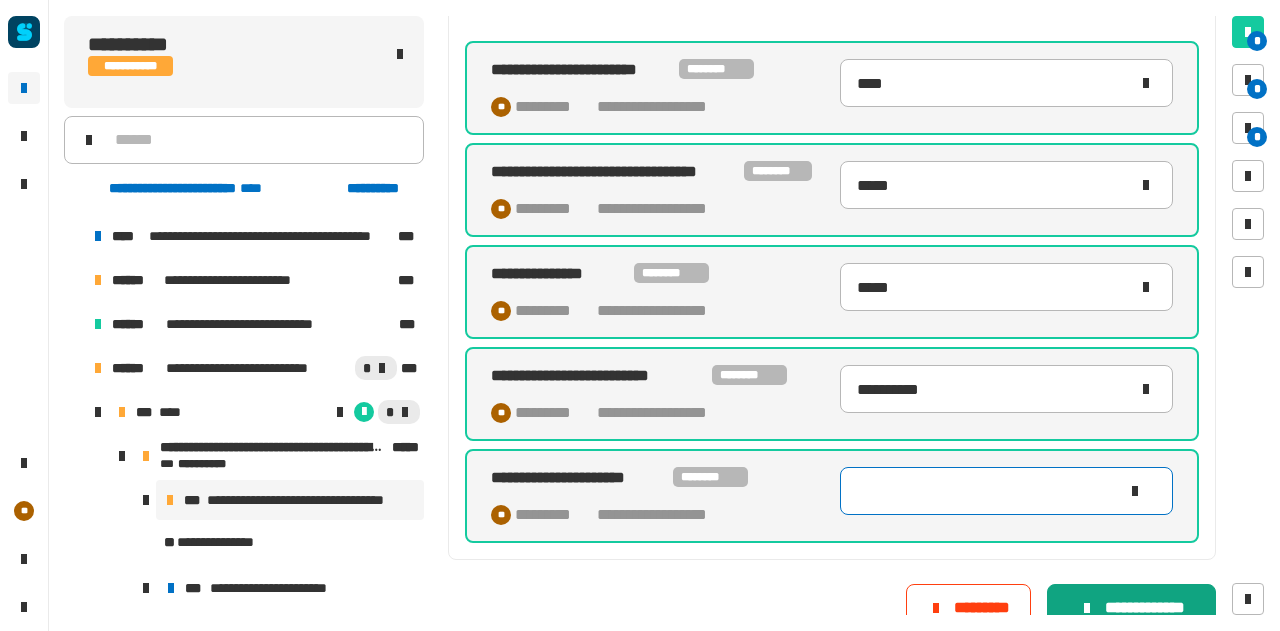 type on "**********" 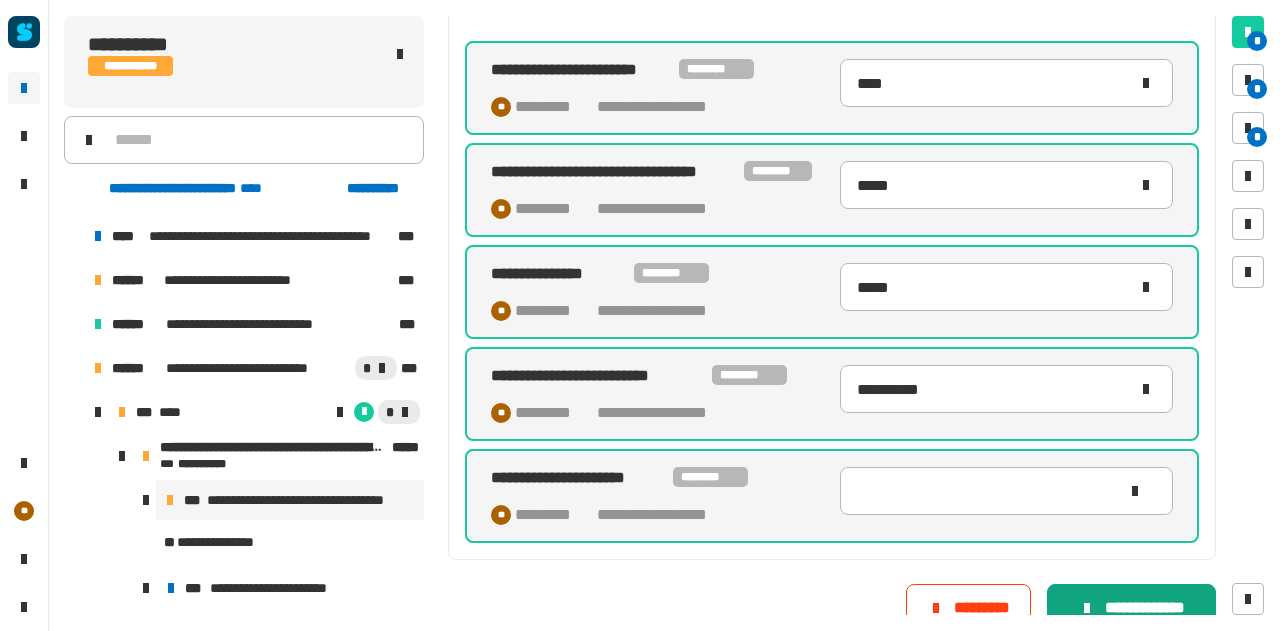 click on "**********" 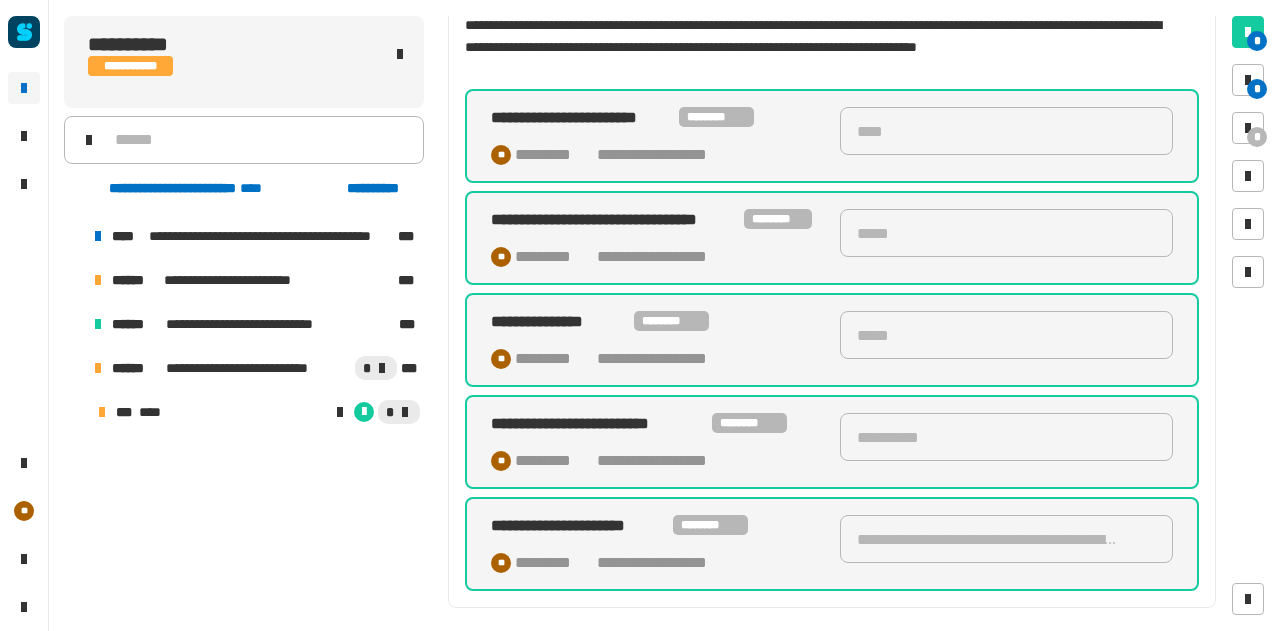 scroll, scrollTop: 0, scrollLeft: 0, axis: both 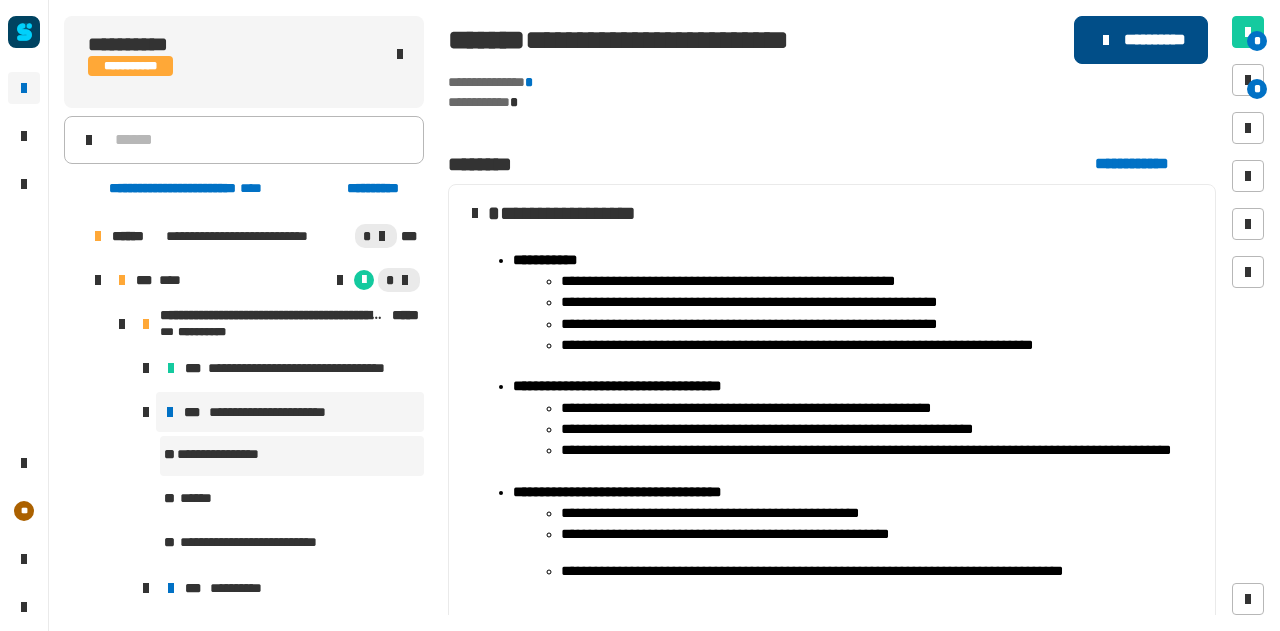 click on "**********" 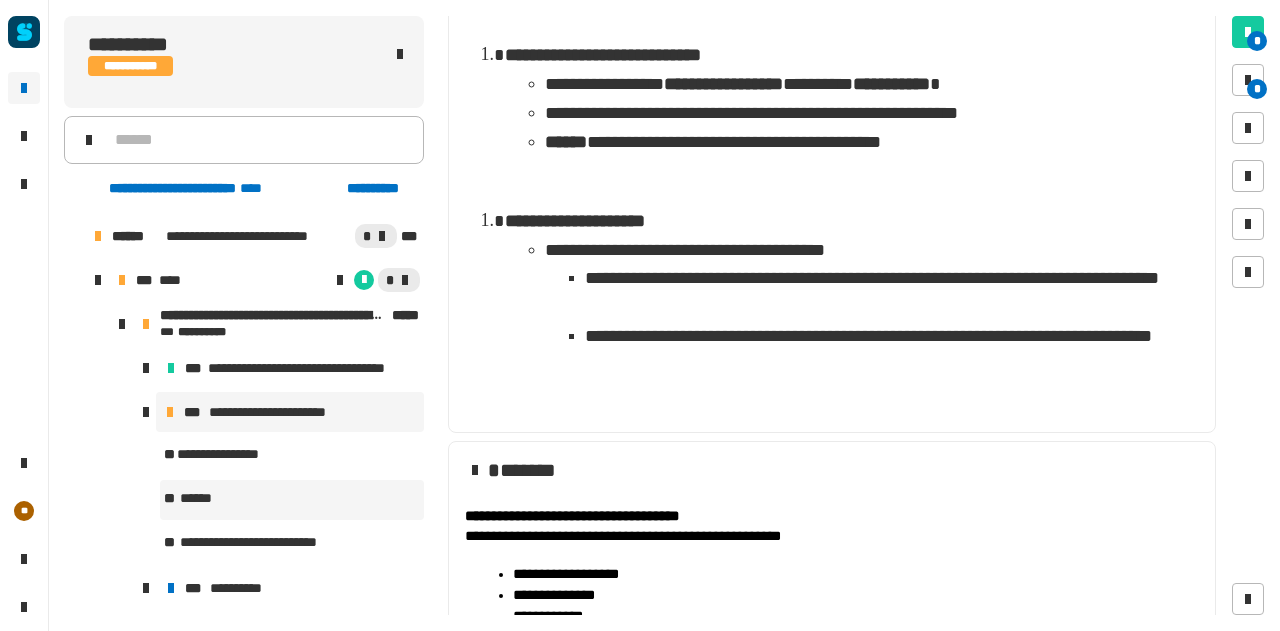 scroll, scrollTop: 1030, scrollLeft: 0, axis: vertical 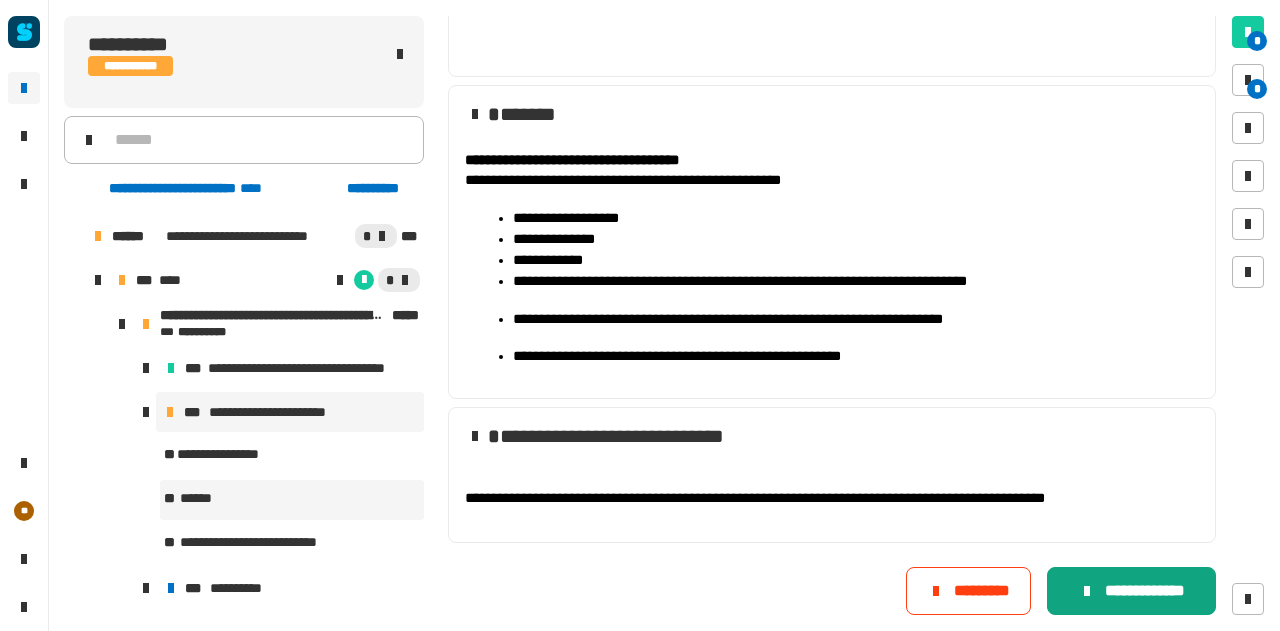 click on "**********" 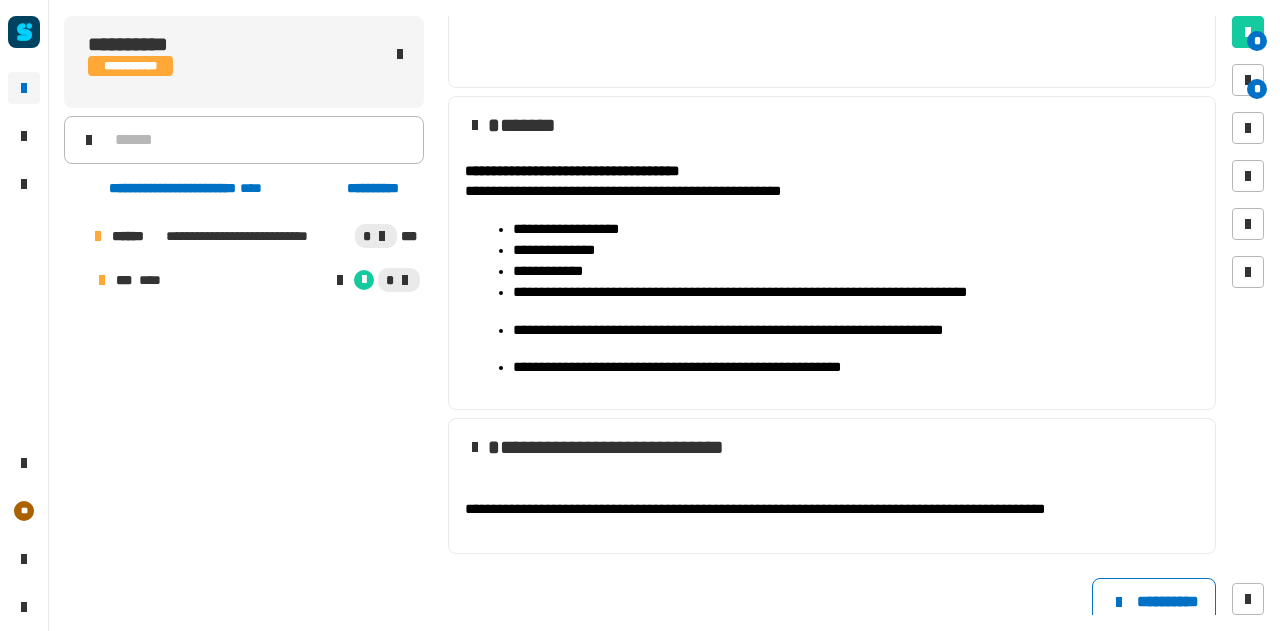 scroll, scrollTop: 0, scrollLeft: 0, axis: both 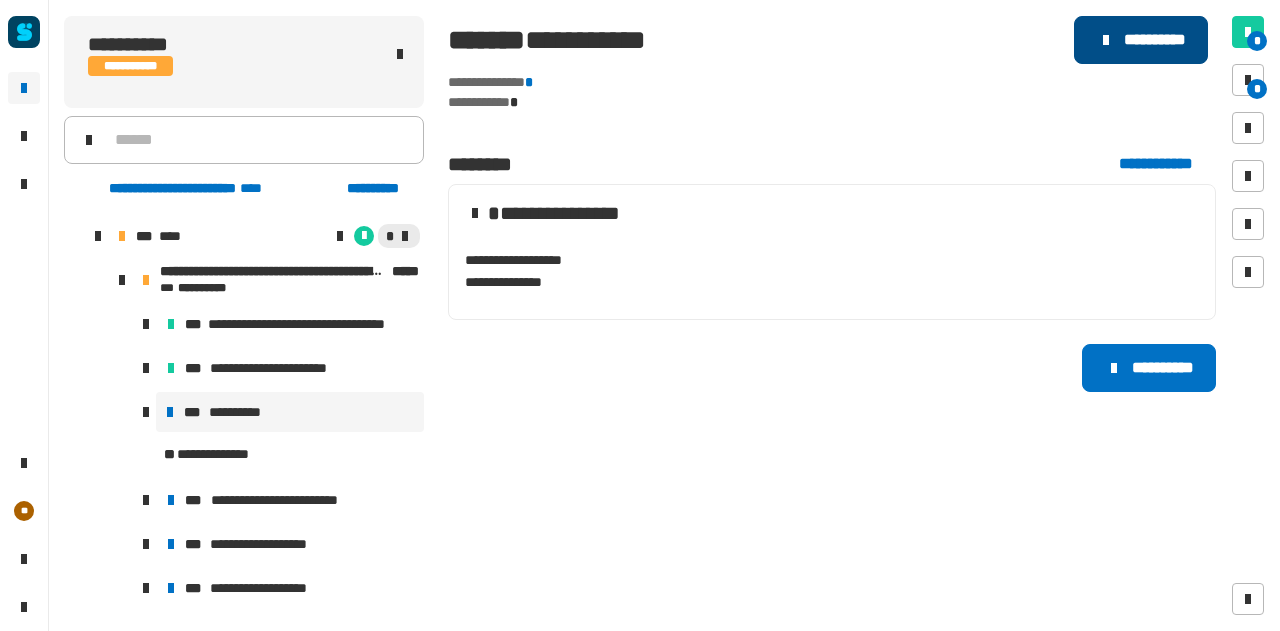 click on "**********" 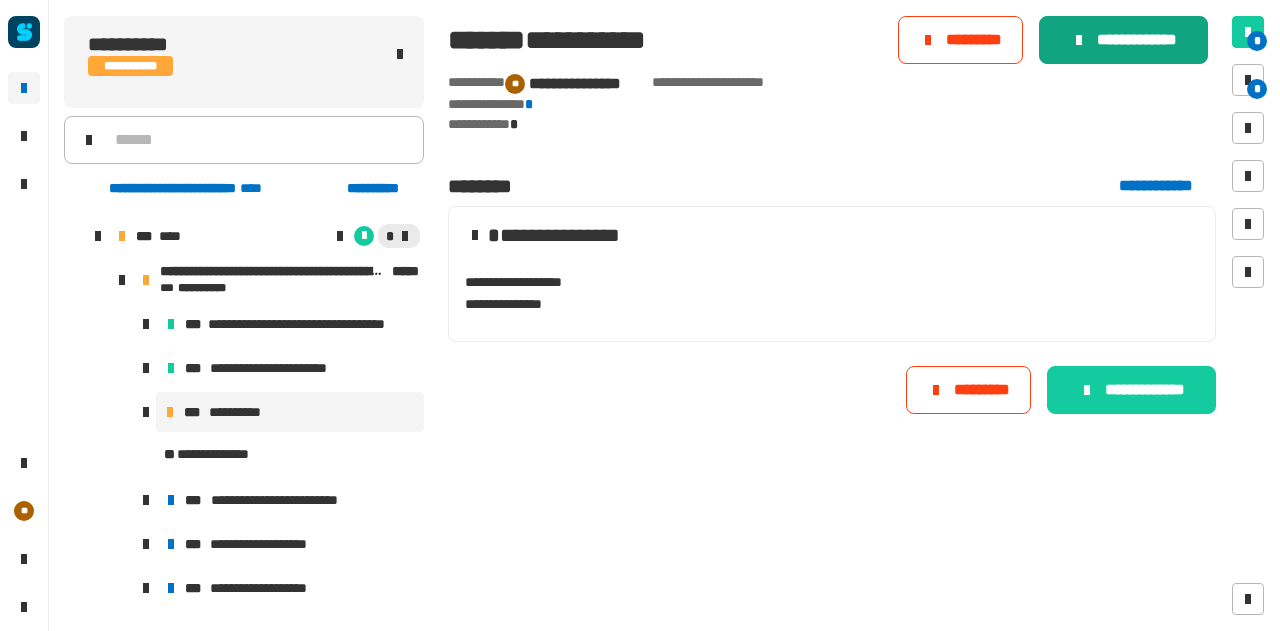 click on "**********" 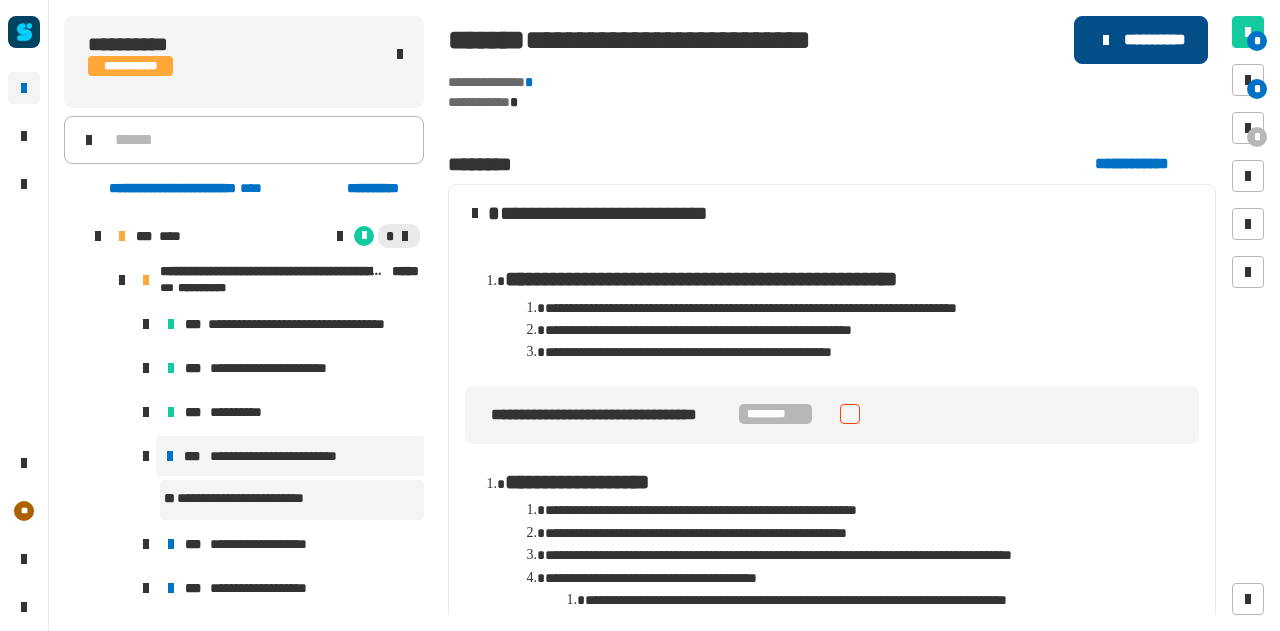click 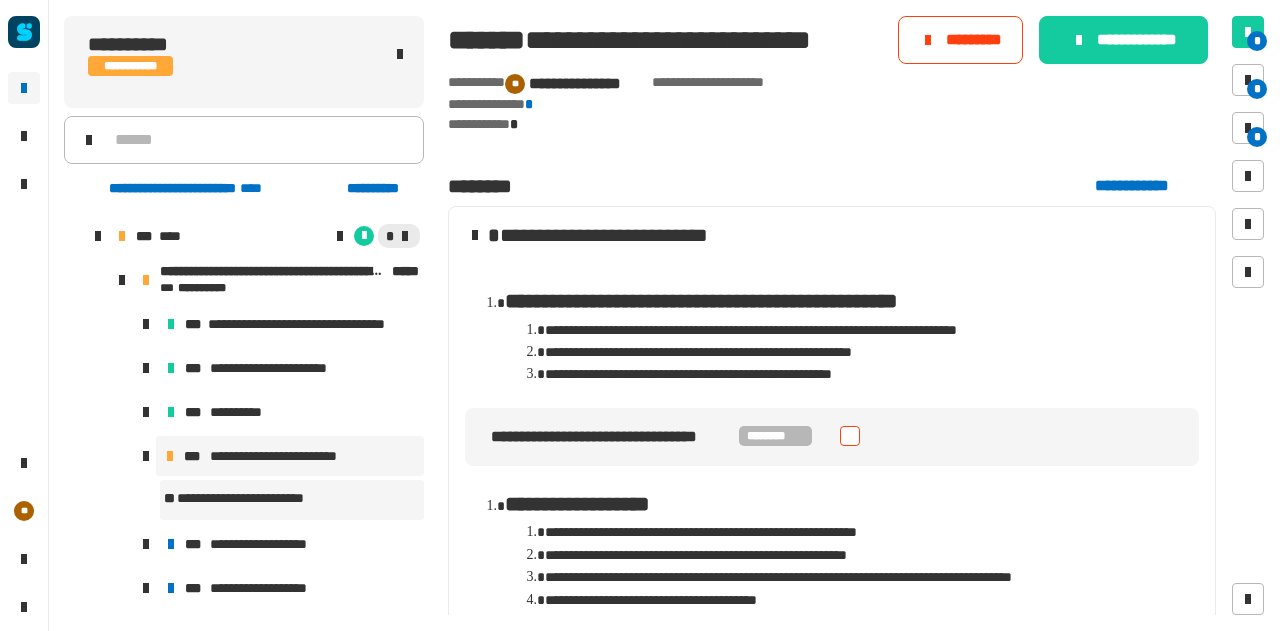 click at bounding box center (850, 436) 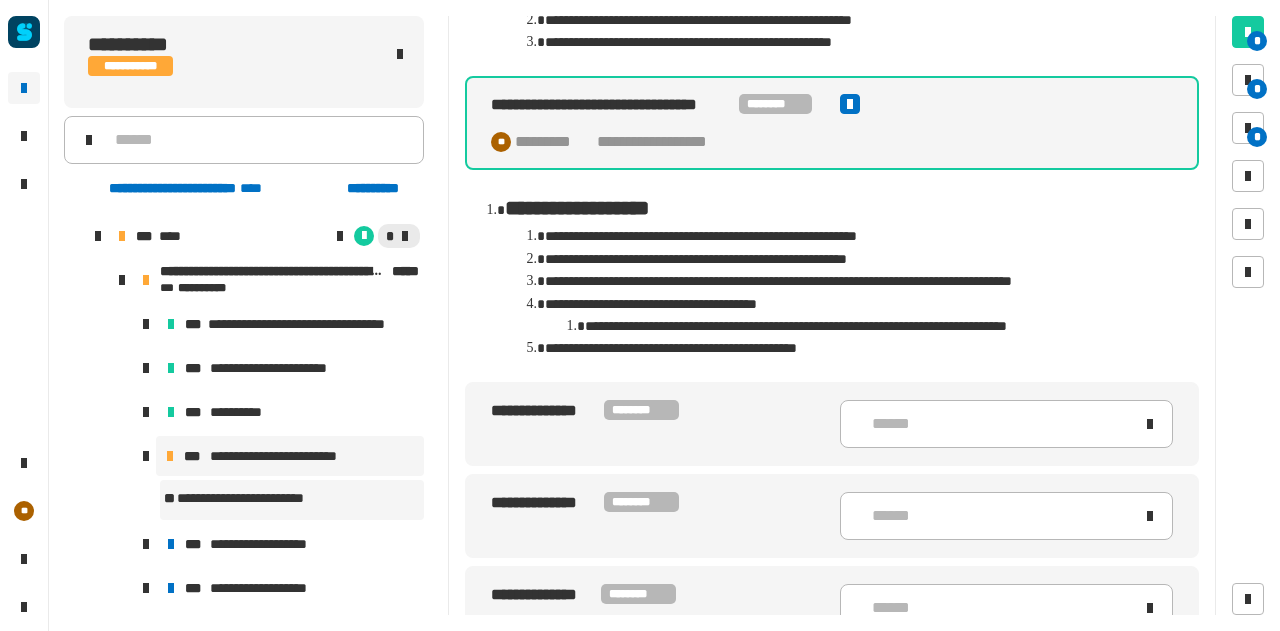 scroll, scrollTop: 338, scrollLeft: 0, axis: vertical 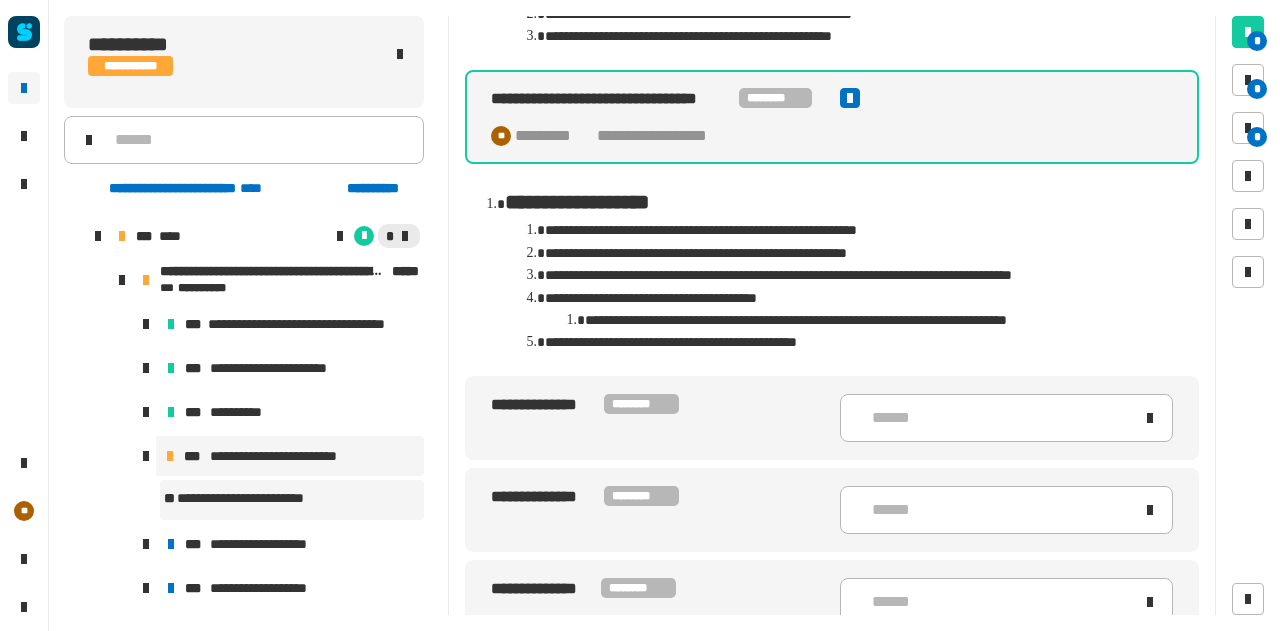 click on "**********" at bounding box center [880, 320] 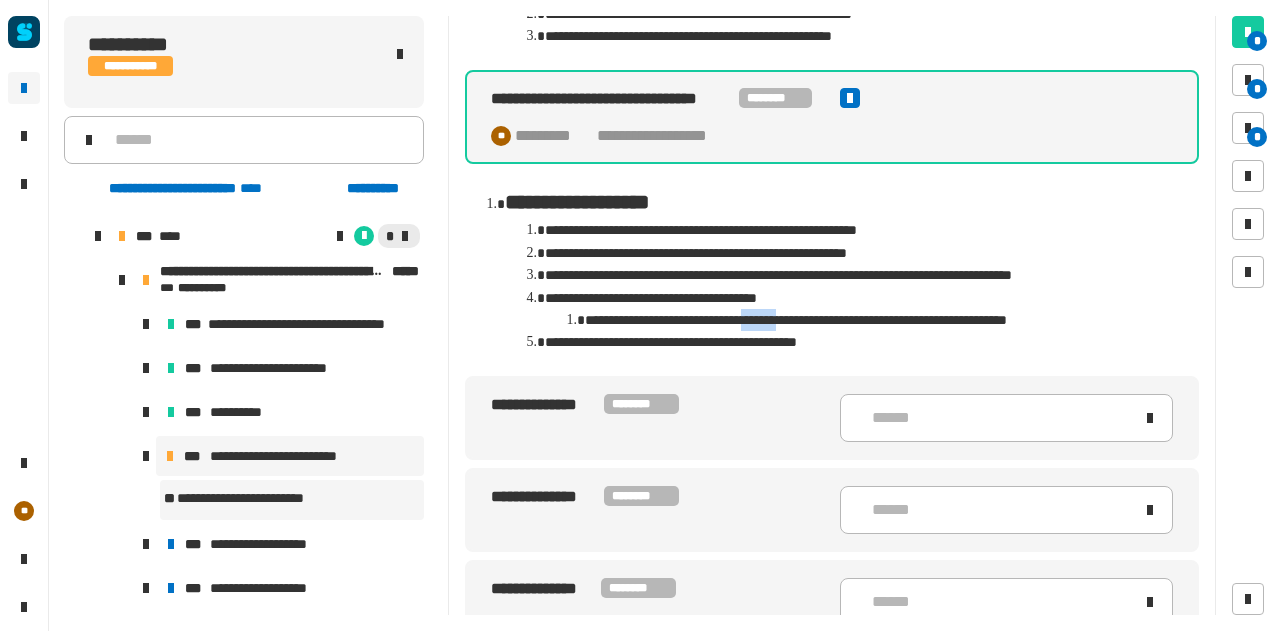 click on "**********" at bounding box center [880, 320] 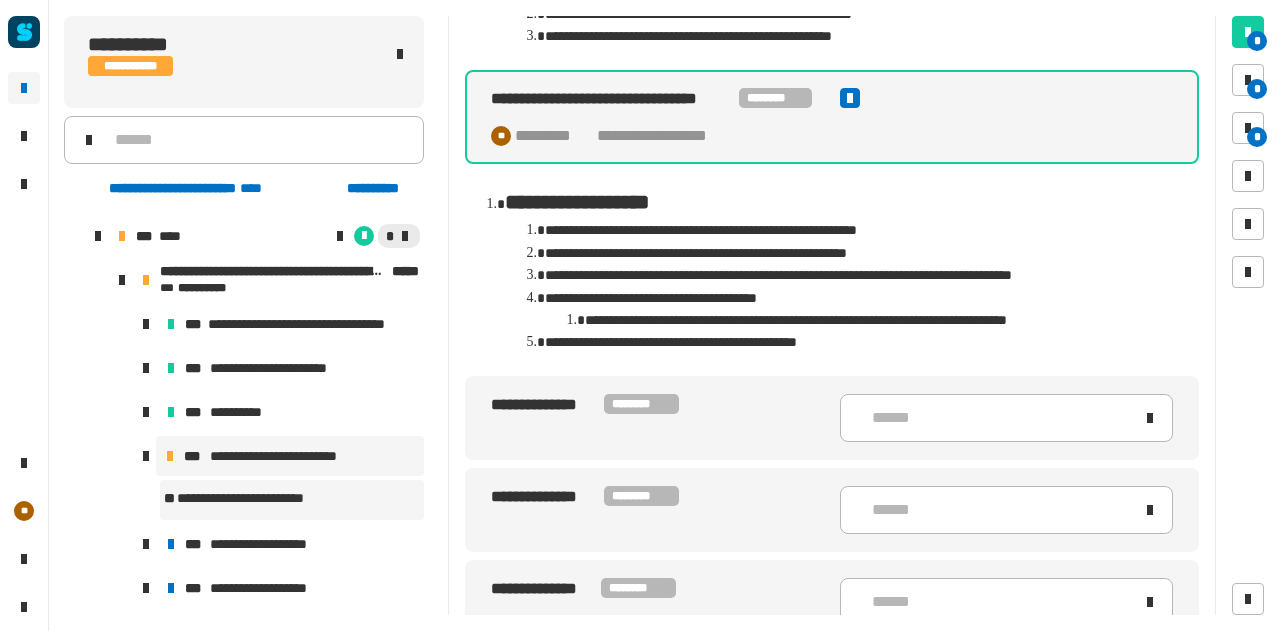 click on "**********" at bounding box center (880, 320) 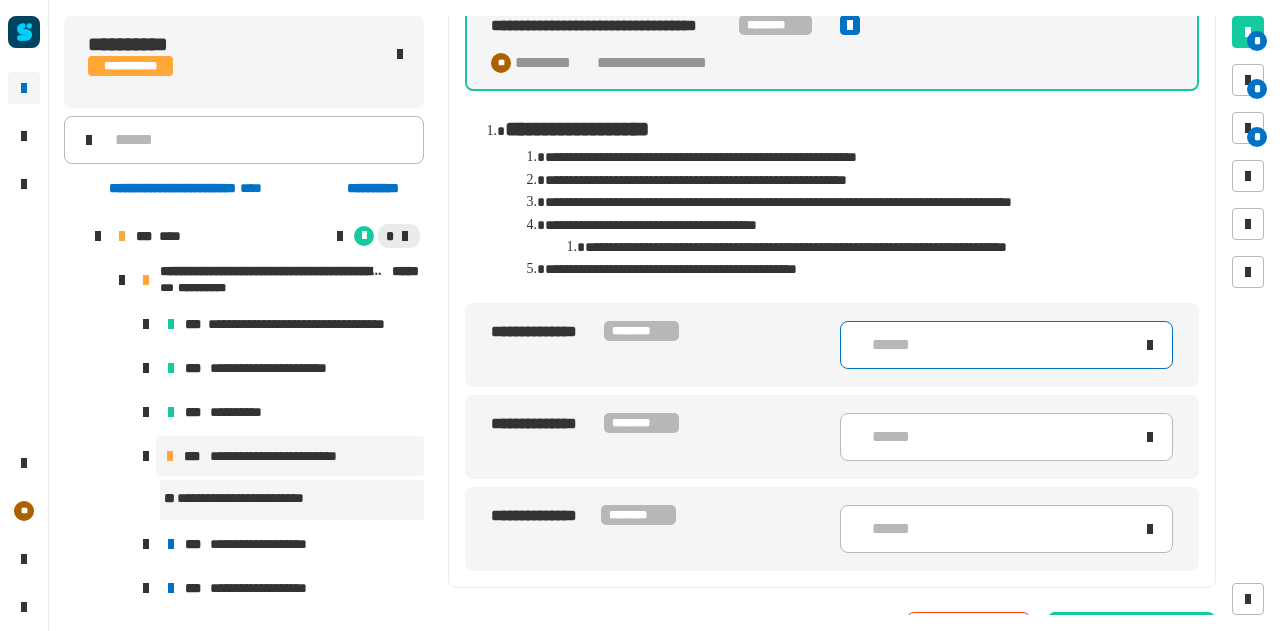 scroll, scrollTop: 427, scrollLeft: 0, axis: vertical 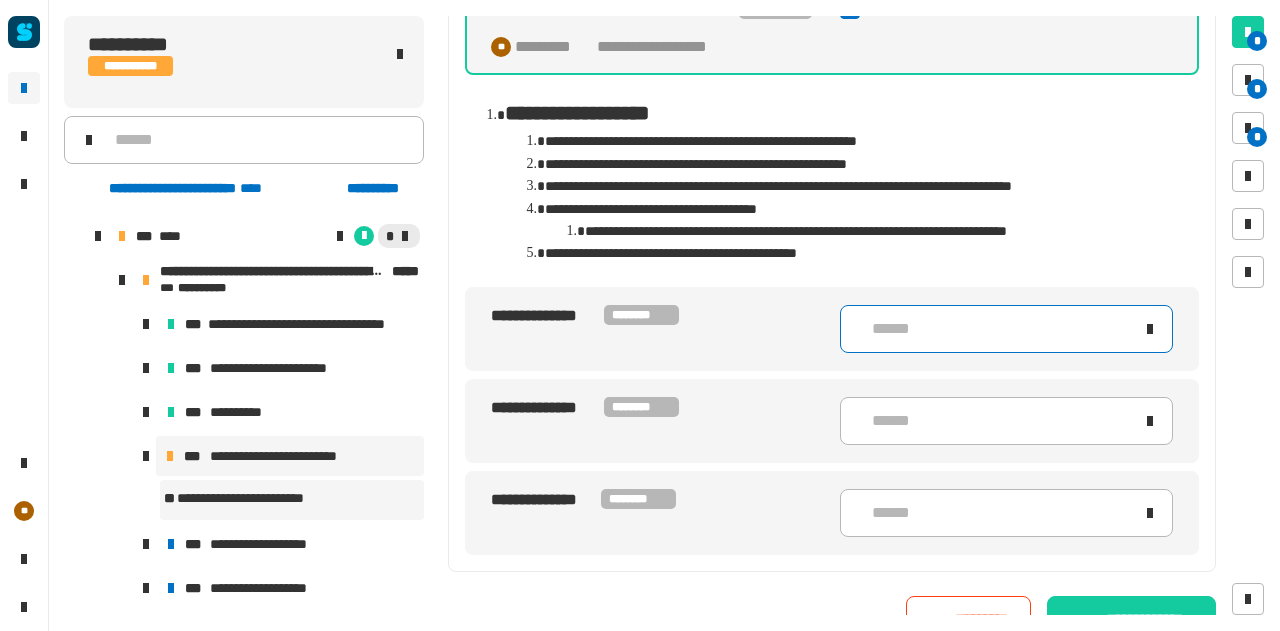 click on "******" at bounding box center [1002, 329] 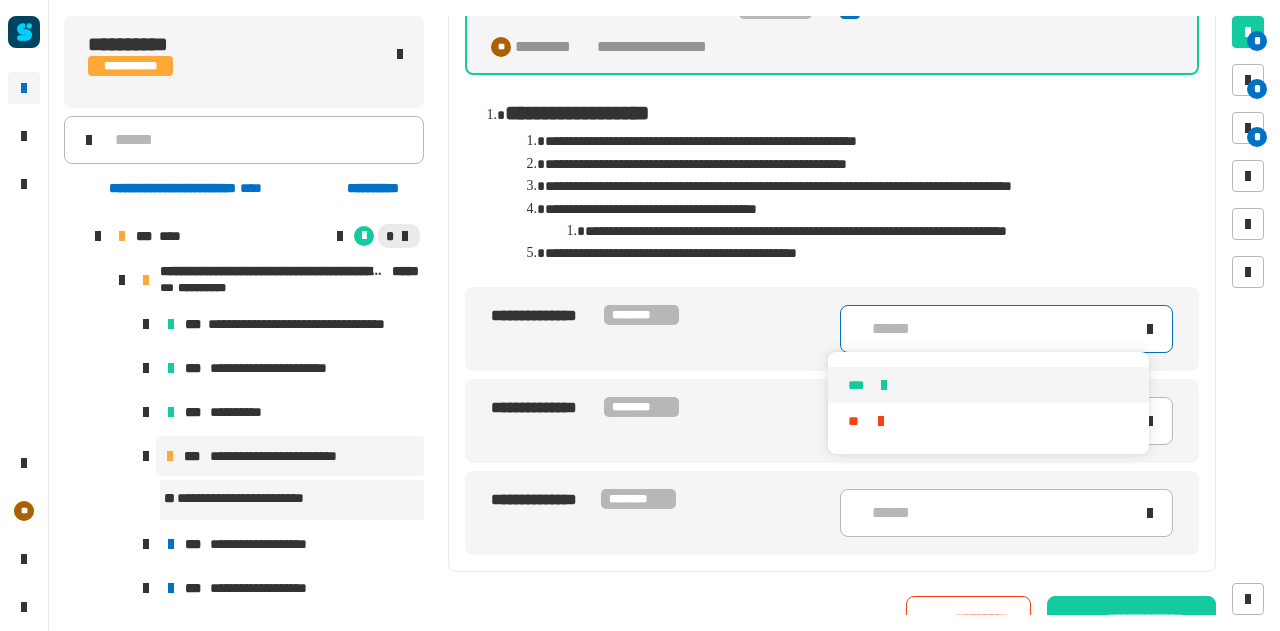 click on "***" at bounding box center [988, 385] 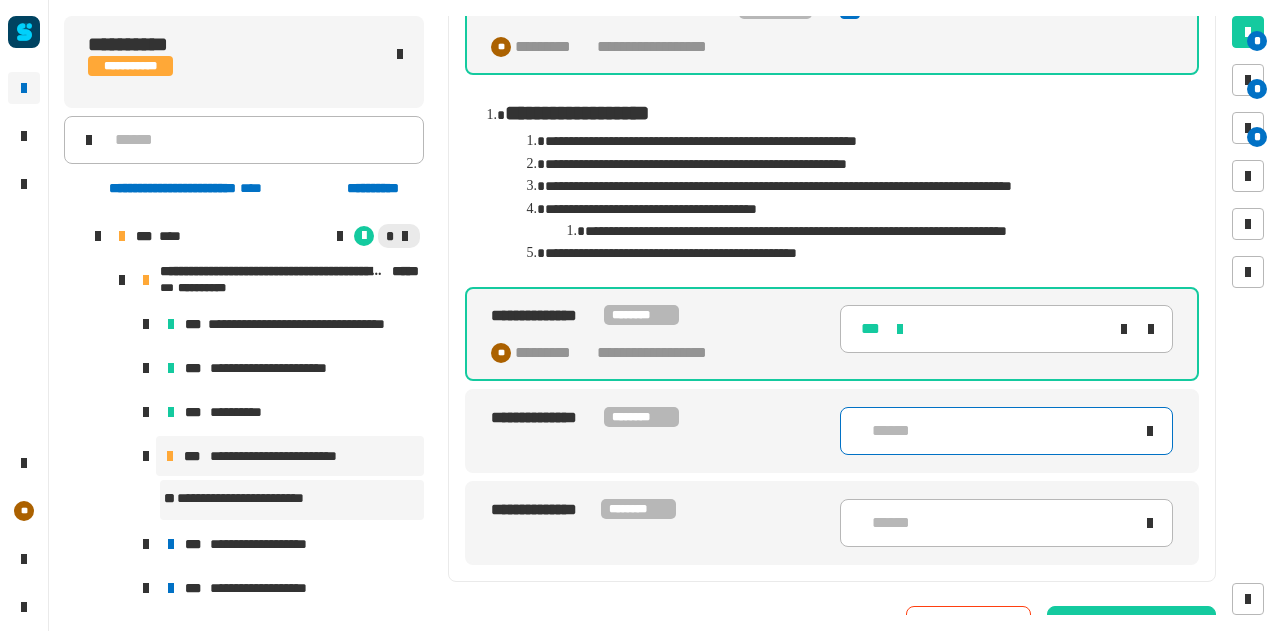 click on "******" at bounding box center (1002, 431) 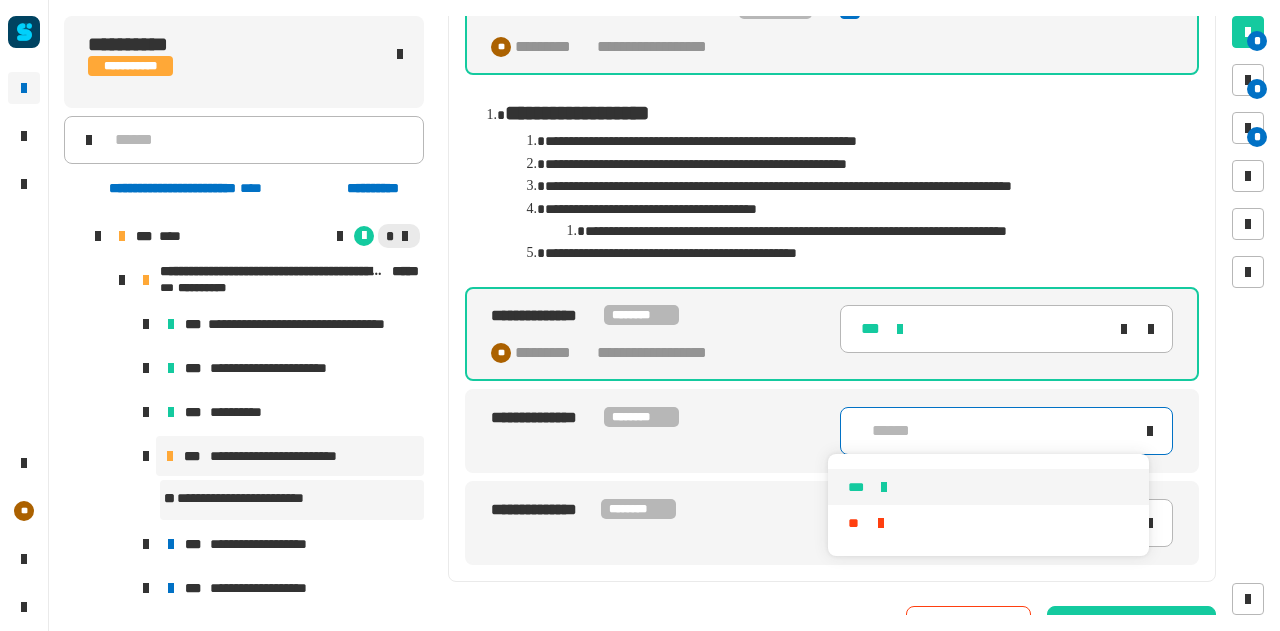 click at bounding box center (884, 487) 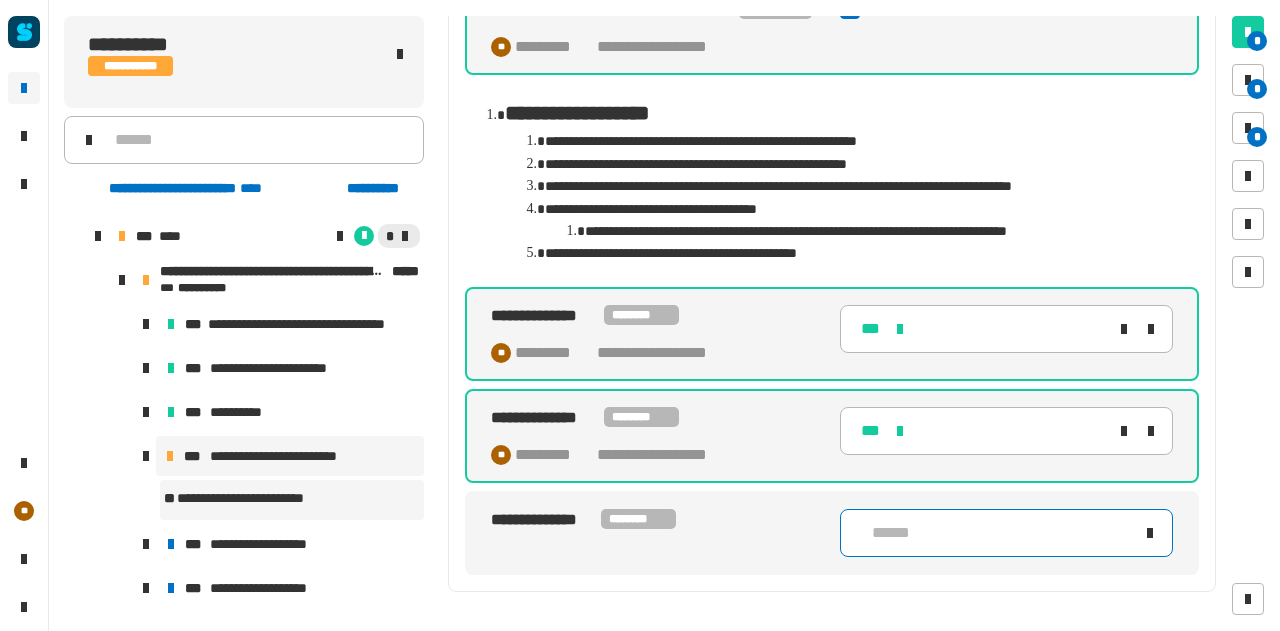 click on "******" at bounding box center [1006, 533] 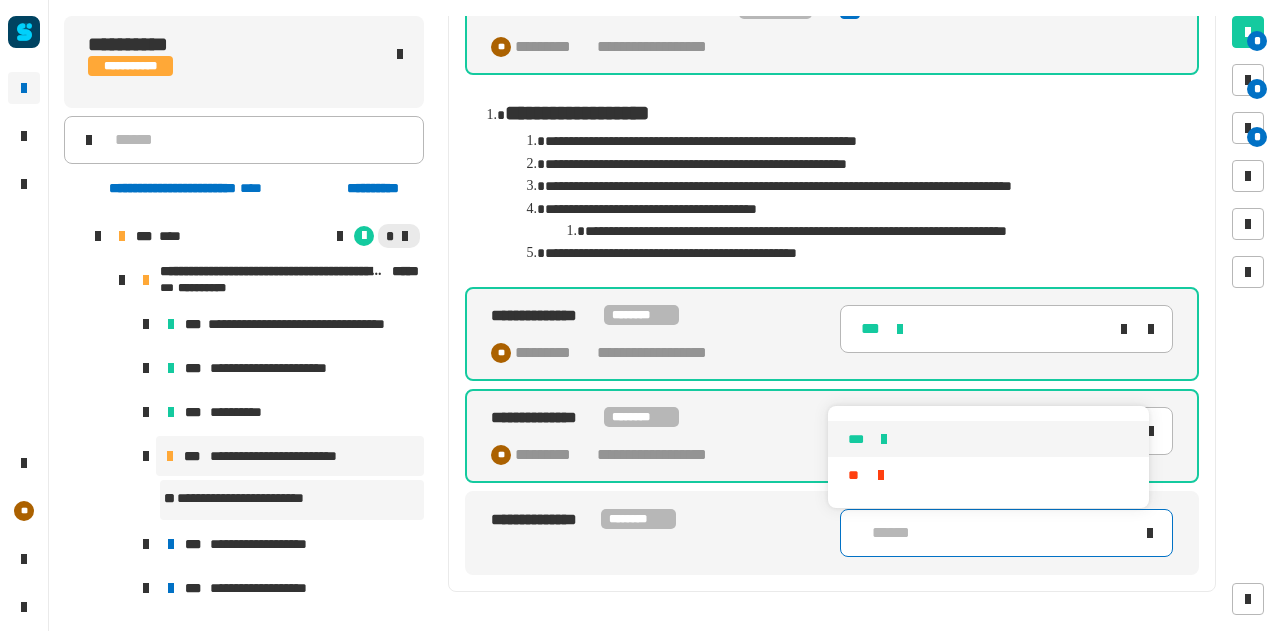 click at bounding box center (884, 439) 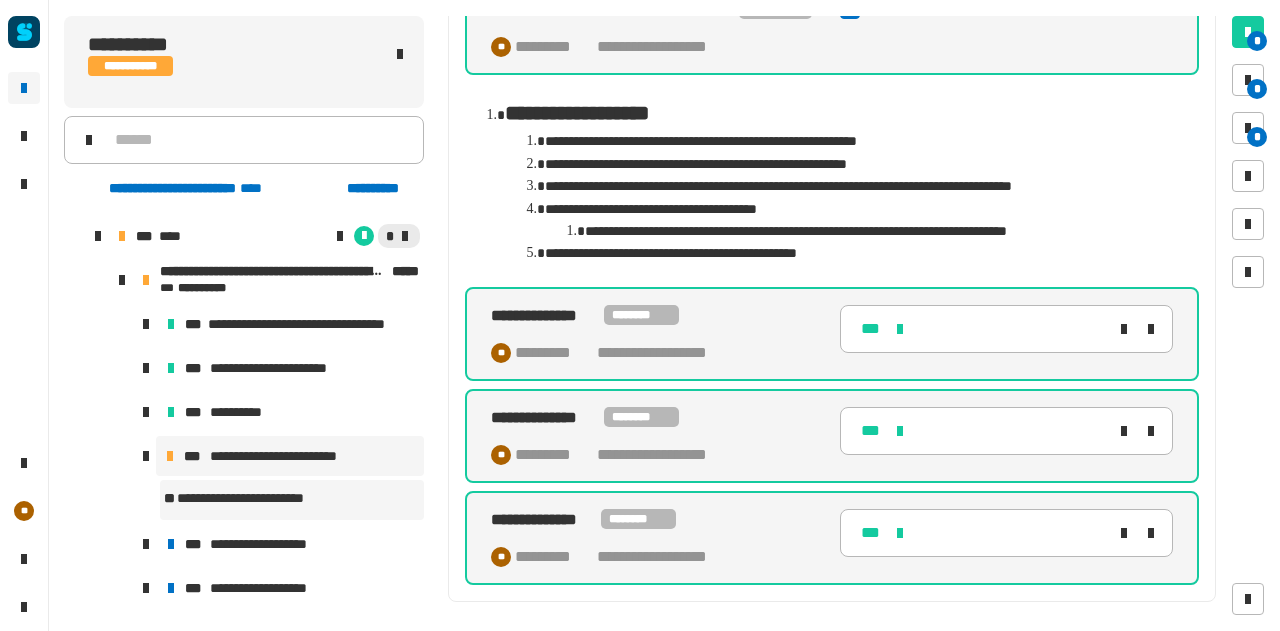 scroll, scrollTop: 484, scrollLeft: 0, axis: vertical 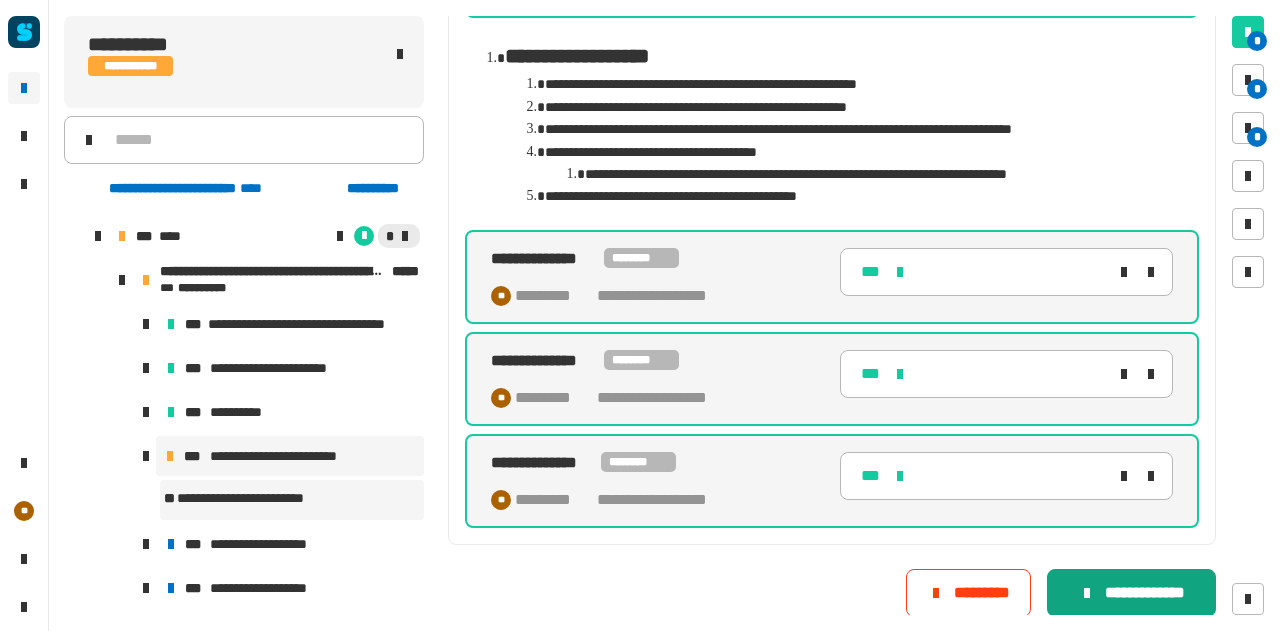 click on "**********" 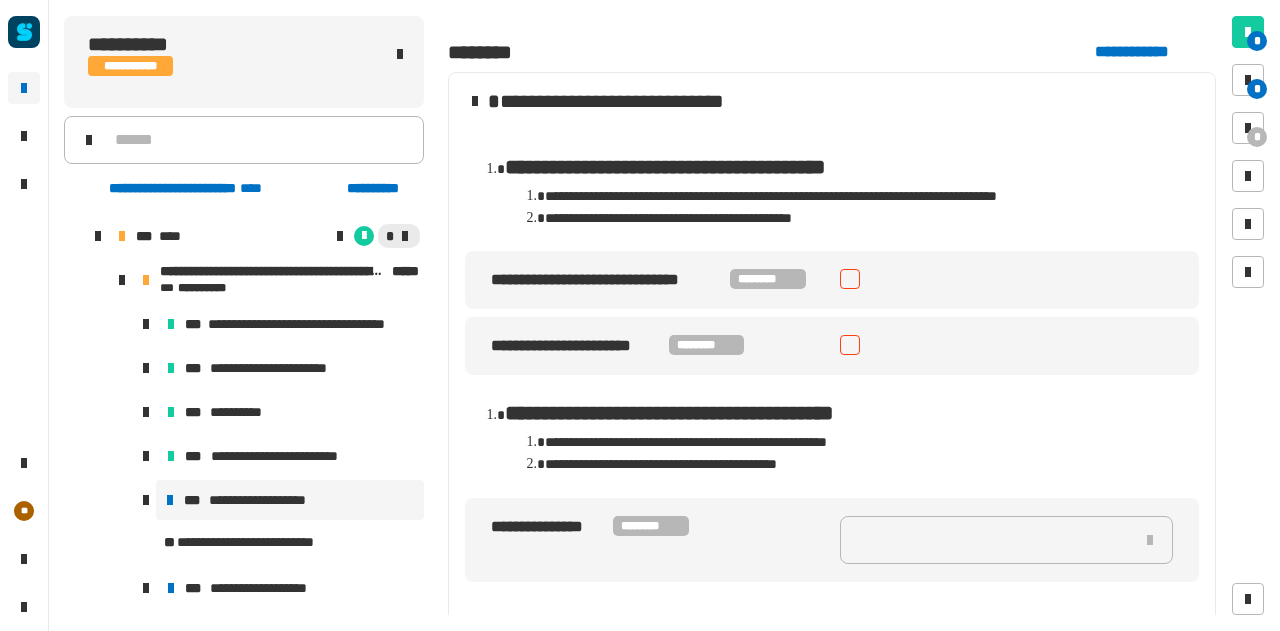 scroll, scrollTop: 0, scrollLeft: 0, axis: both 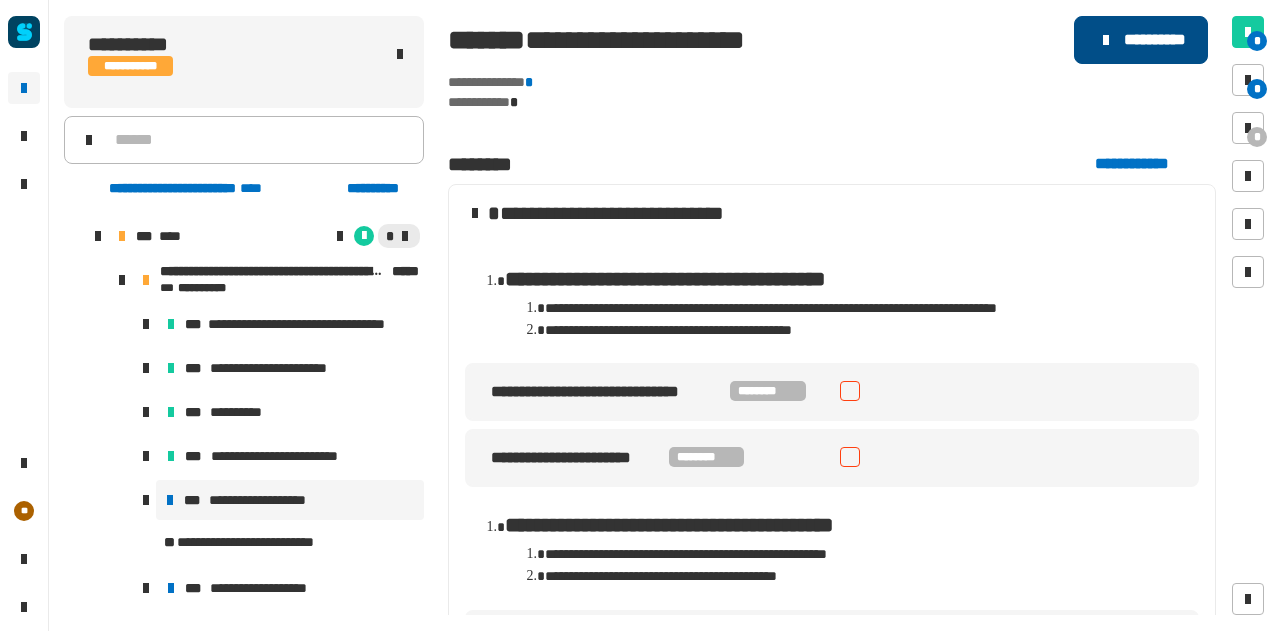 click on "**********" 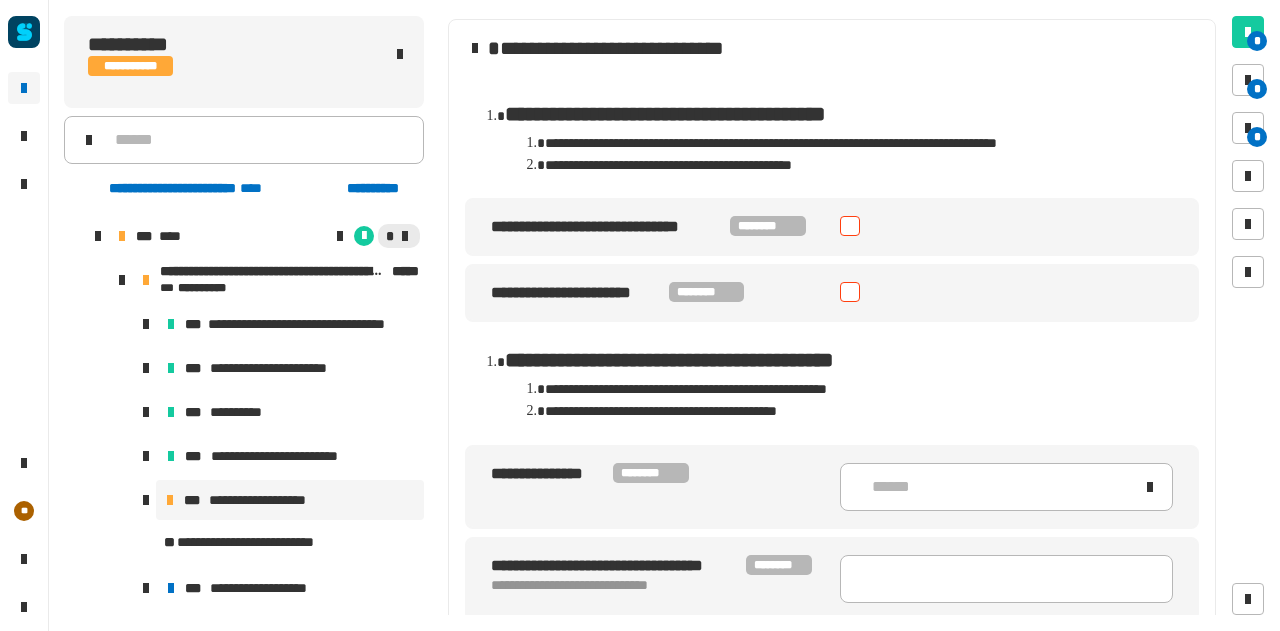 scroll, scrollTop: 194, scrollLeft: 0, axis: vertical 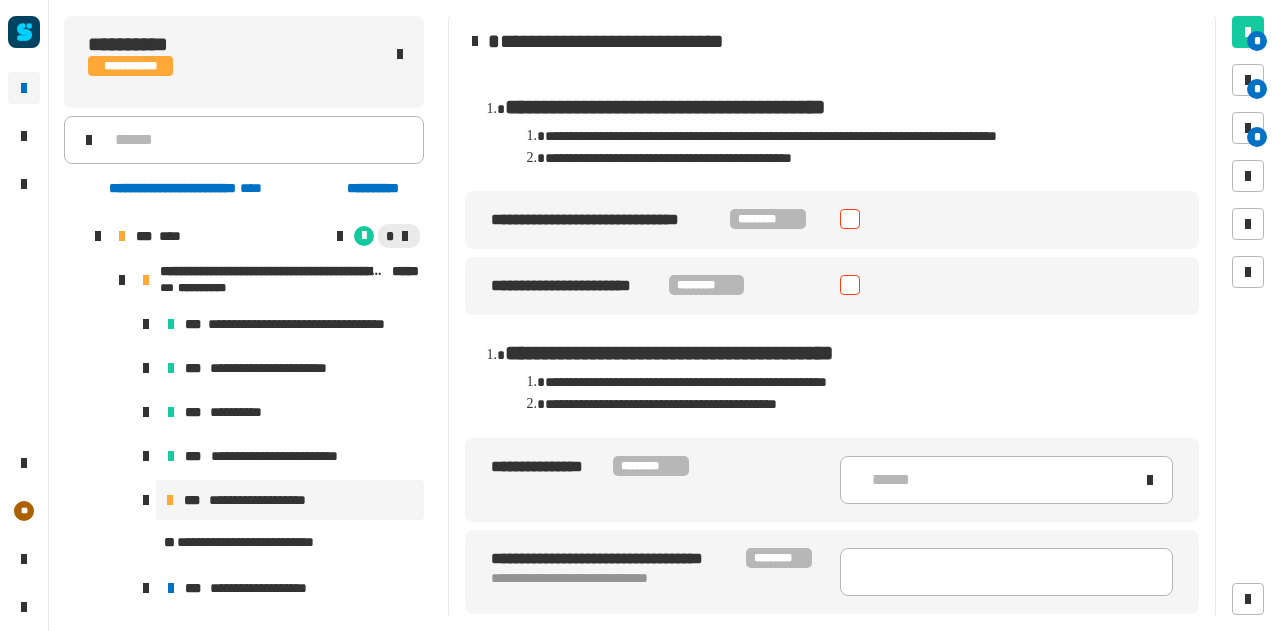 click at bounding box center [850, 219] 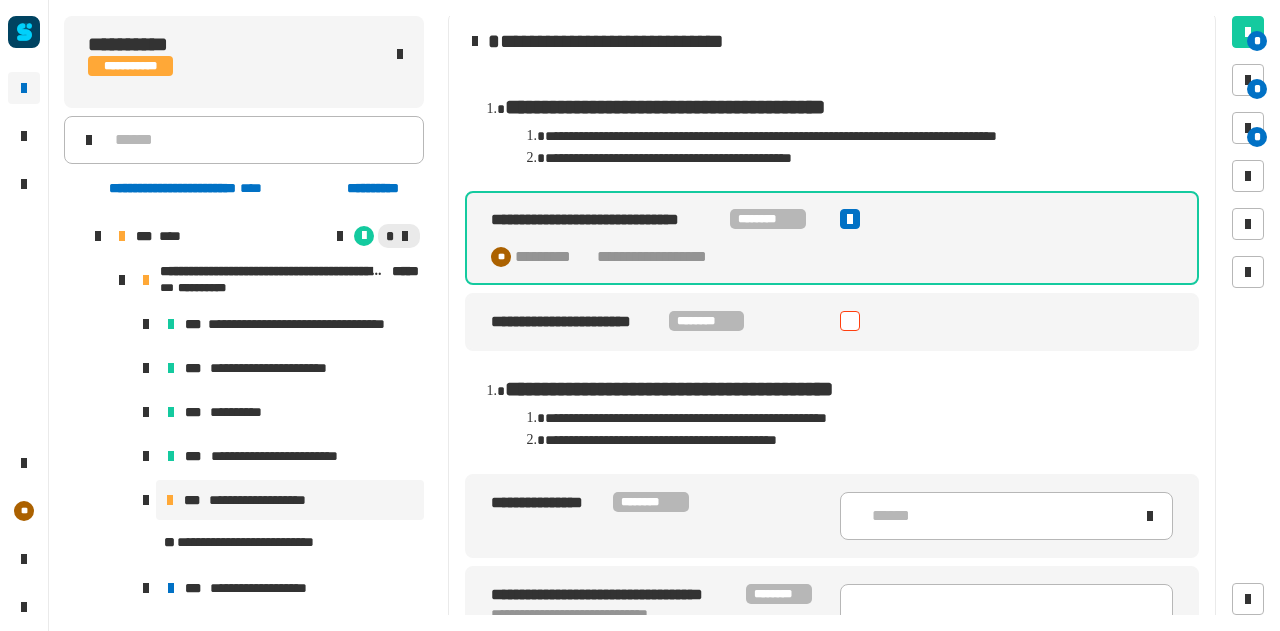 click at bounding box center [850, 321] 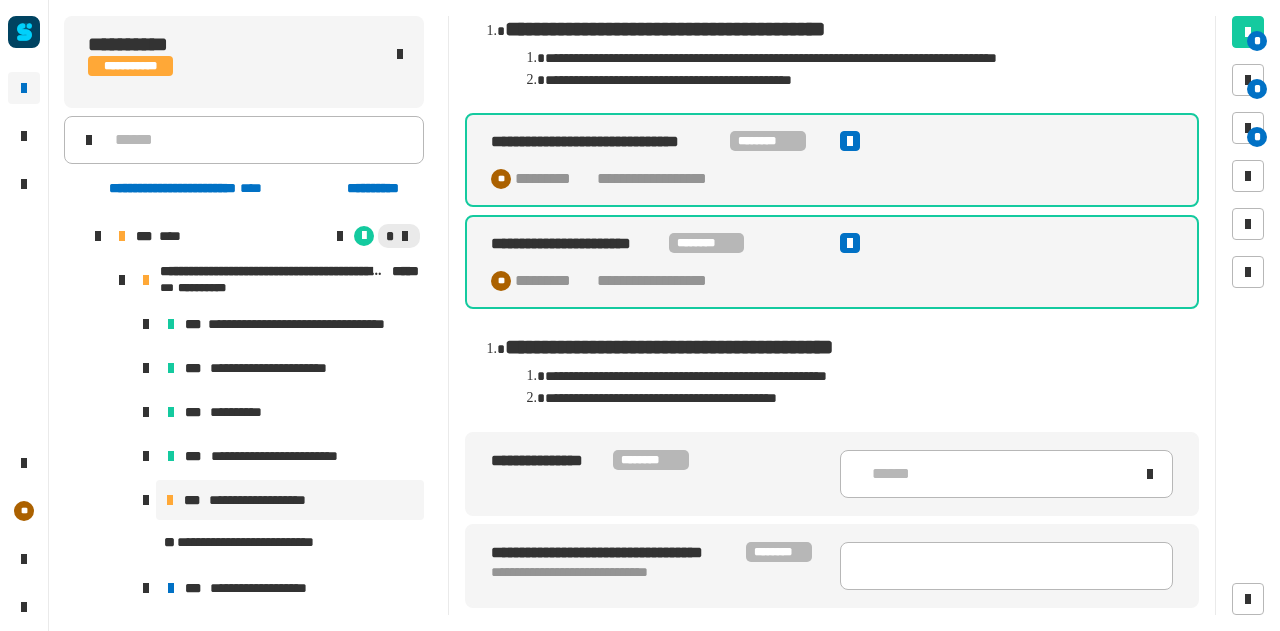 scroll, scrollTop: 352, scrollLeft: 0, axis: vertical 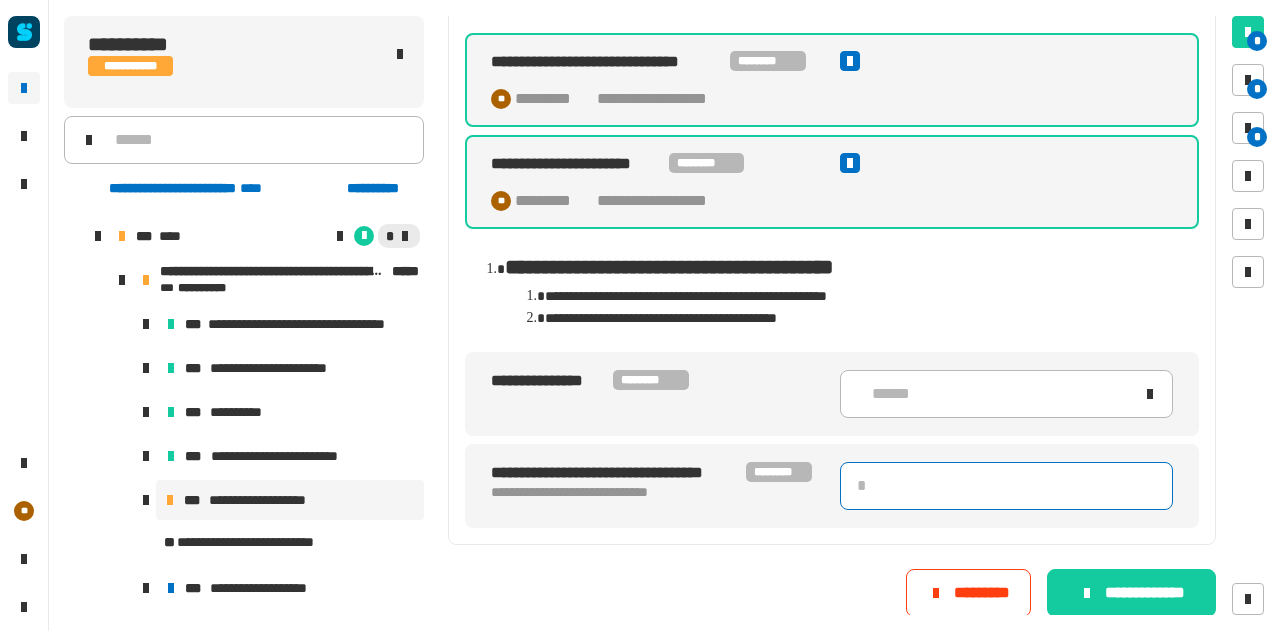 click at bounding box center [1006, 486] 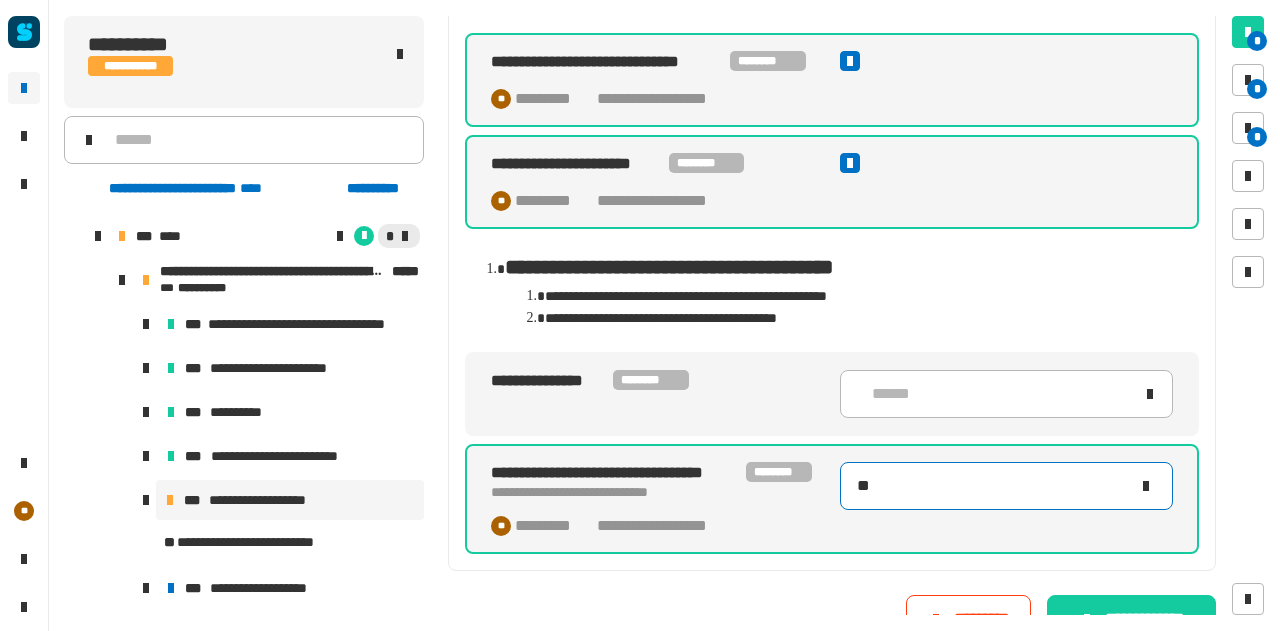 scroll, scrollTop: 379, scrollLeft: 0, axis: vertical 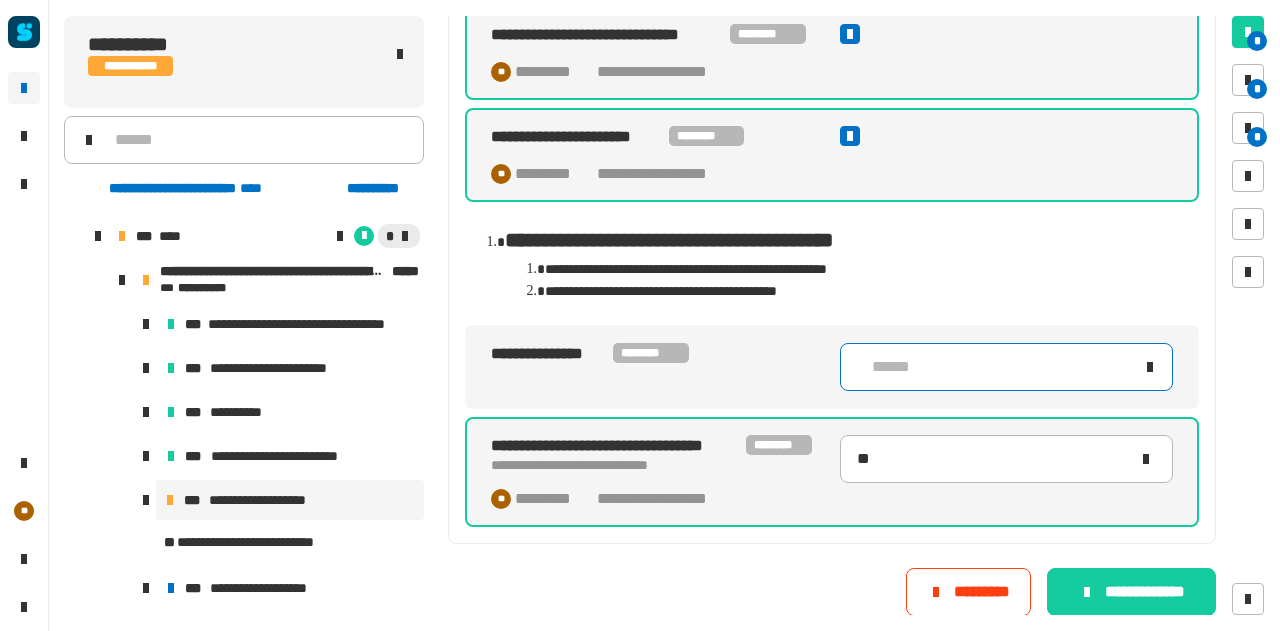 click on "******" at bounding box center (1006, 367) 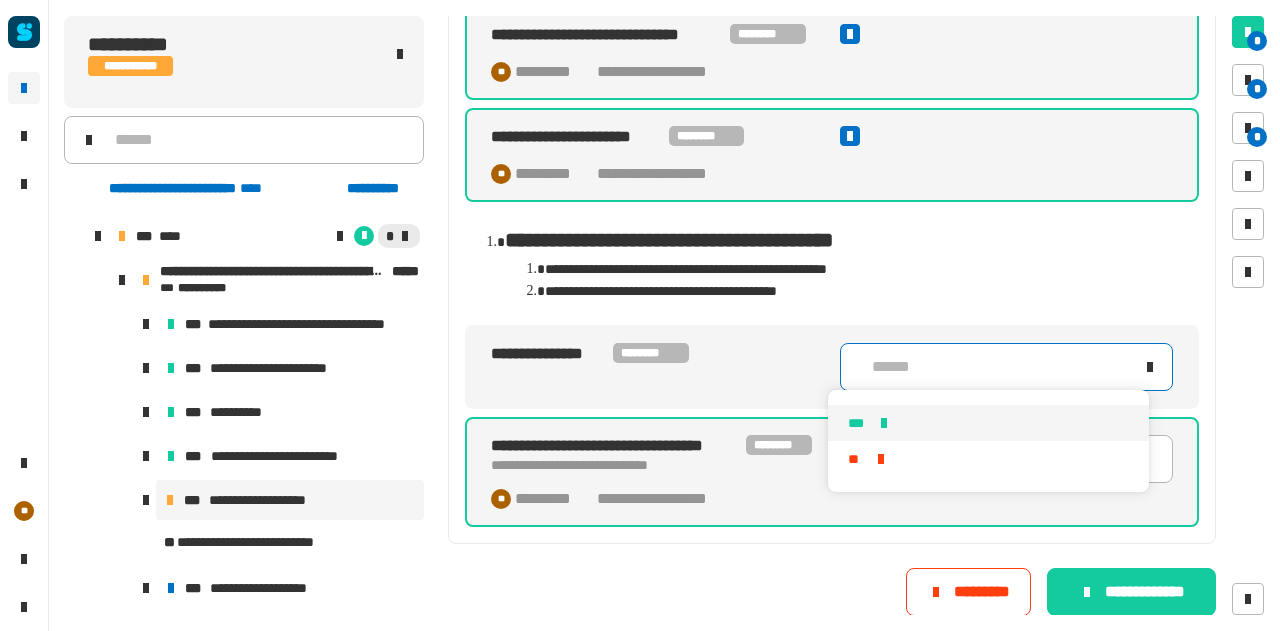 click on "***" at bounding box center [858, 423] 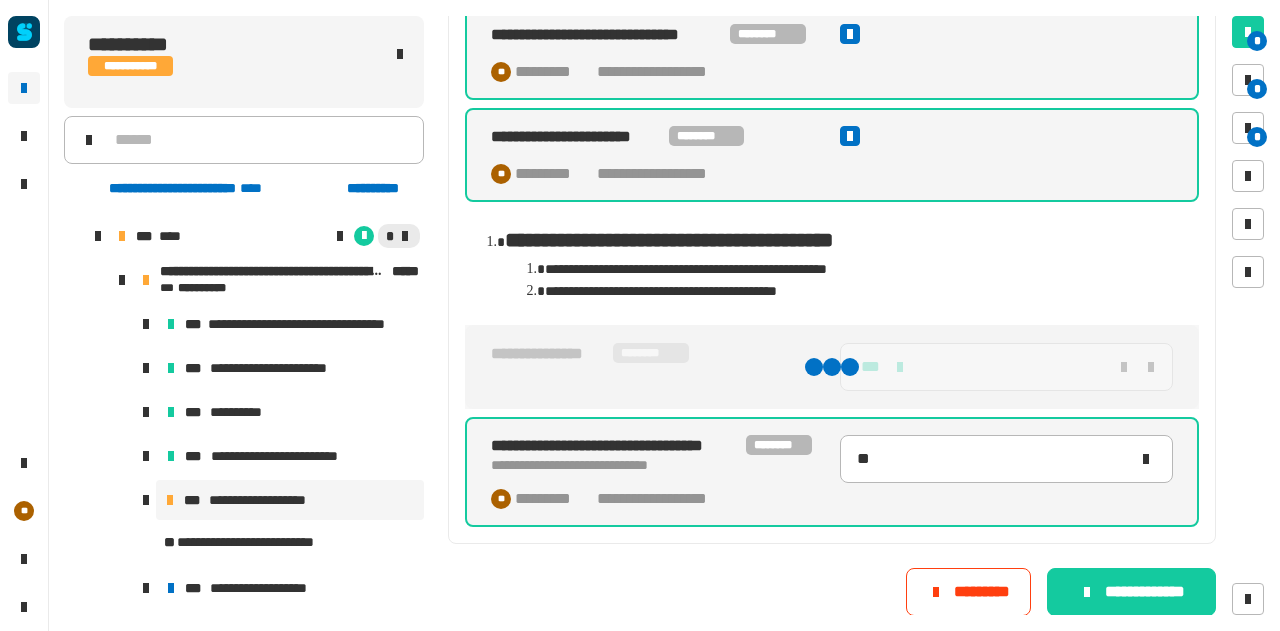 type on "**" 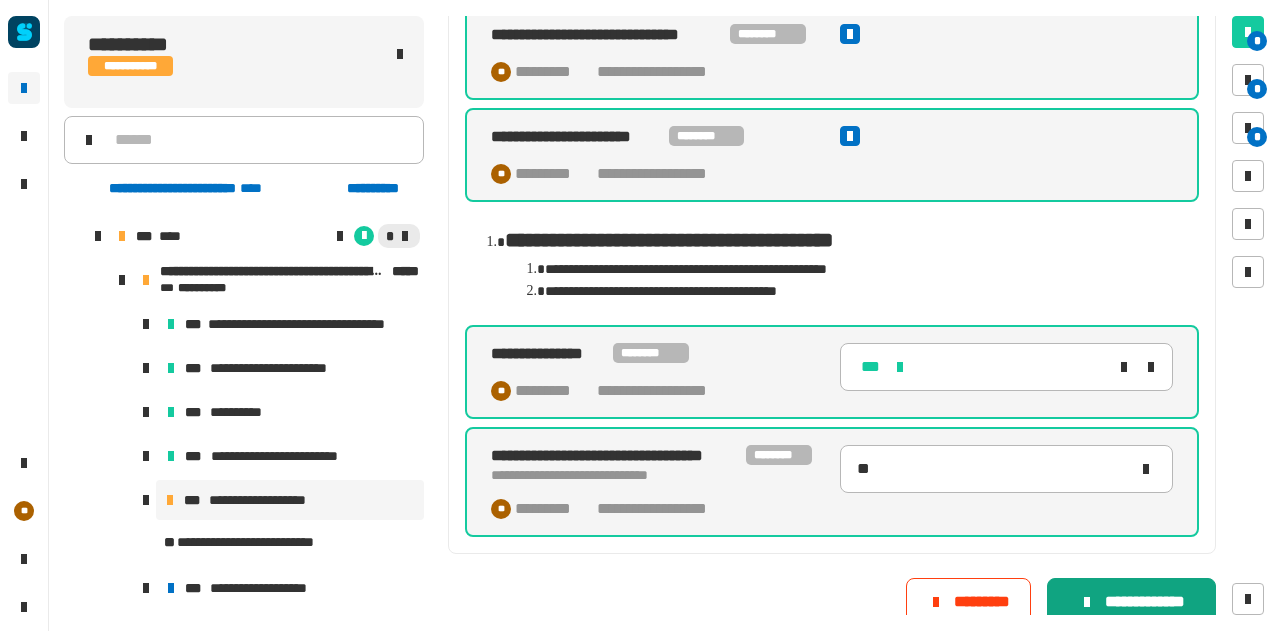 click on "**********" 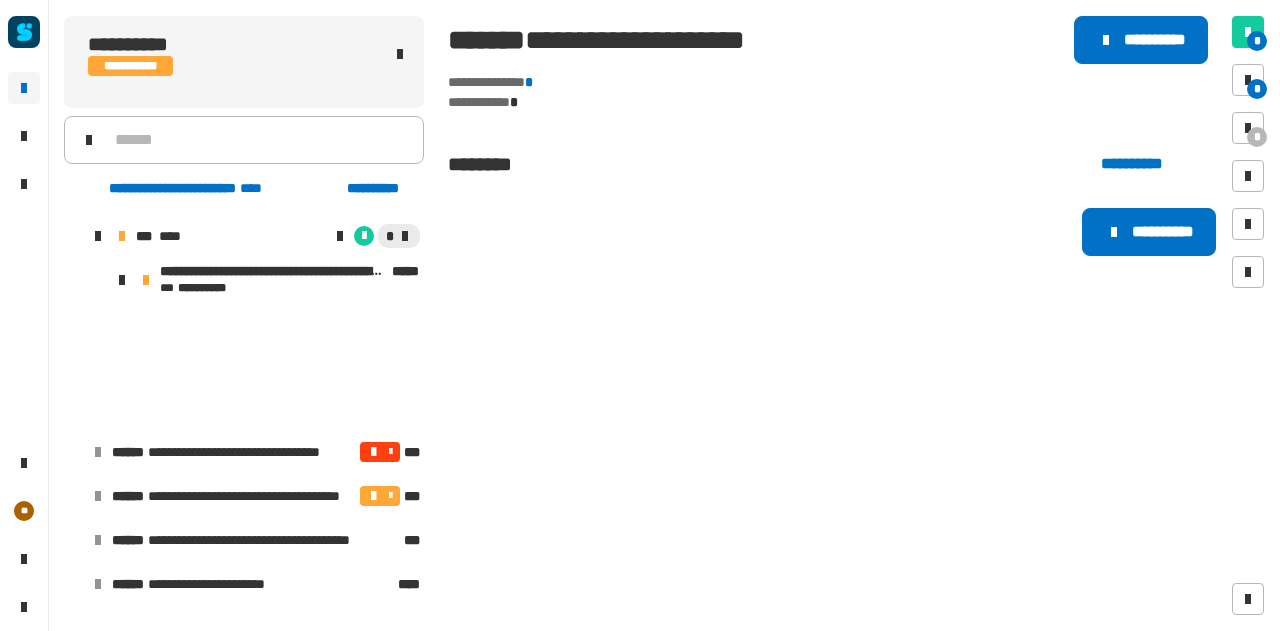scroll, scrollTop: 0, scrollLeft: 0, axis: both 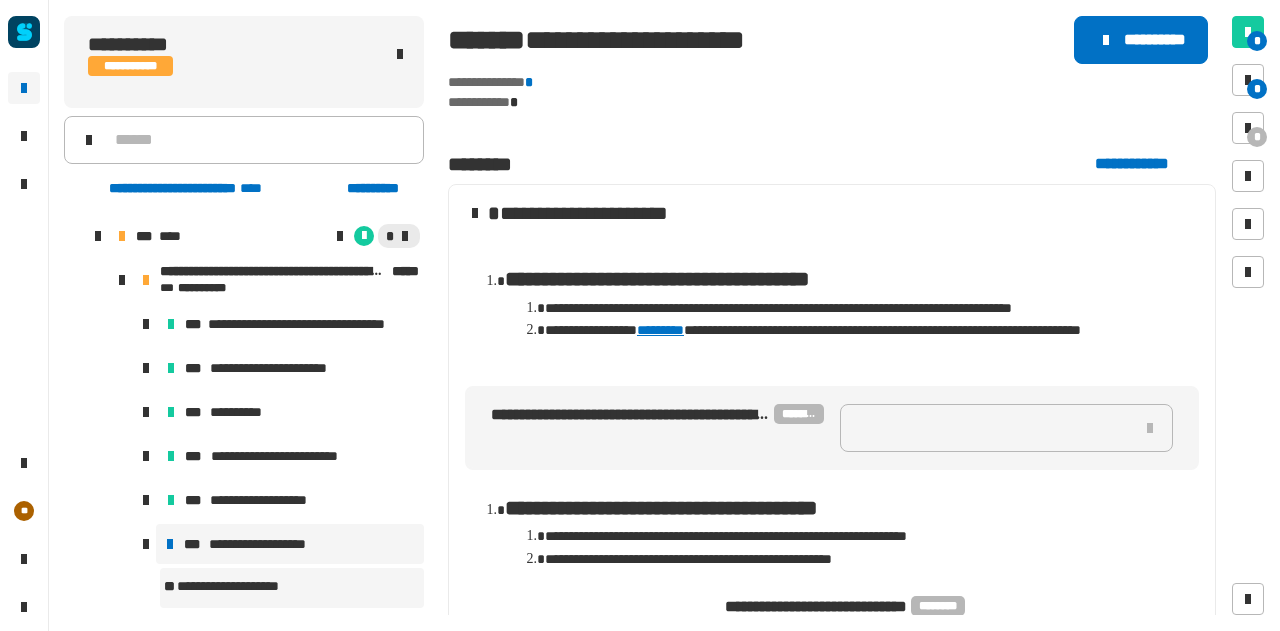 type 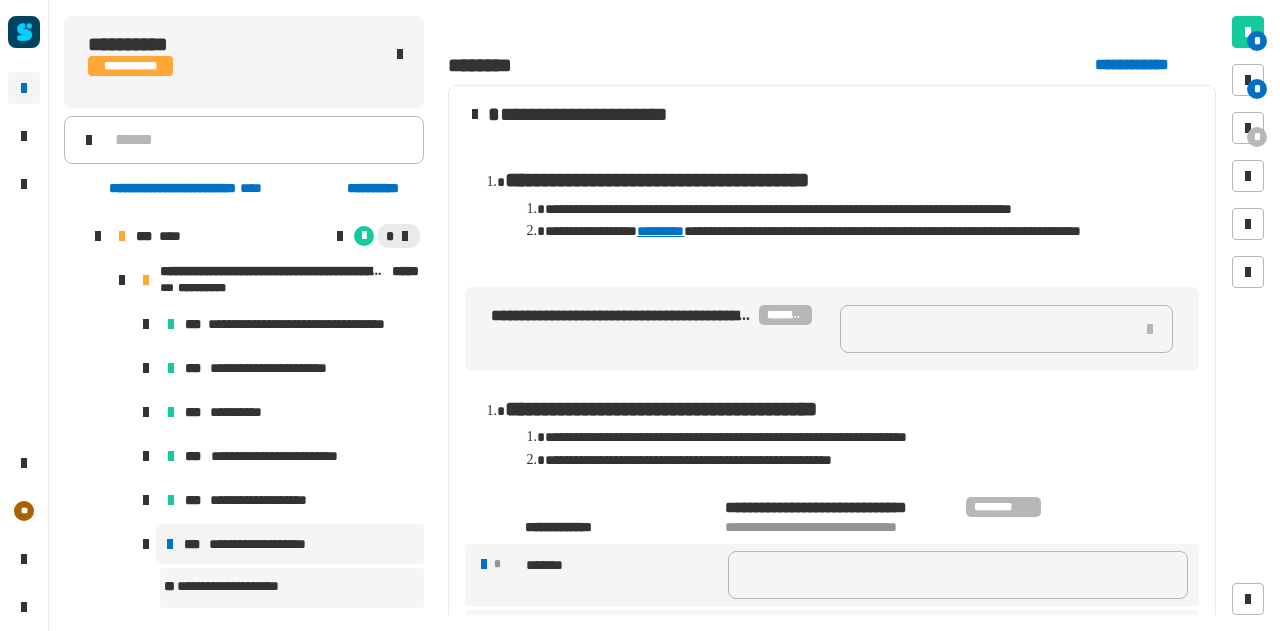 scroll, scrollTop: 0, scrollLeft: 0, axis: both 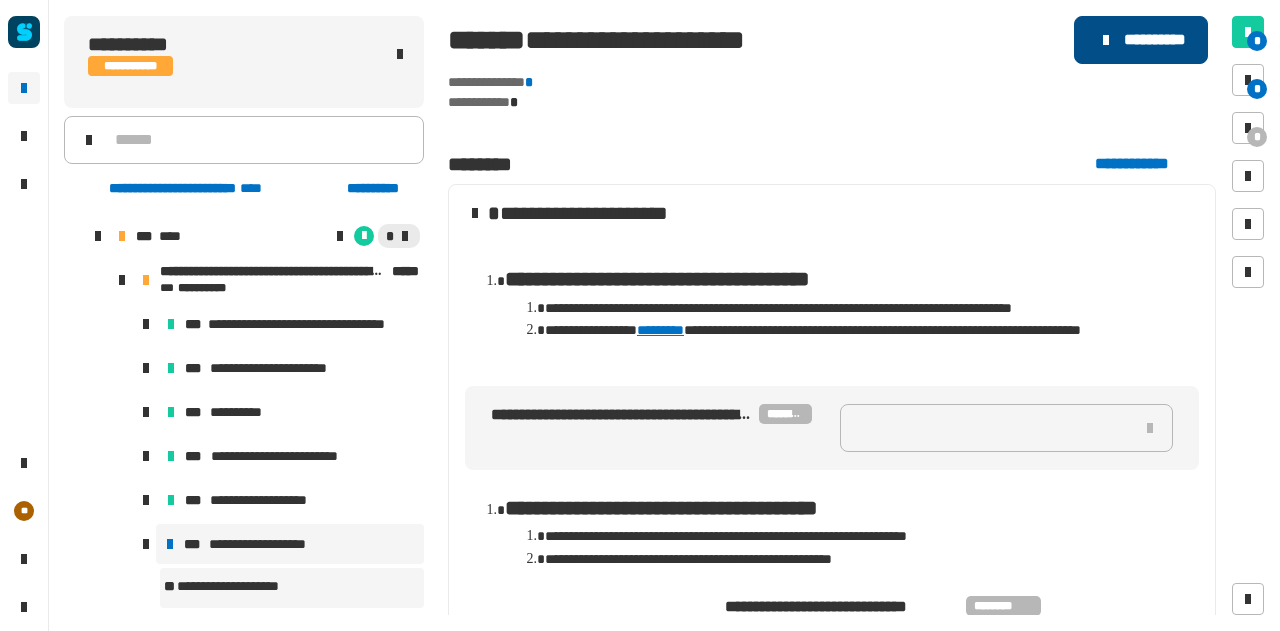 click on "**********" 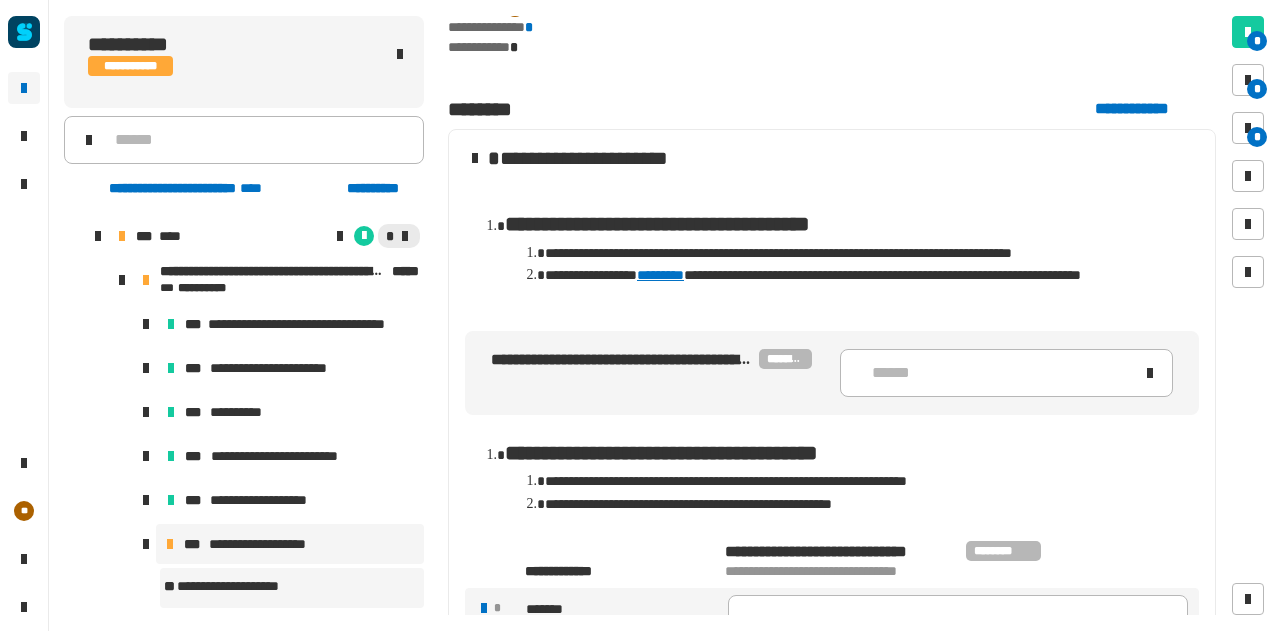 scroll, scrollTop: 78, scrollLeft: 0, axis: vertical 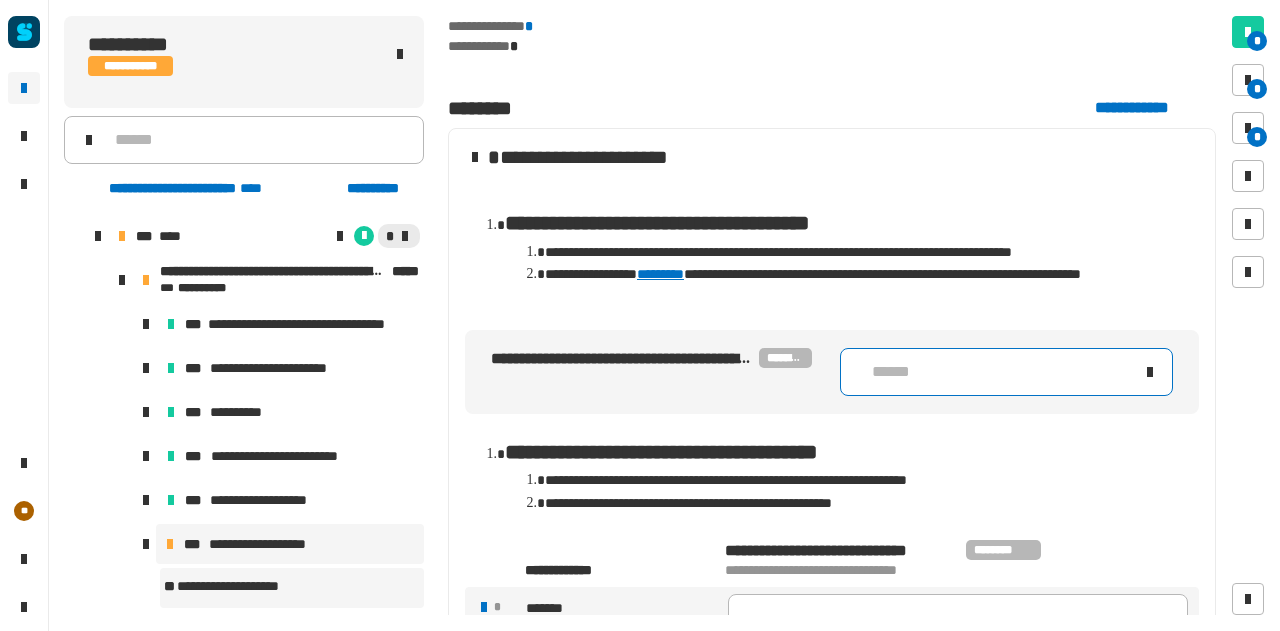 click on "******" at bounding box center (1002, 372) 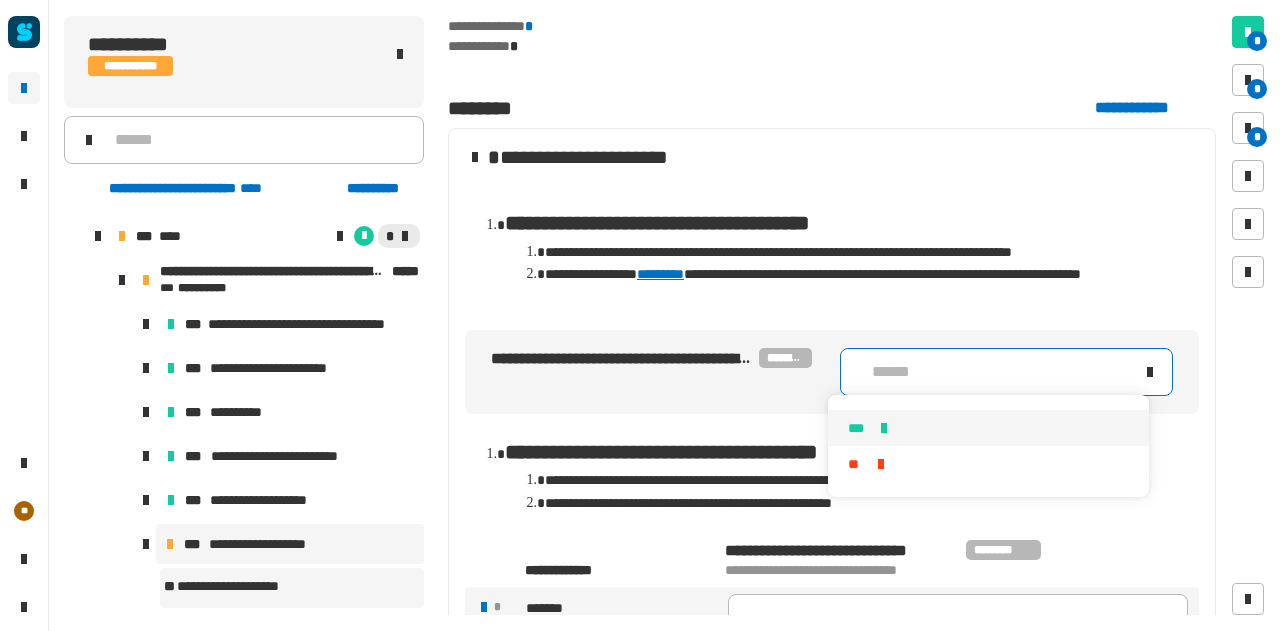 click on "***" at bounding box center (858, 428) 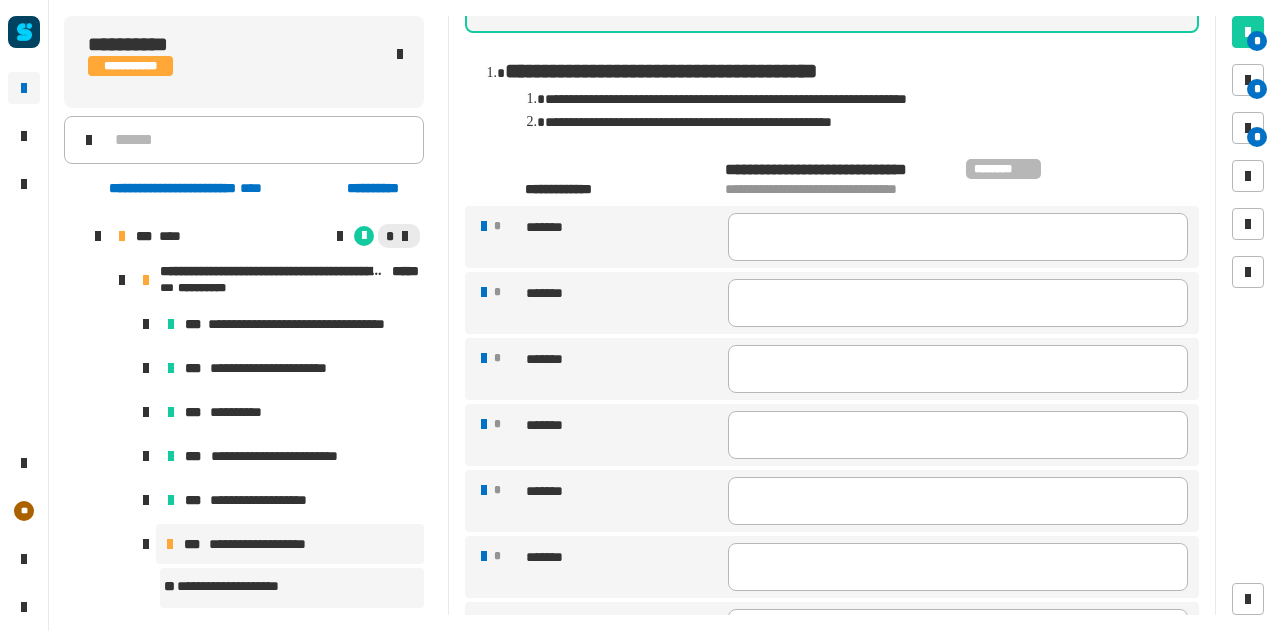 scroll, scrollTop: 470, scrollLeft: 0, axis: vertical 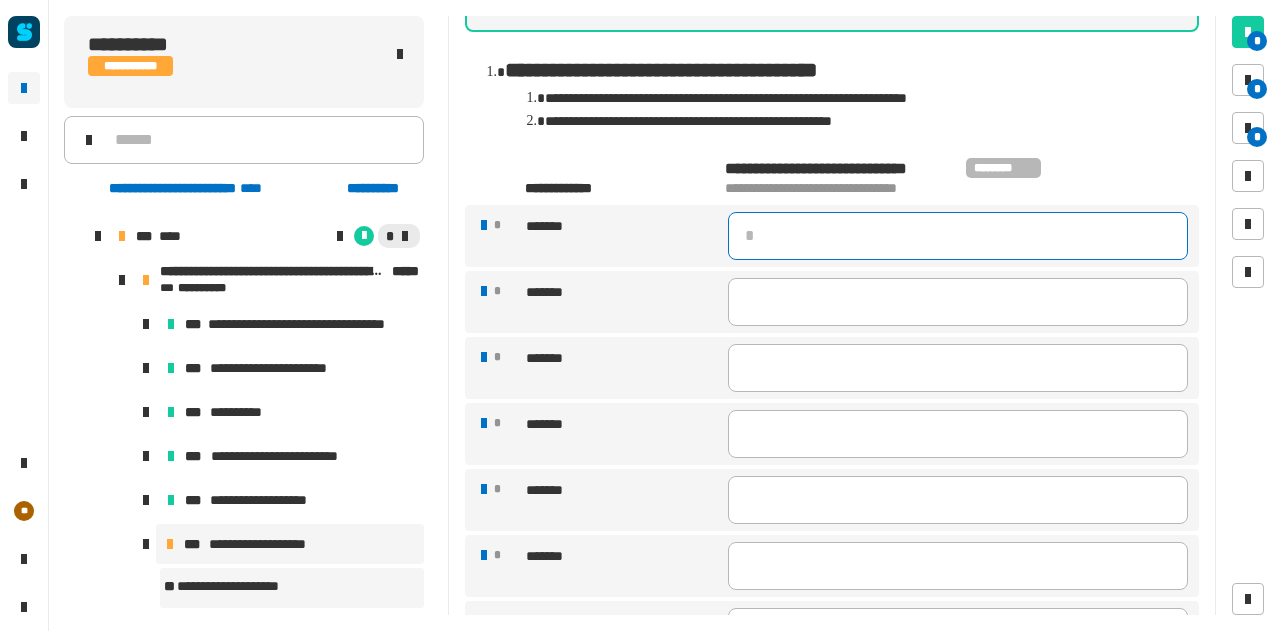 click at bounding box center (958, 236) 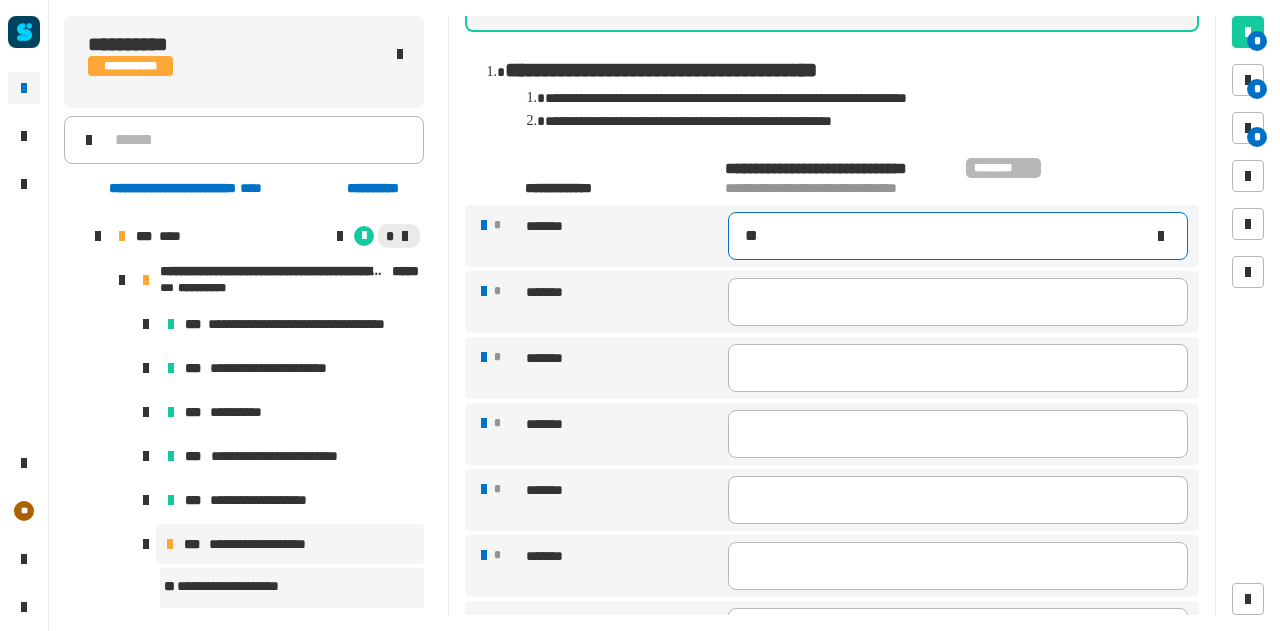 type on "***" 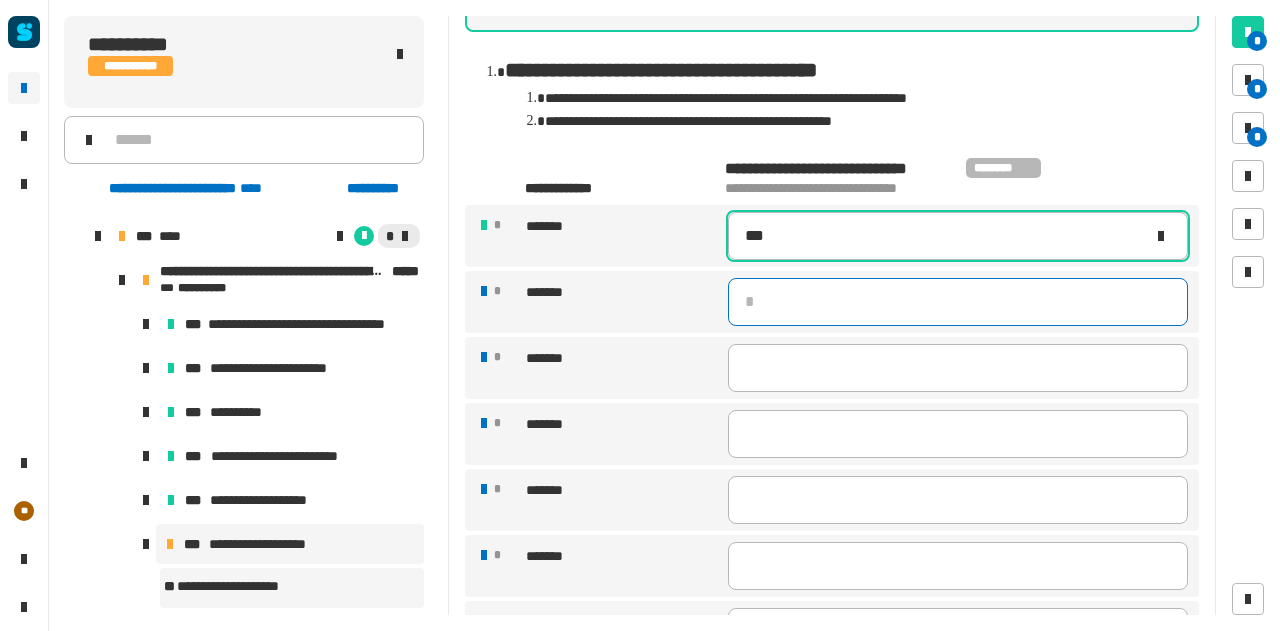click at bounding box center (958, 302) 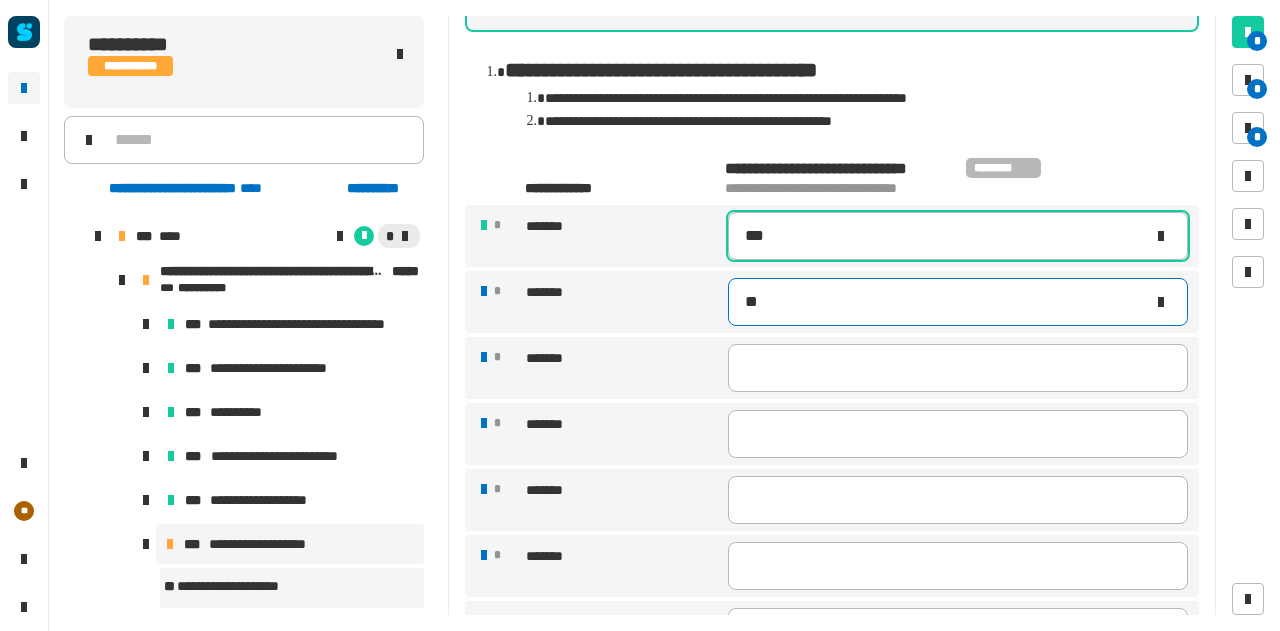 type on "***" 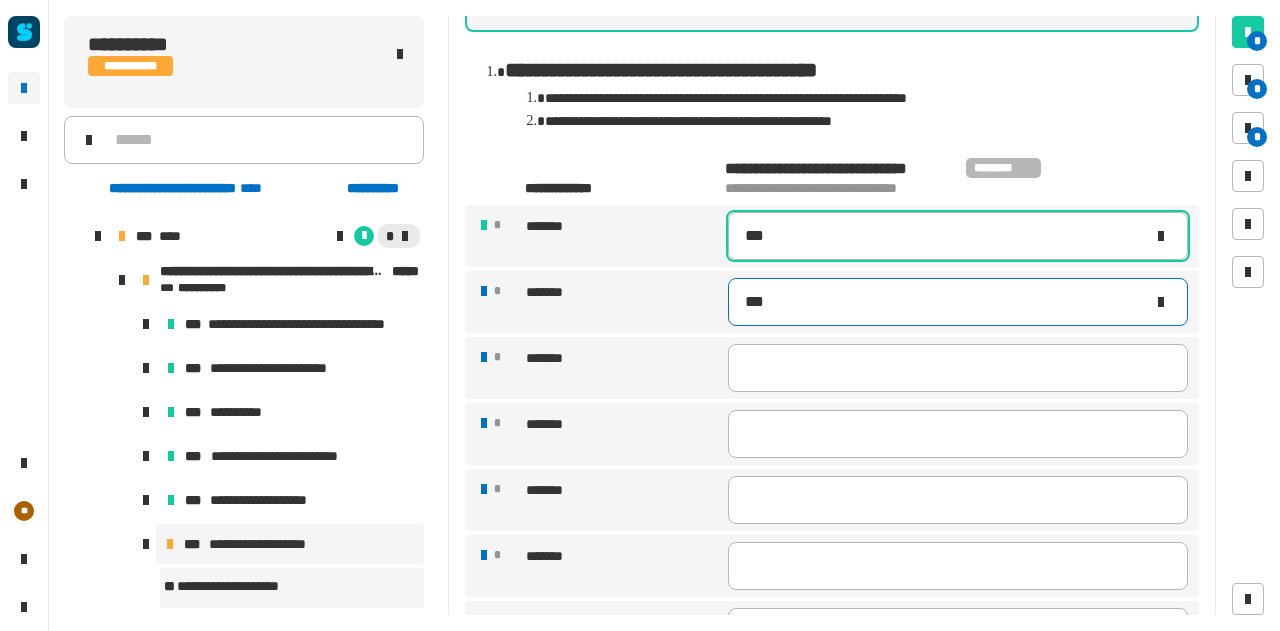 type on "***" 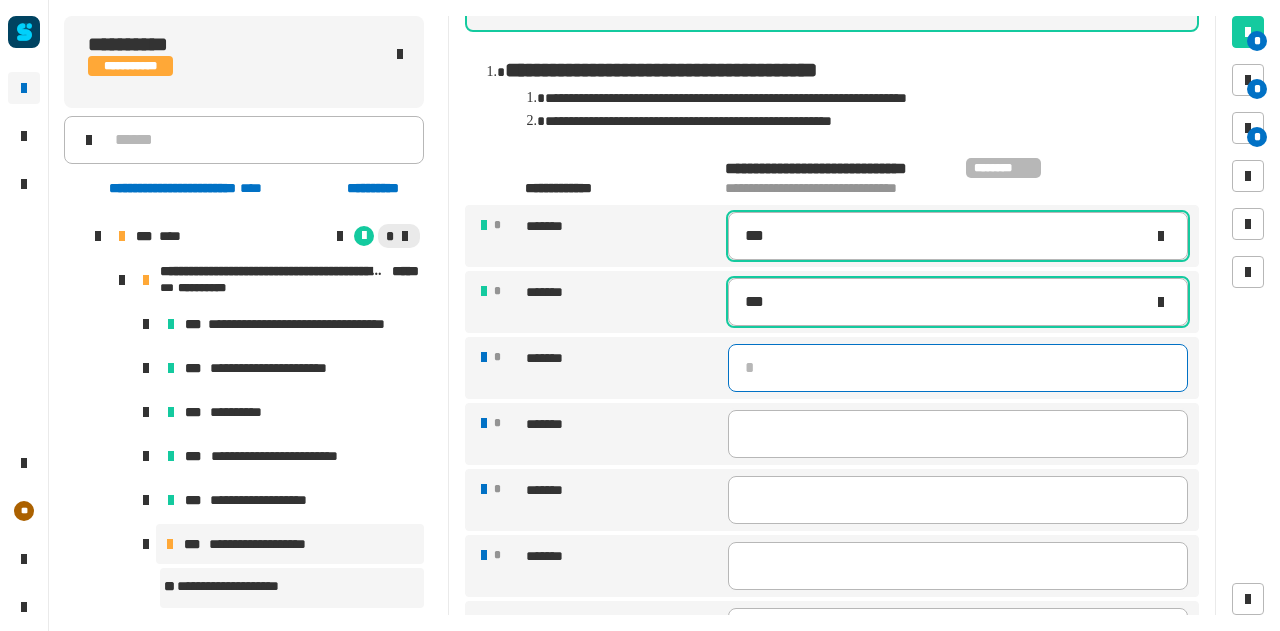 click at bounding box center (958, 368) 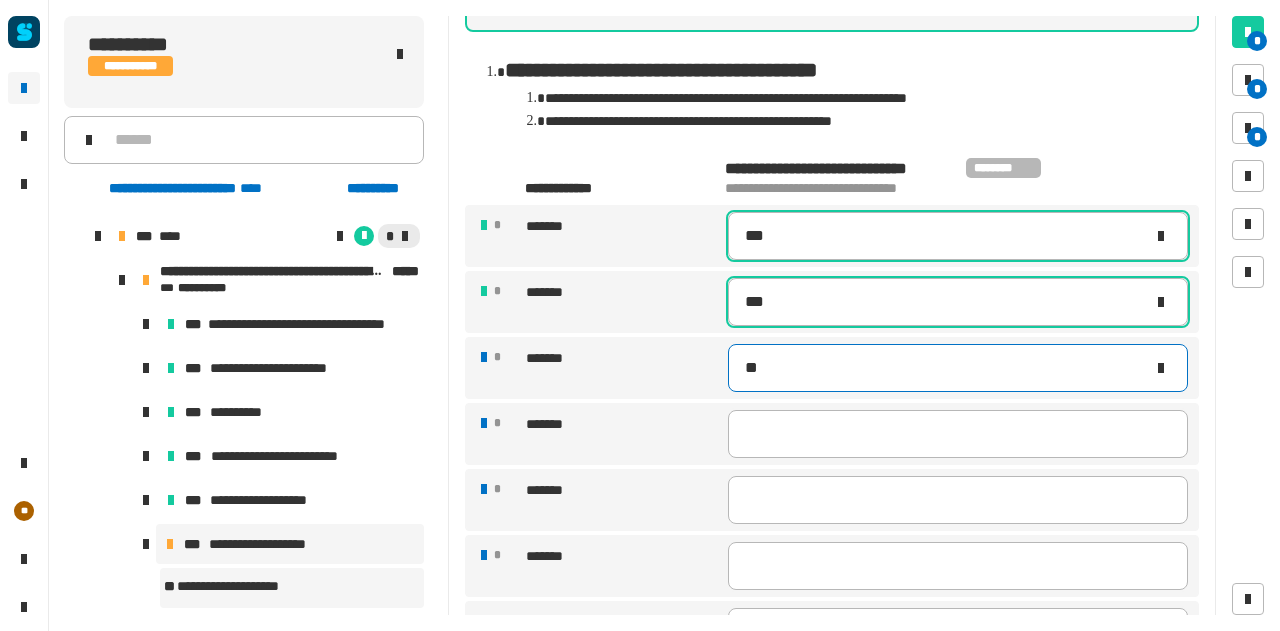 type on "***" 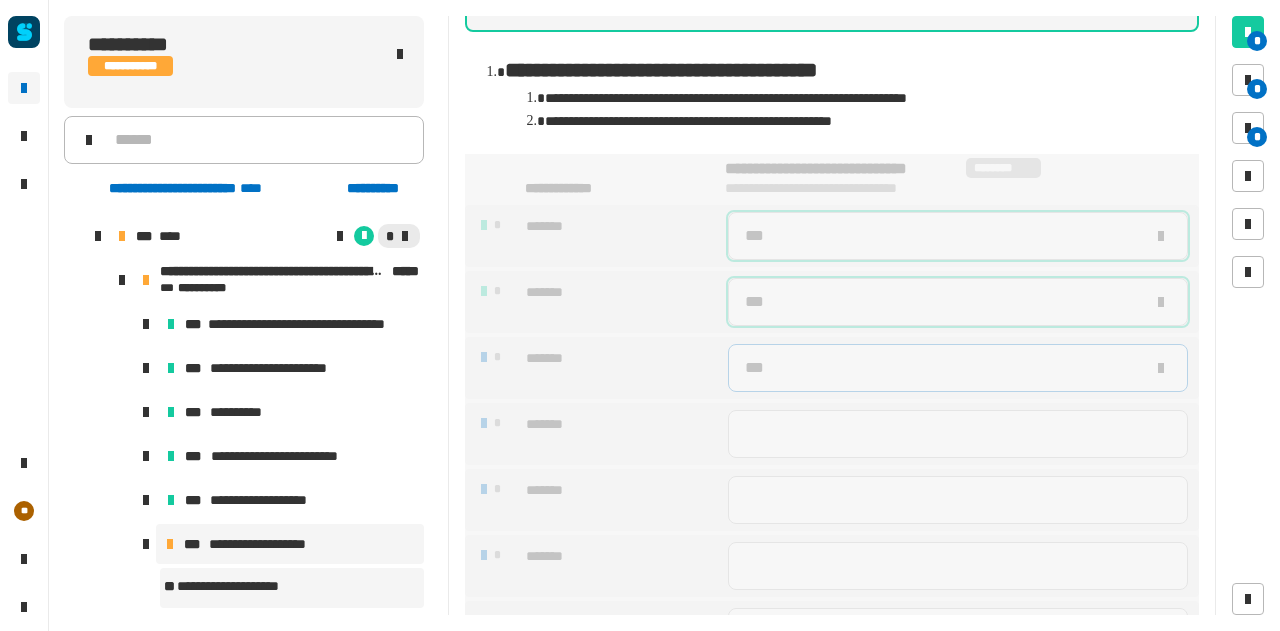 type on "***" 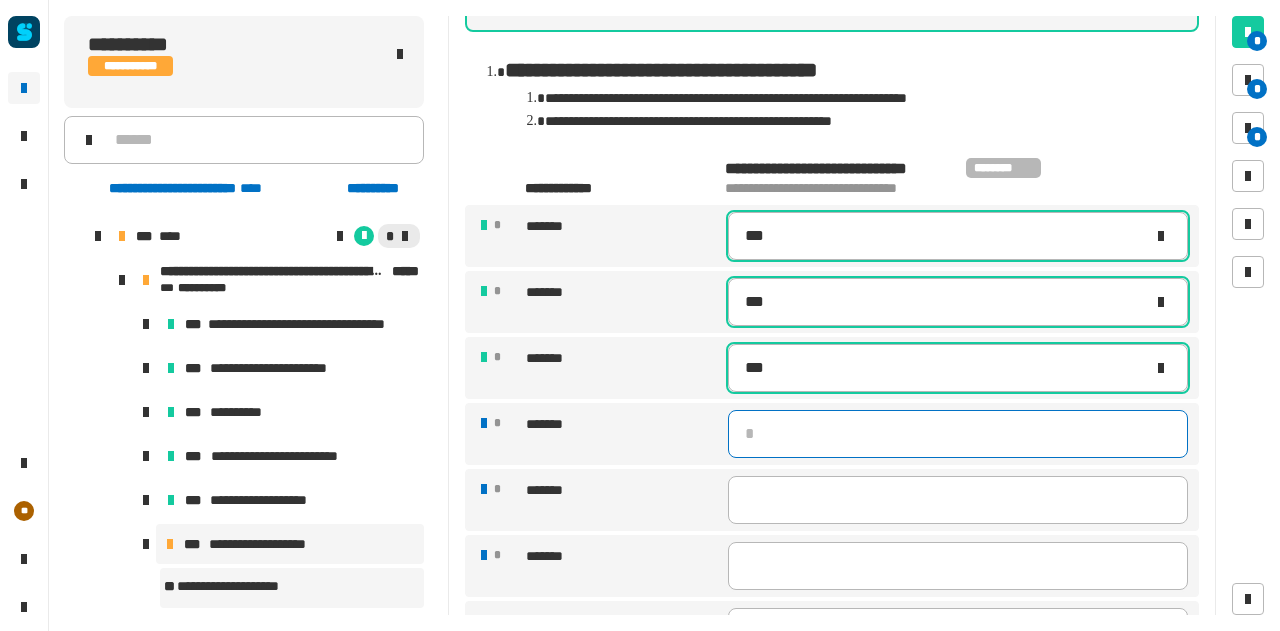 click at bounding box center [958, 434] 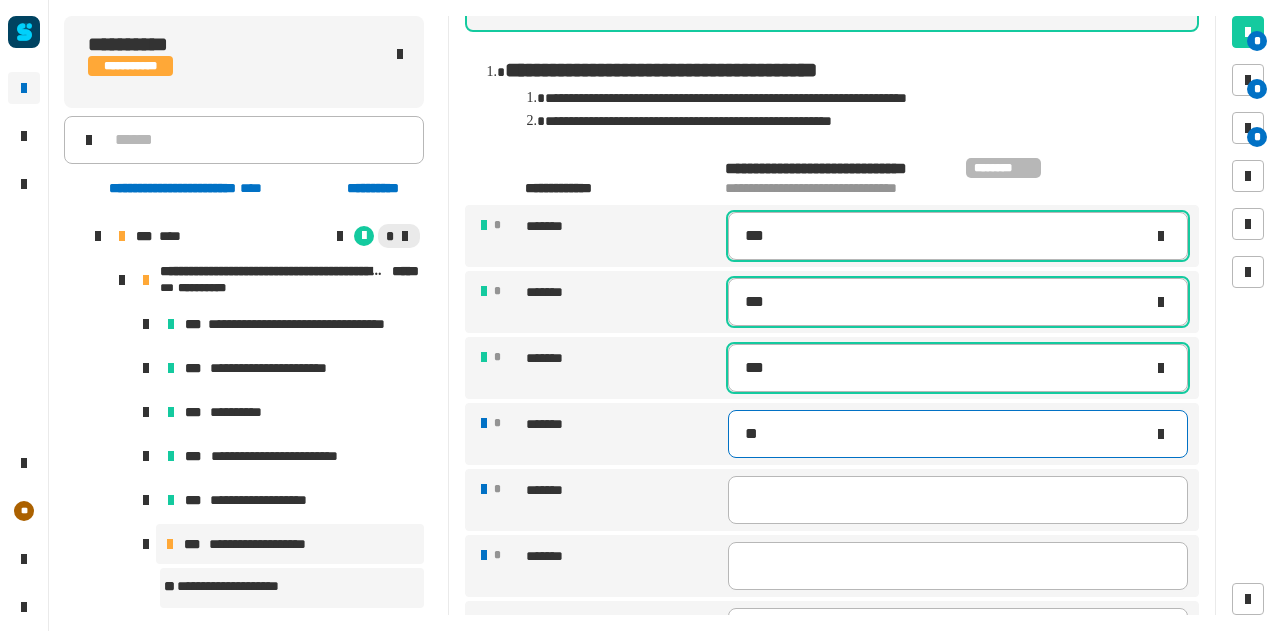 type on "***" 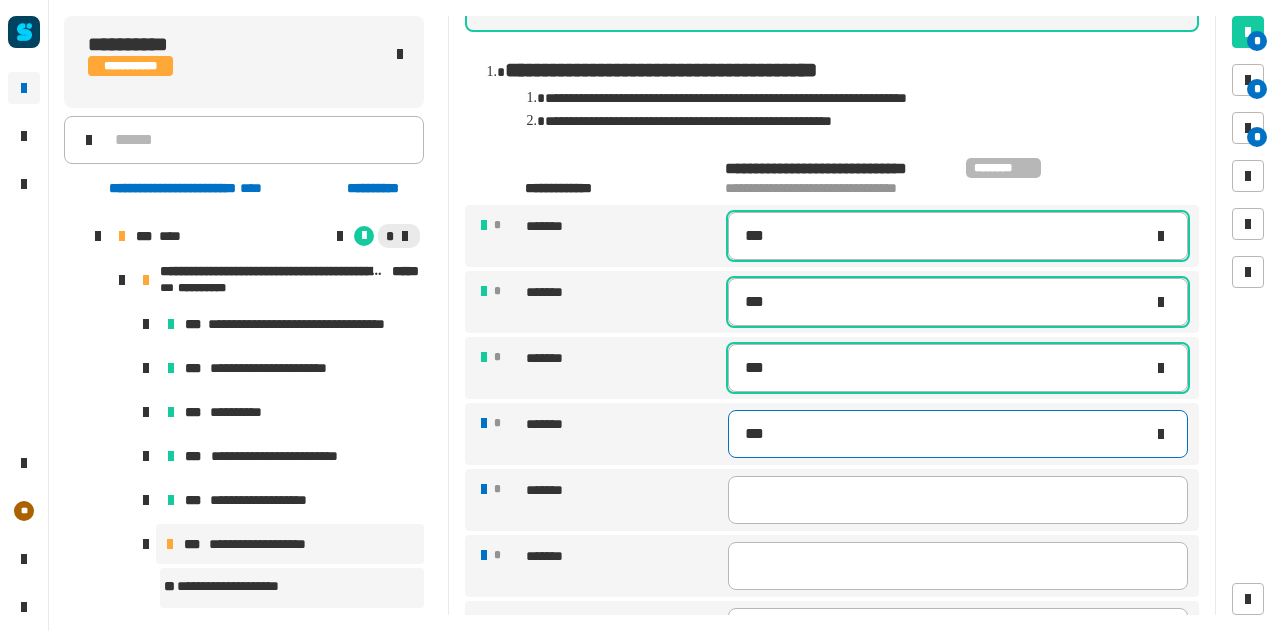 type on "***" 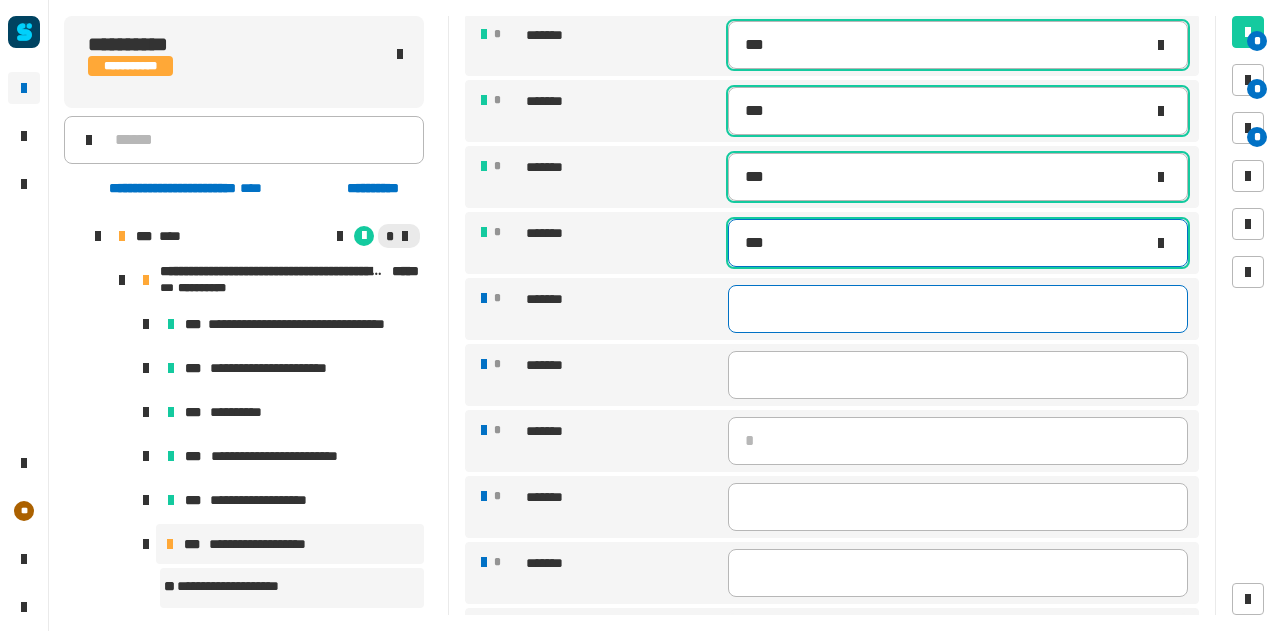 scroll, scrollTop: 662, scrollLeft: 0, axis: vertical 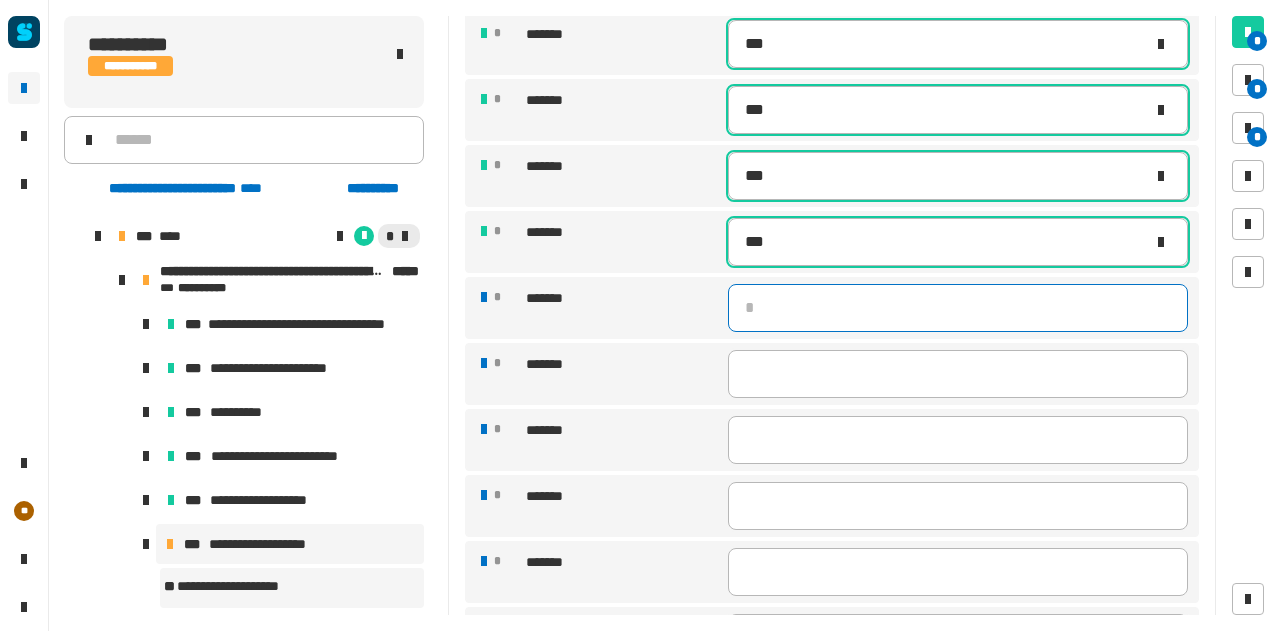 click at bounding box center [958, 308] 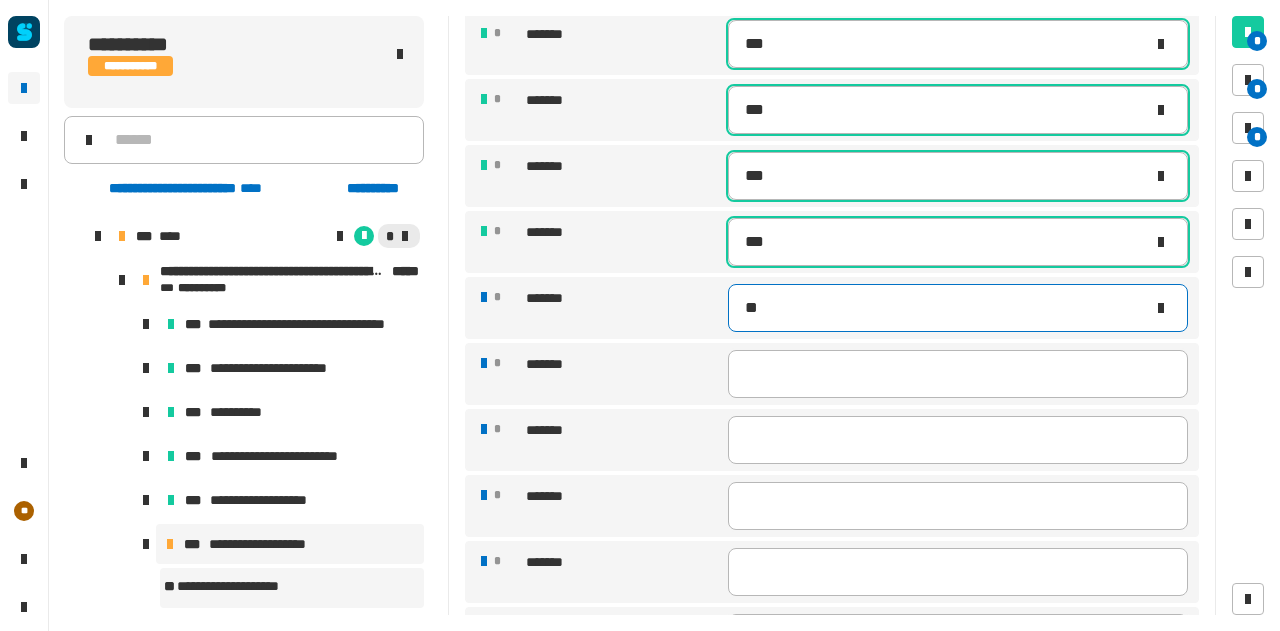 type on "***" 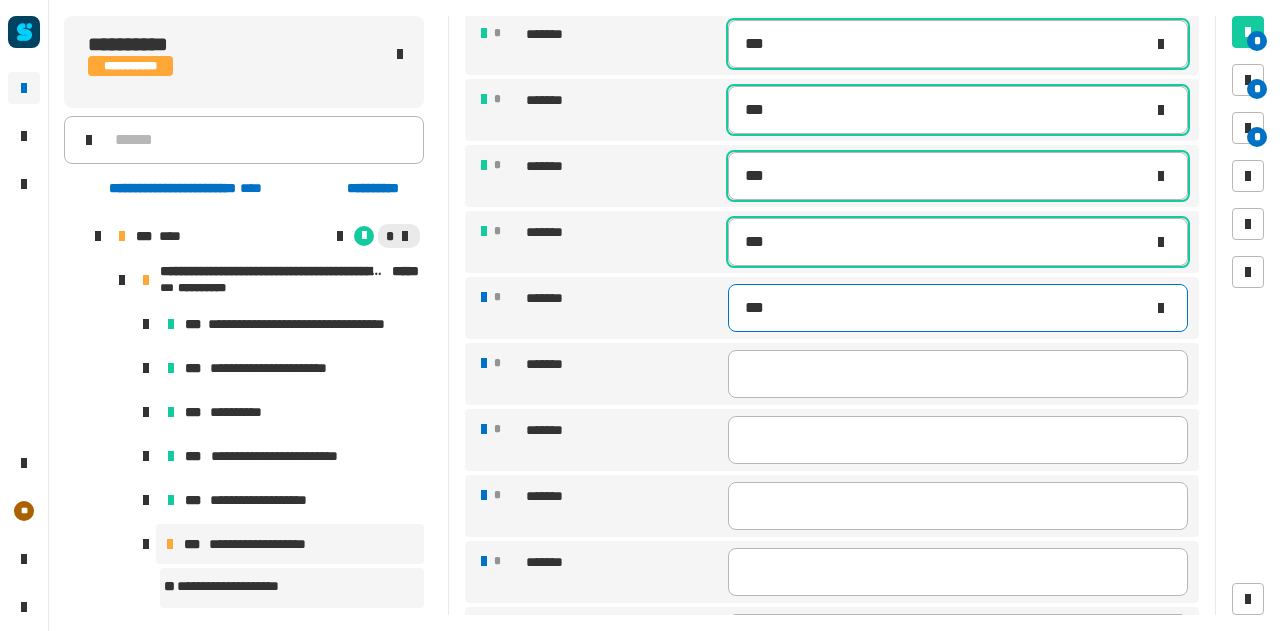type on "***" 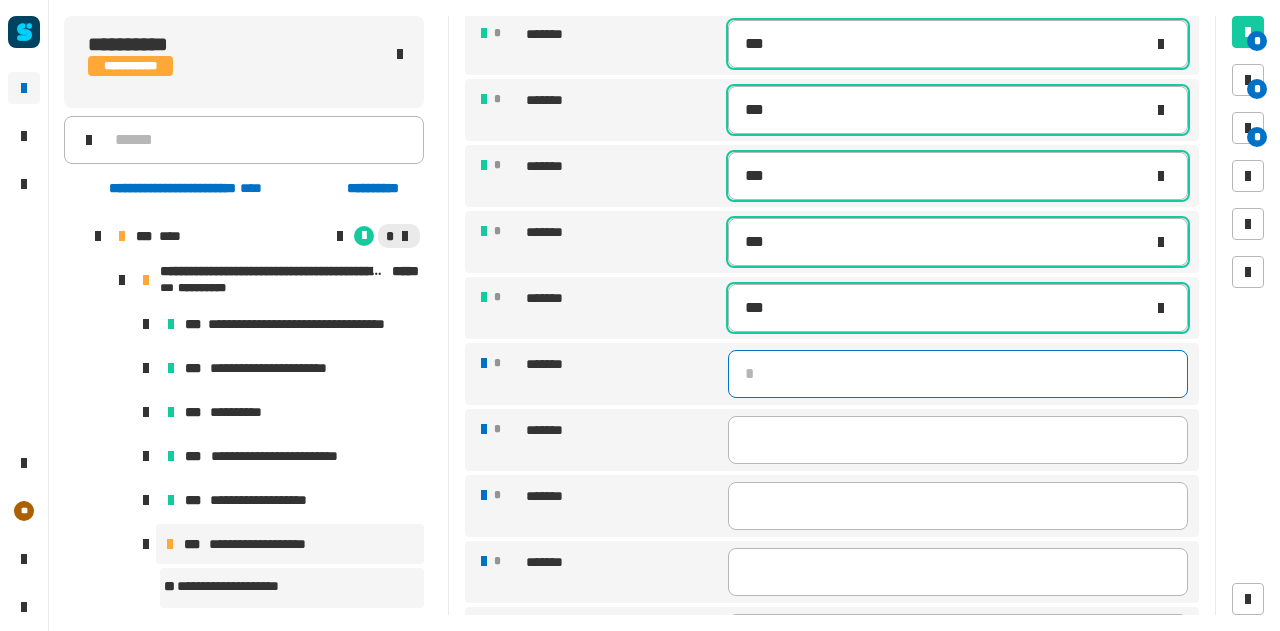 click at bounding box center (958, 374) 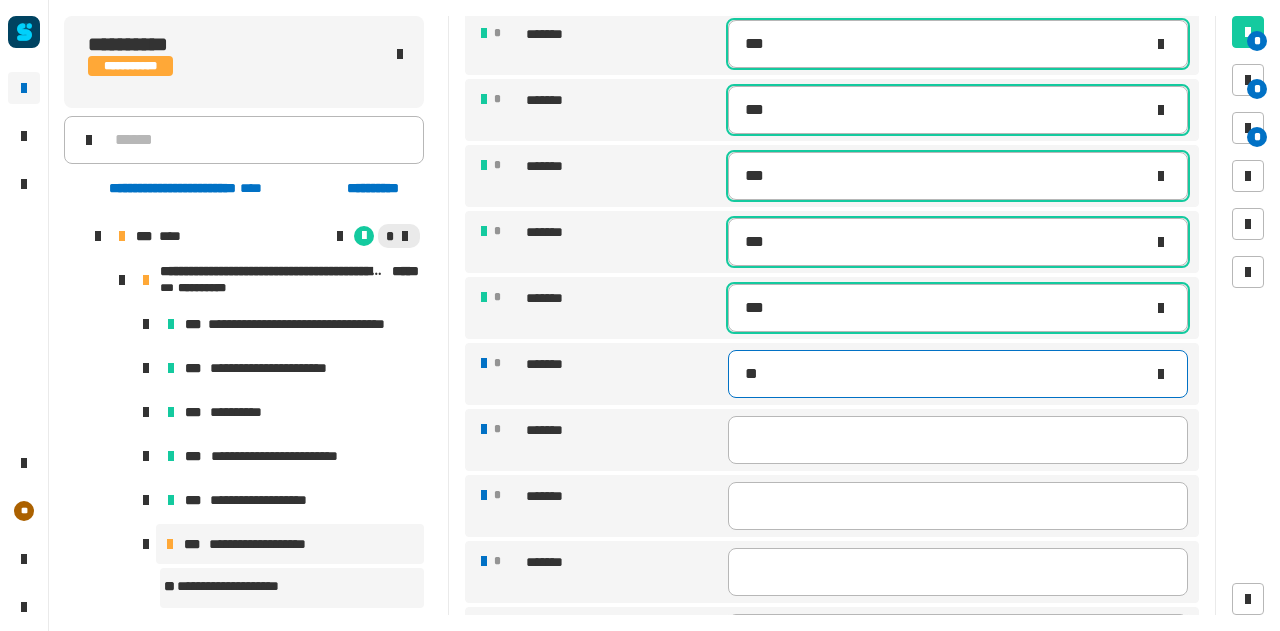 type on "***" 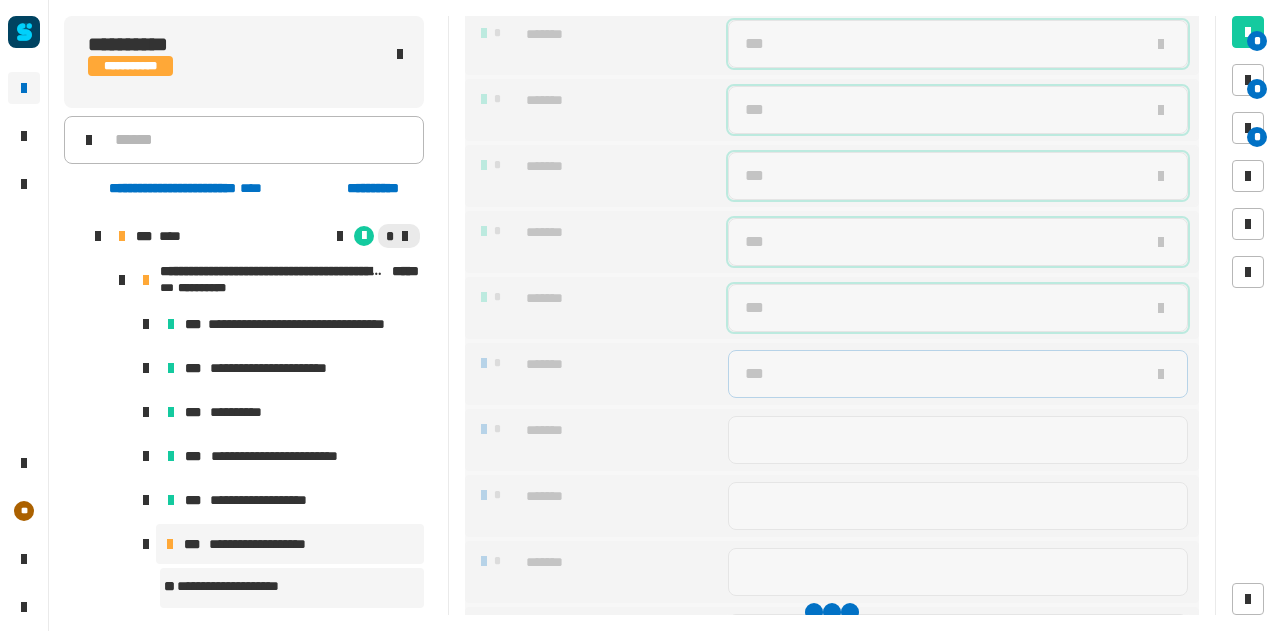 type on "***" 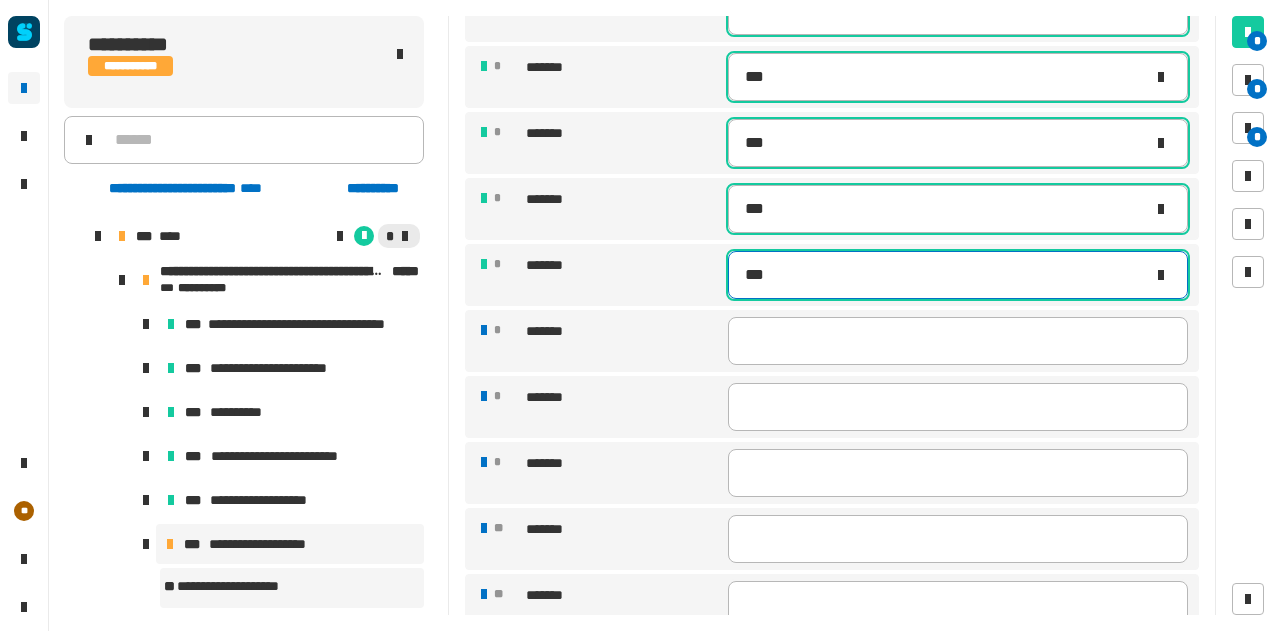scroll, scrollTop: 764, scrollLeft: 0, axis: vertical 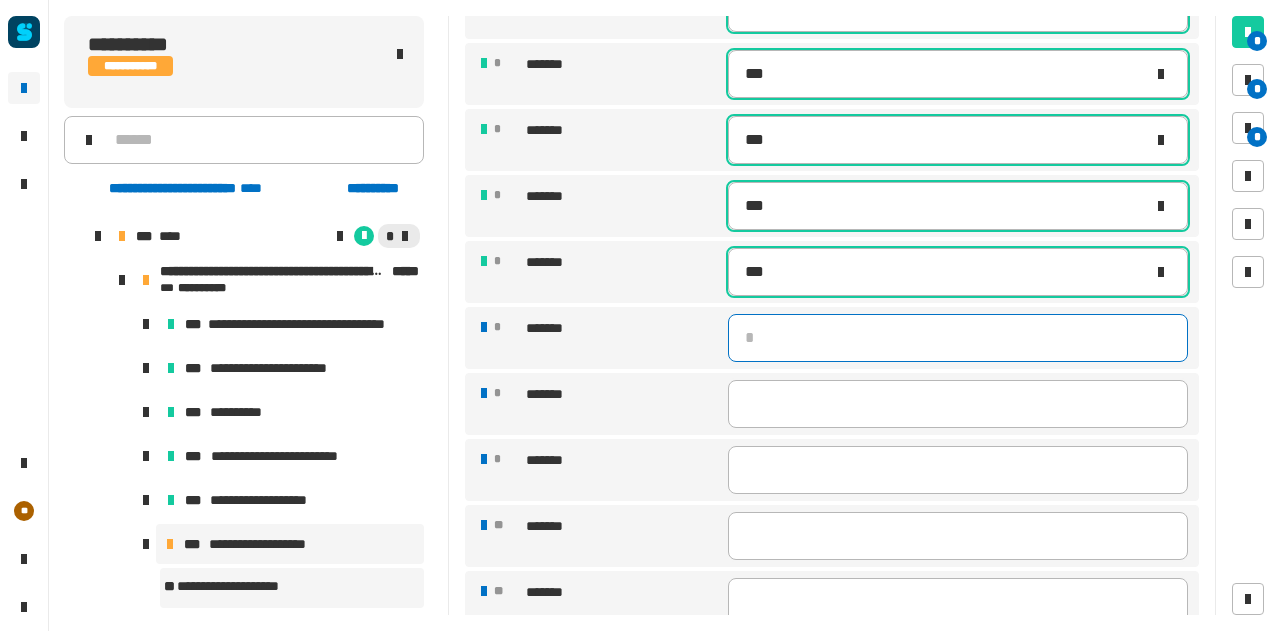 click at bounding box center [958, 338] 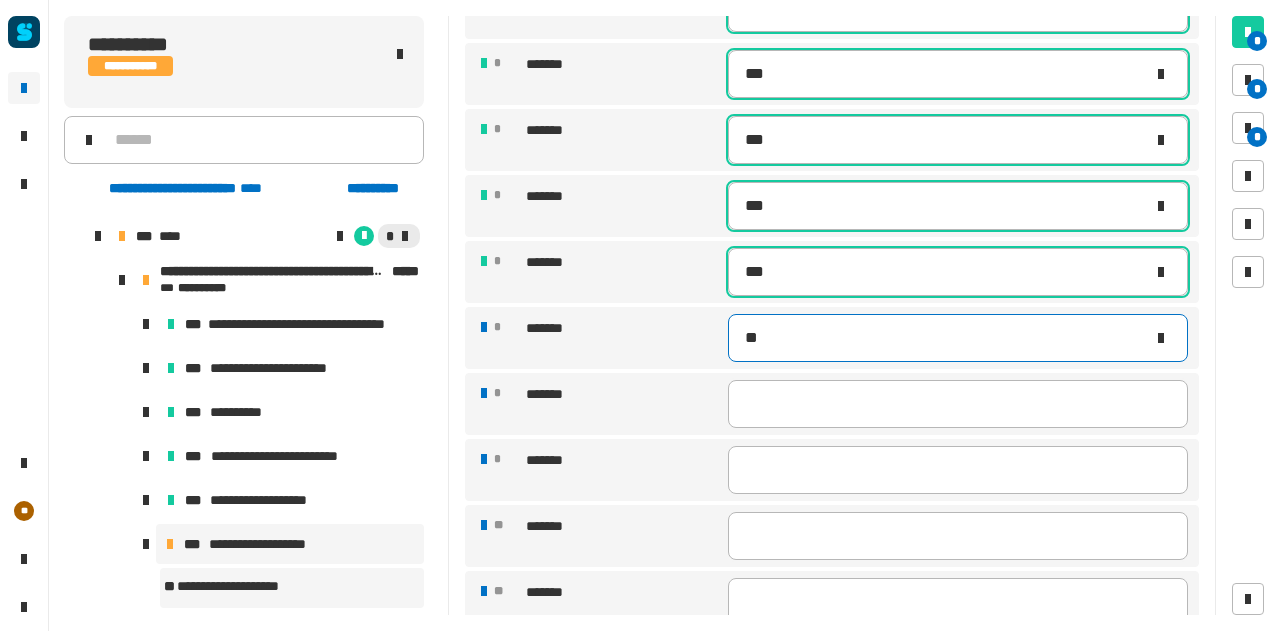 type on "***" 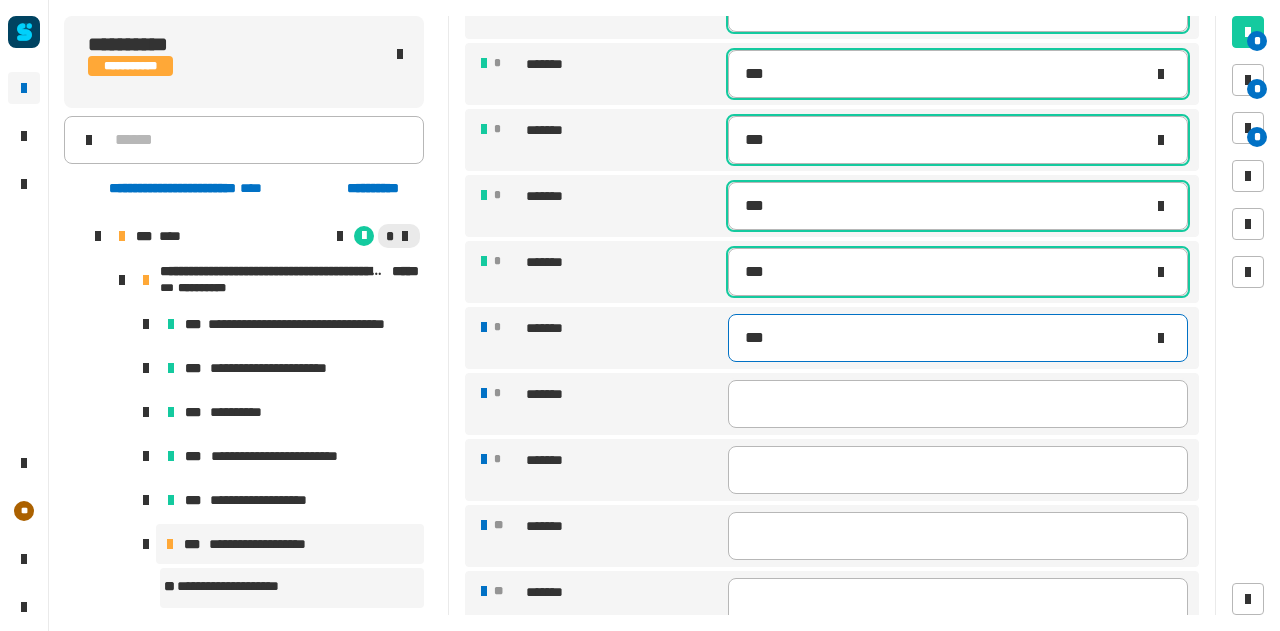 type on "***" 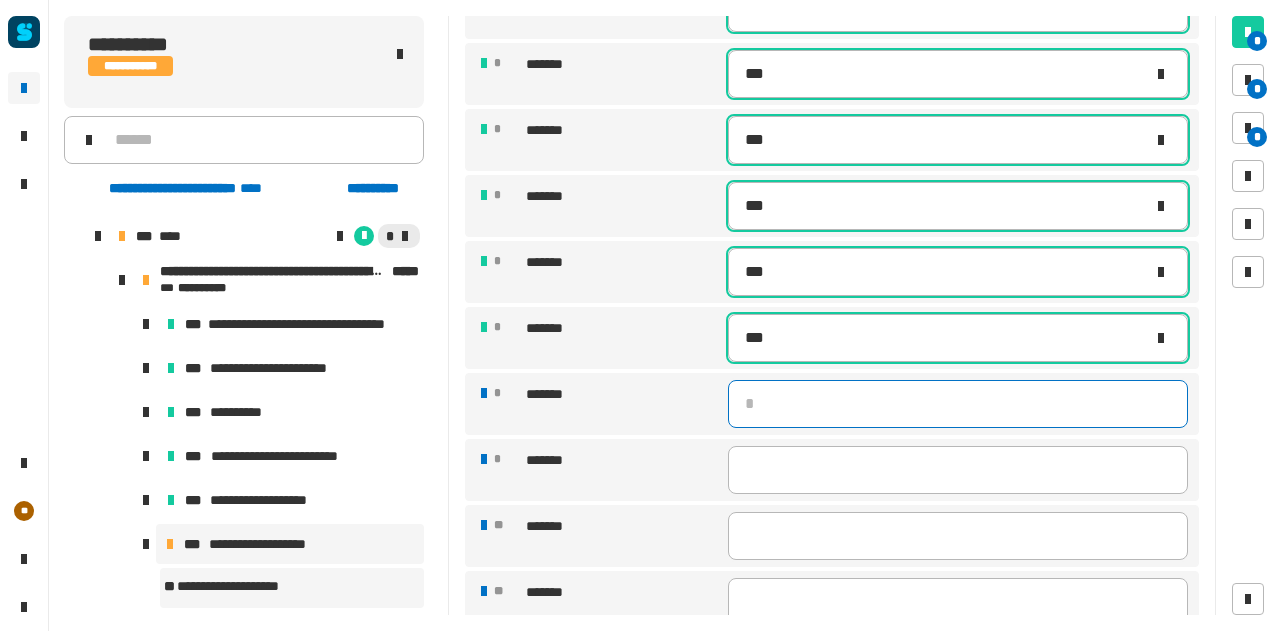 click at bounding box center [958, 404] 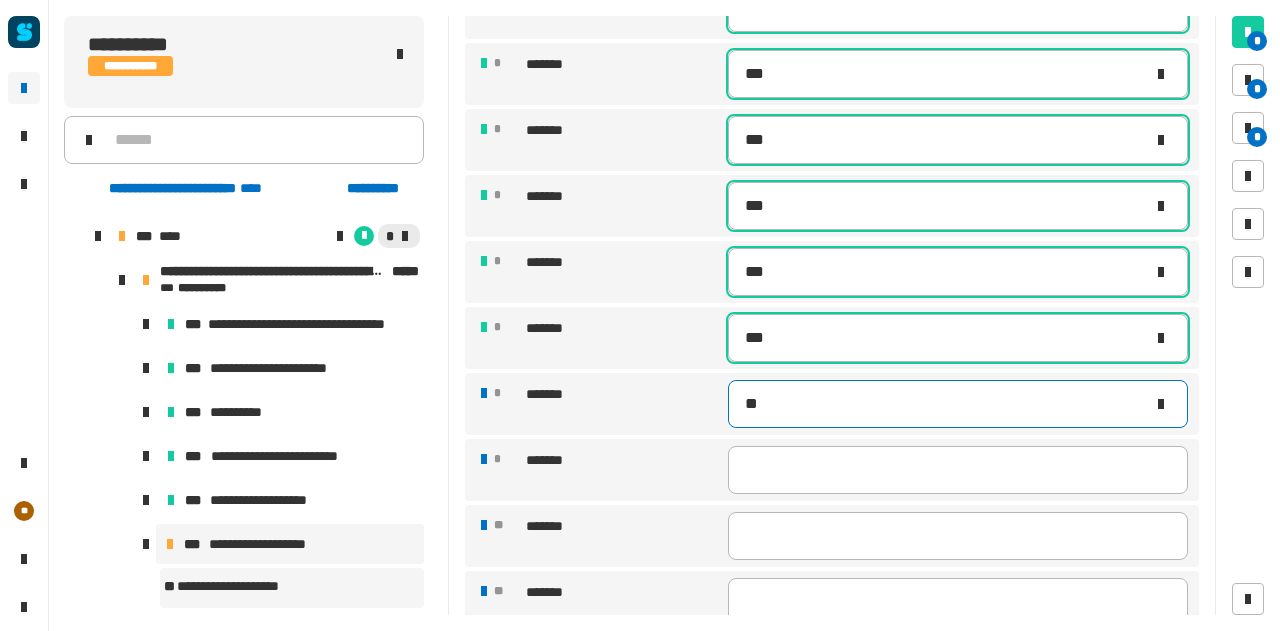 type on "***" 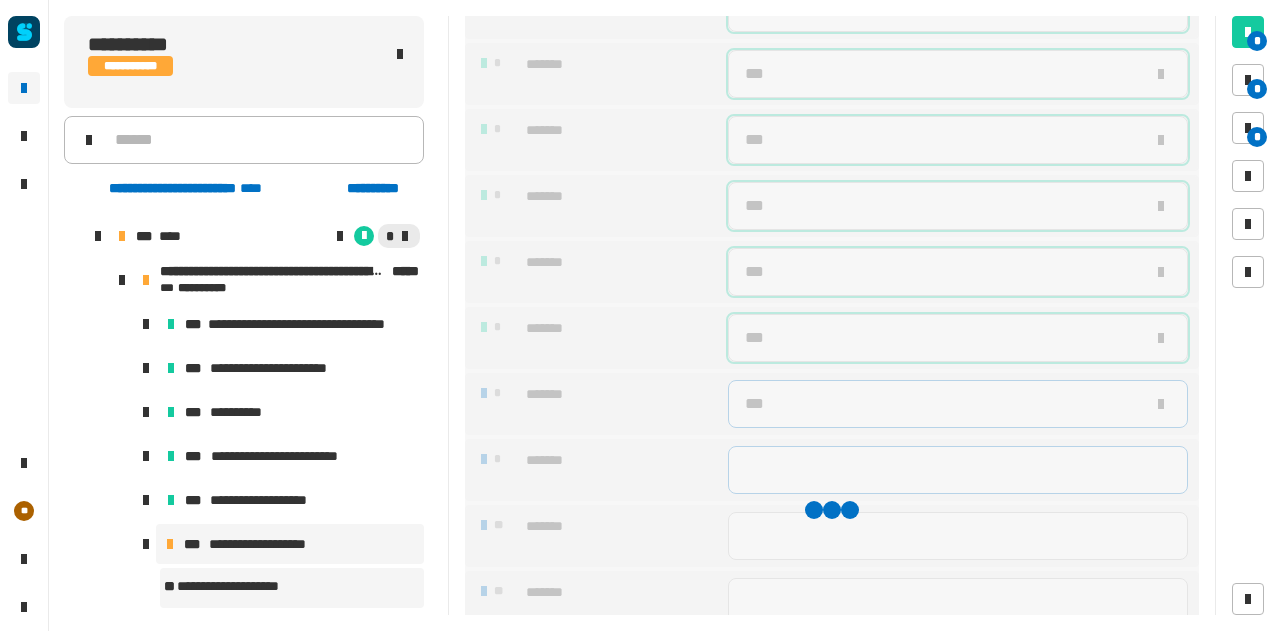 type on "***" 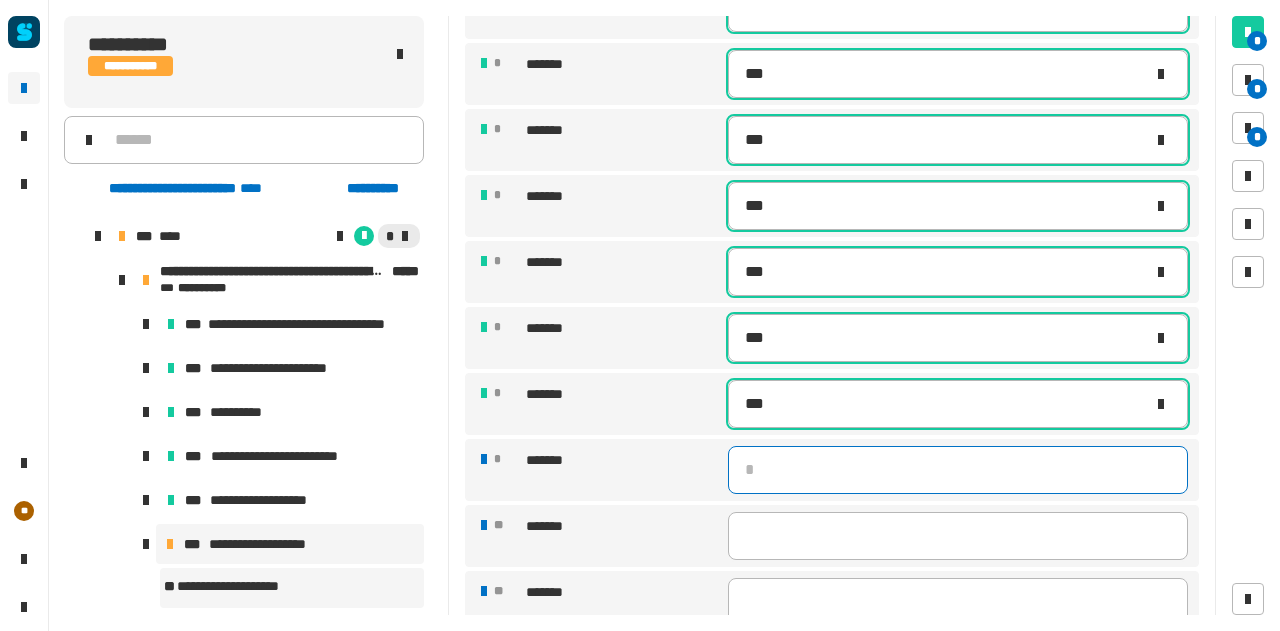 click at bounding box center [958, 470] 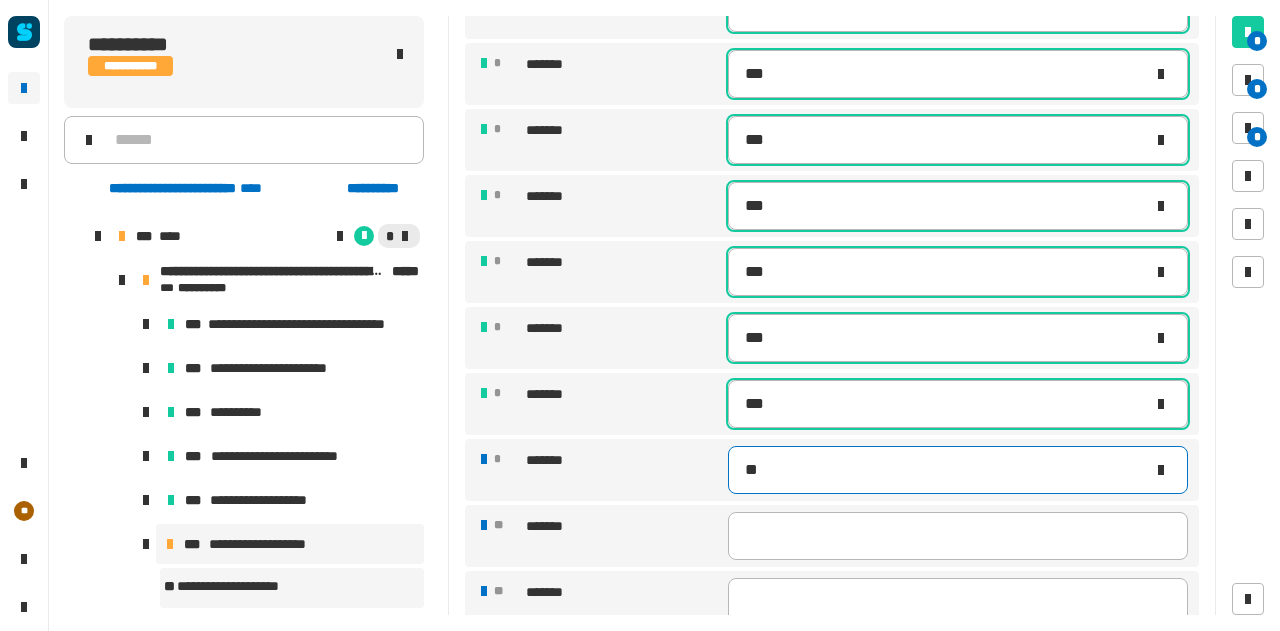 type on "***" 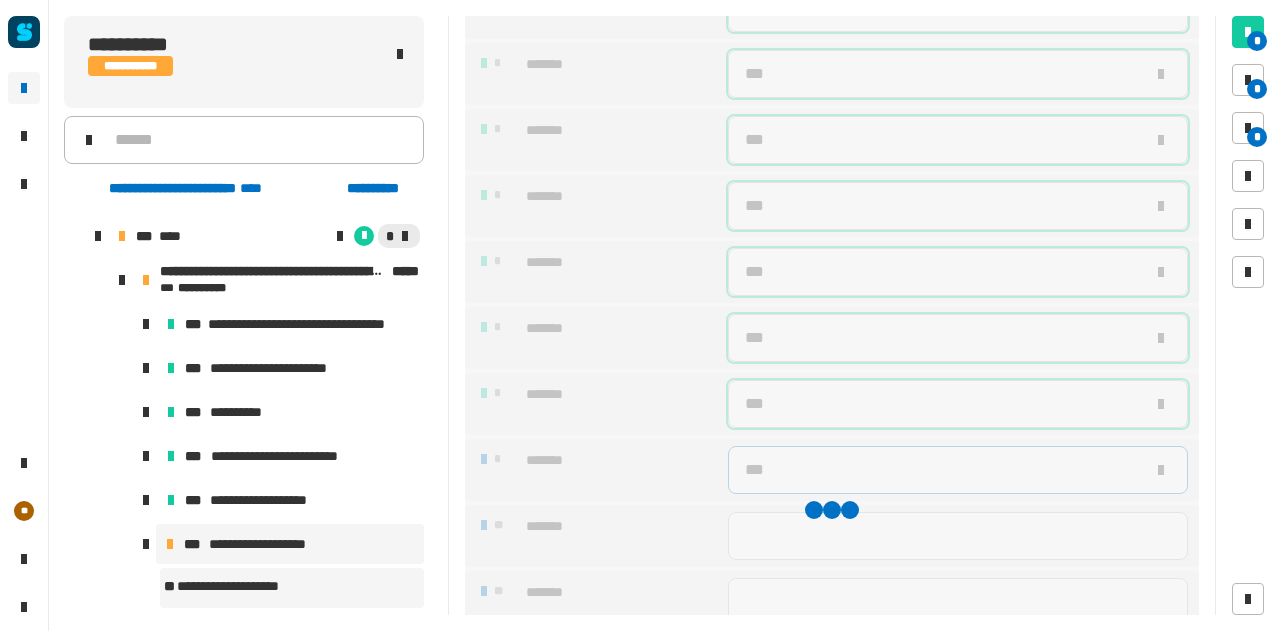 type on "***" 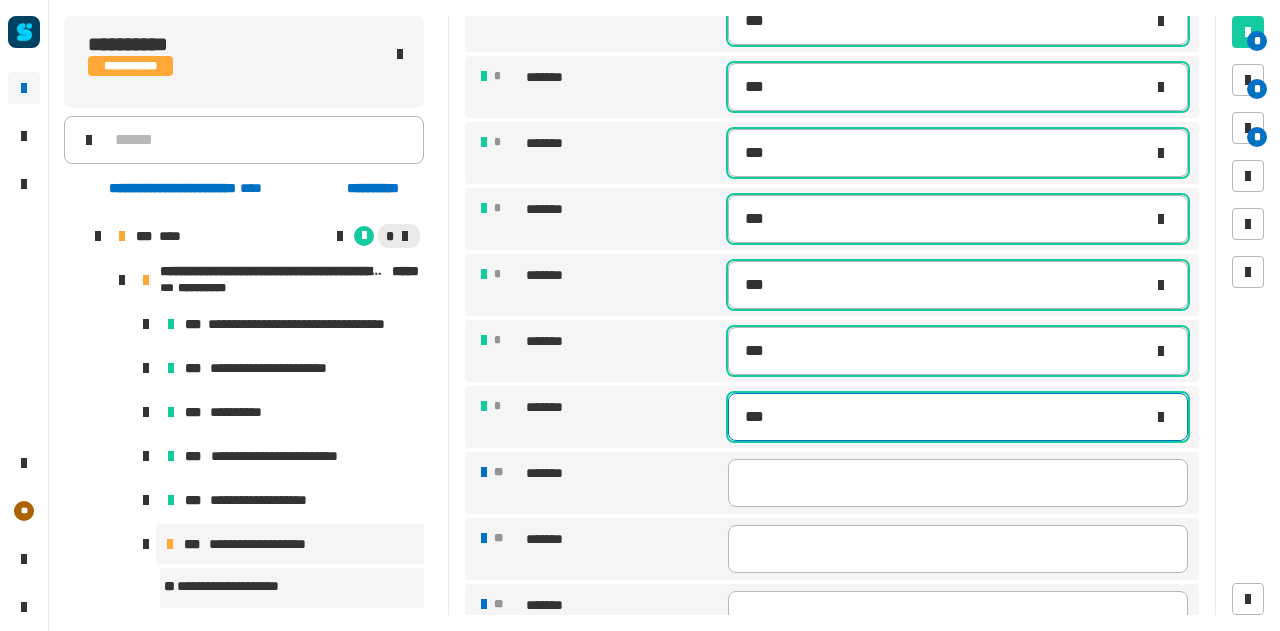 scroll, scrollTop: 854, scrollLeft: 0, axis: vertical 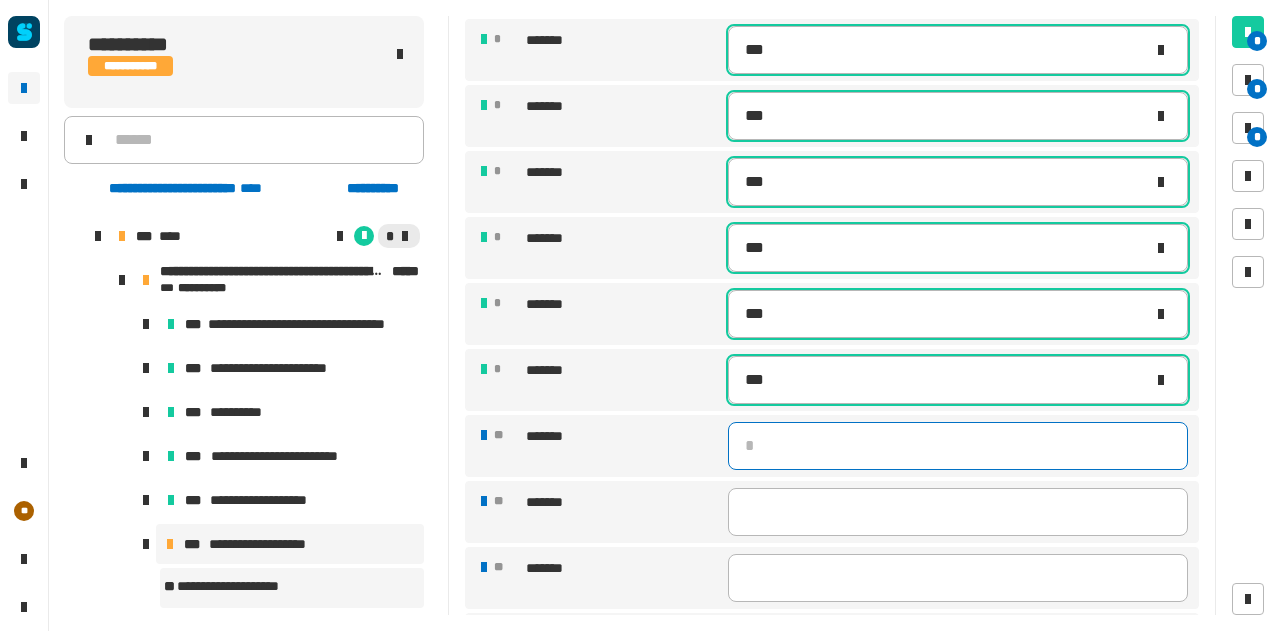 click at bounding box center (958, 446) 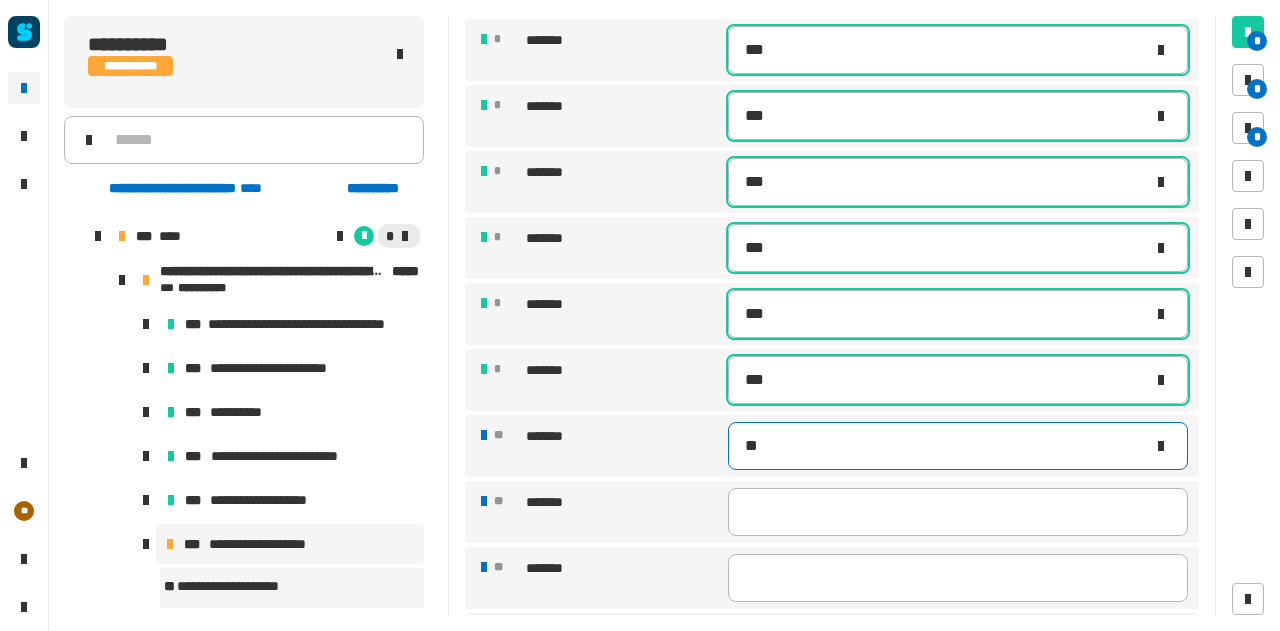 type on "***" 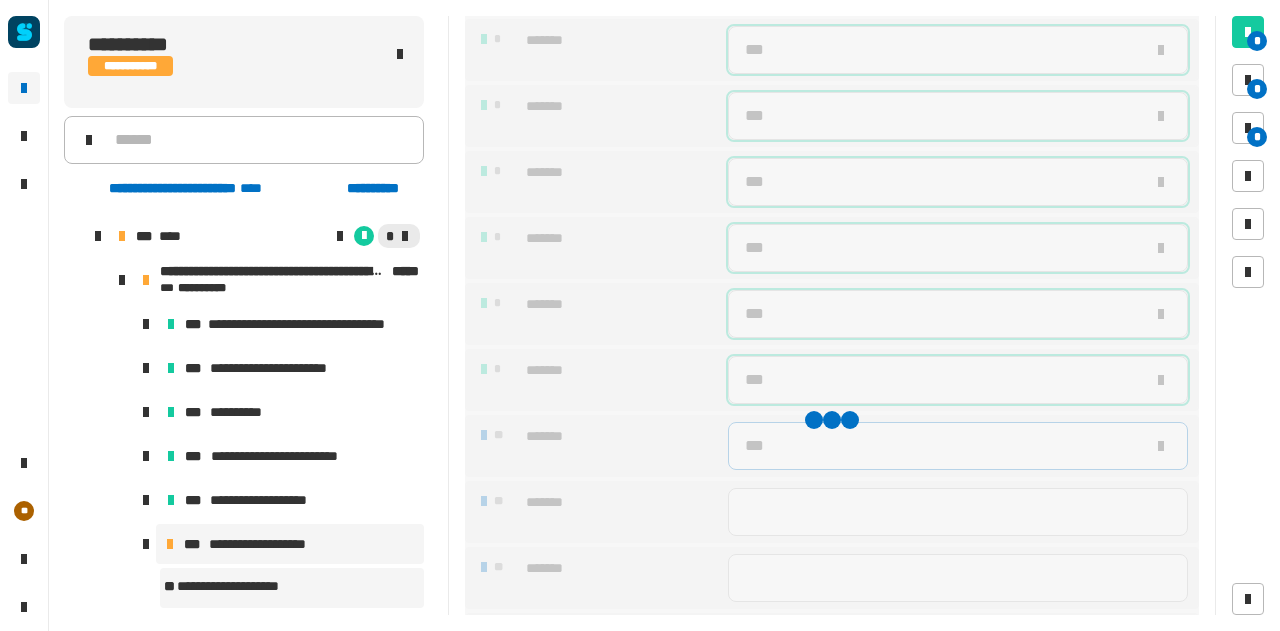 type on "***" 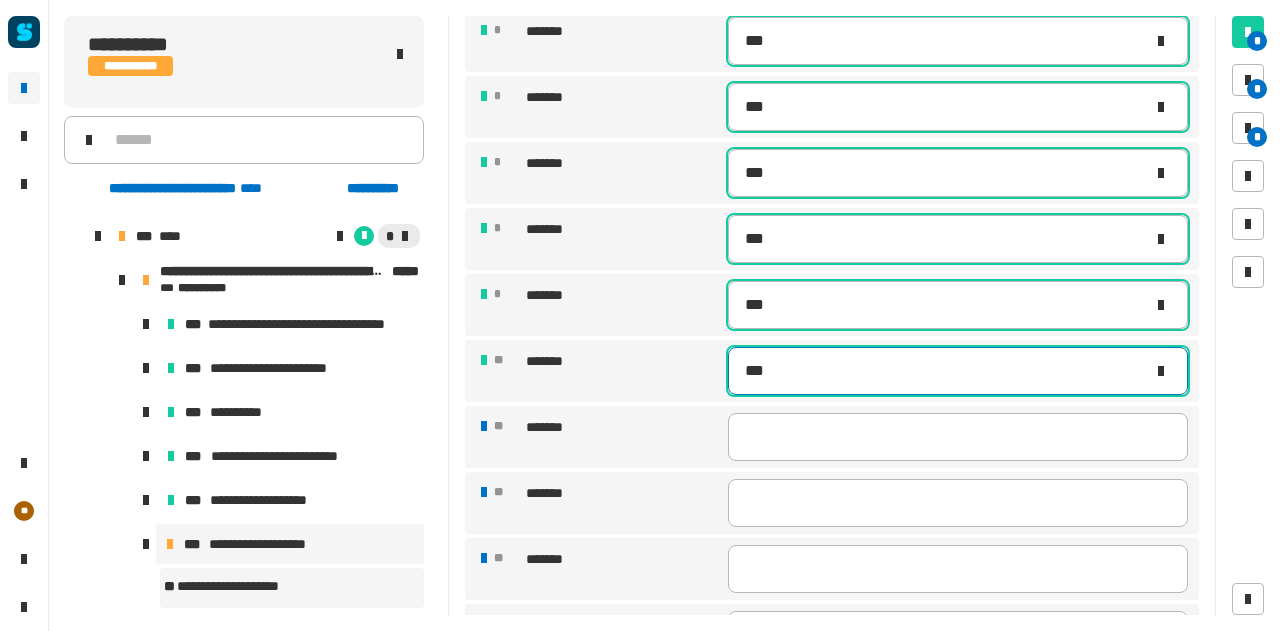 scroll, scrollTop: 940, scrollLeft: 0, axis: vertical 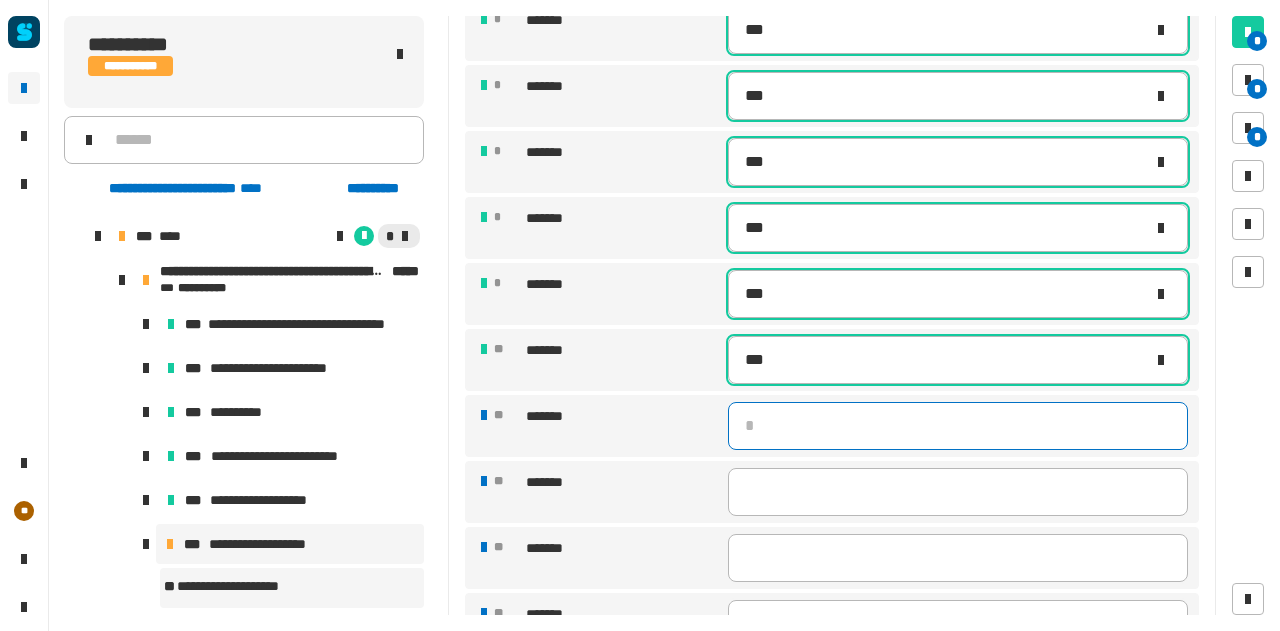 click at bounding box center [958, 426] 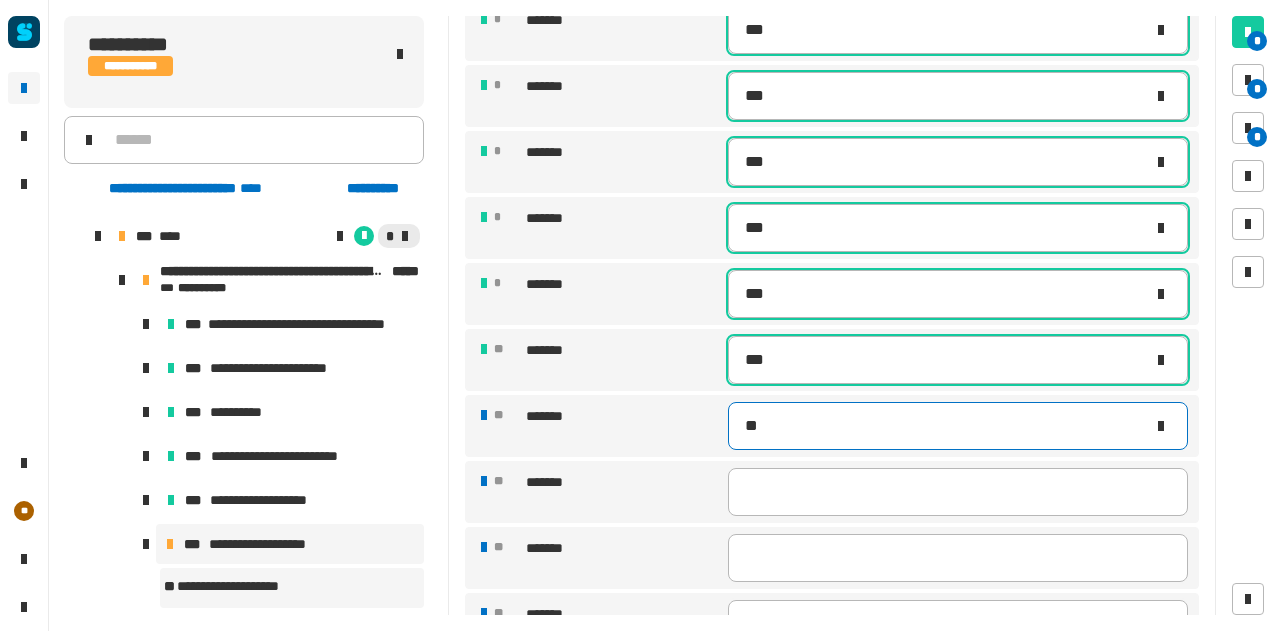 type on "***" 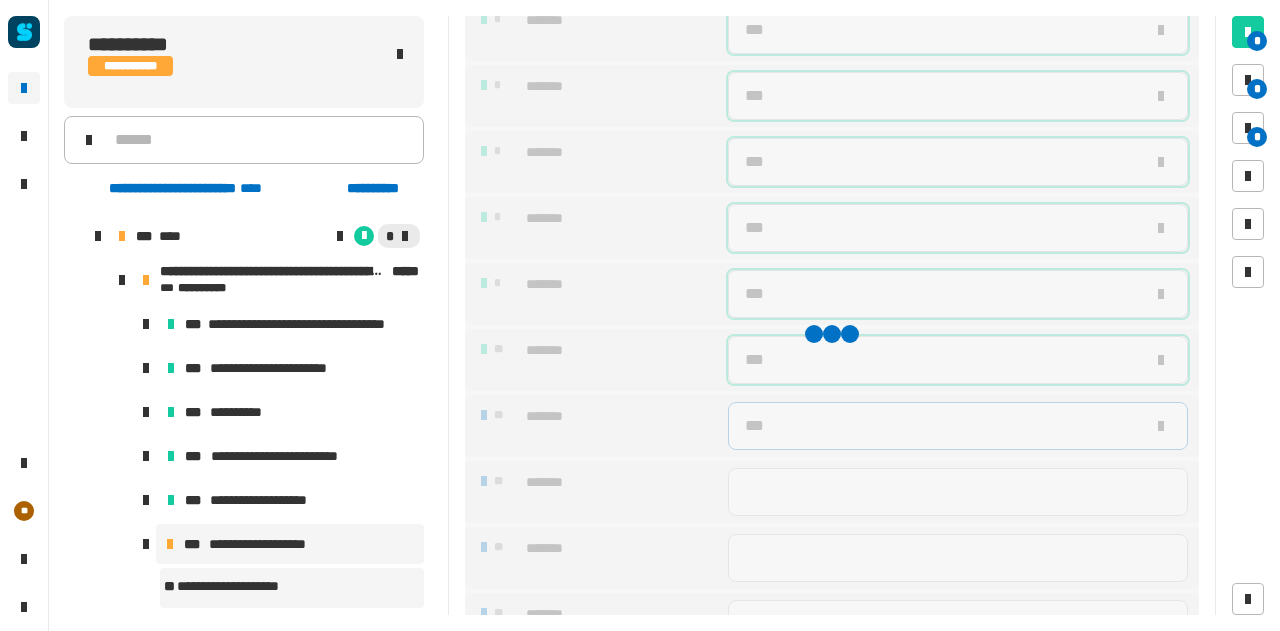 type on "***" 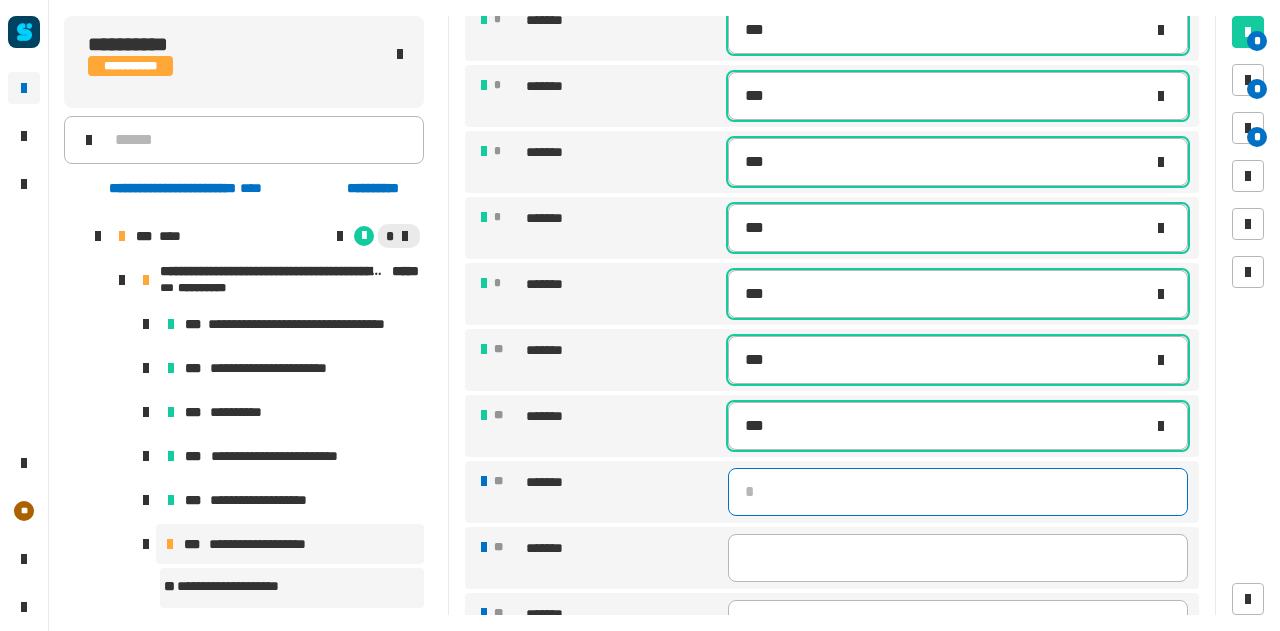 click at bounding box center [958, 492] 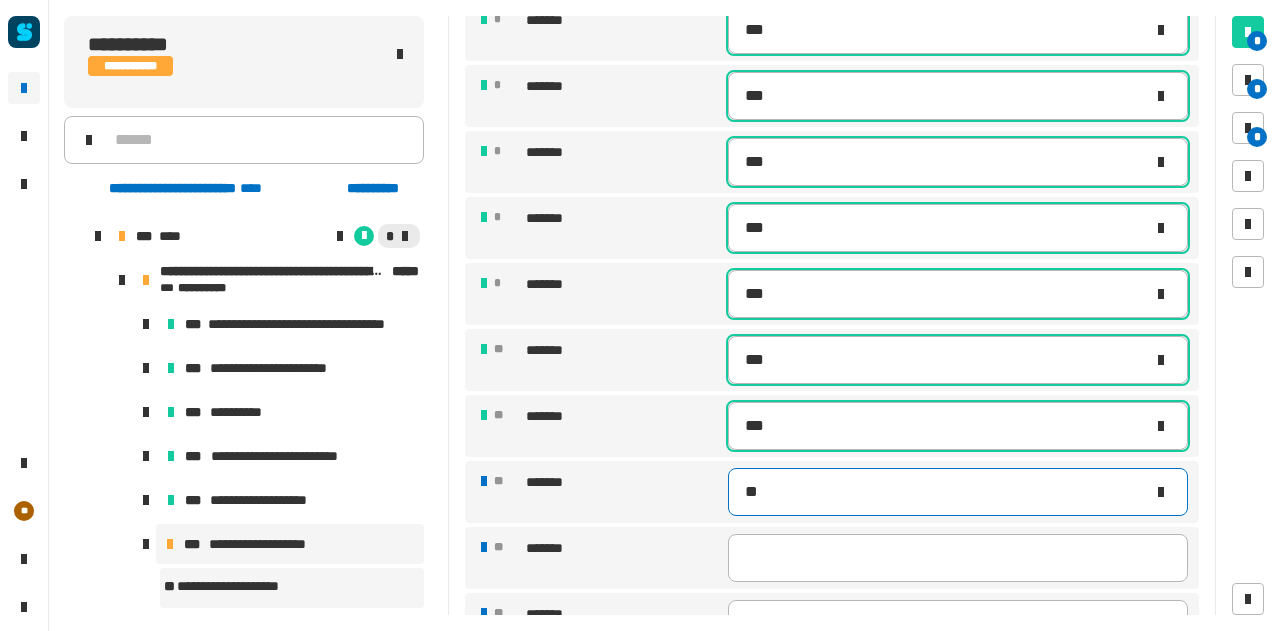 type on "***" 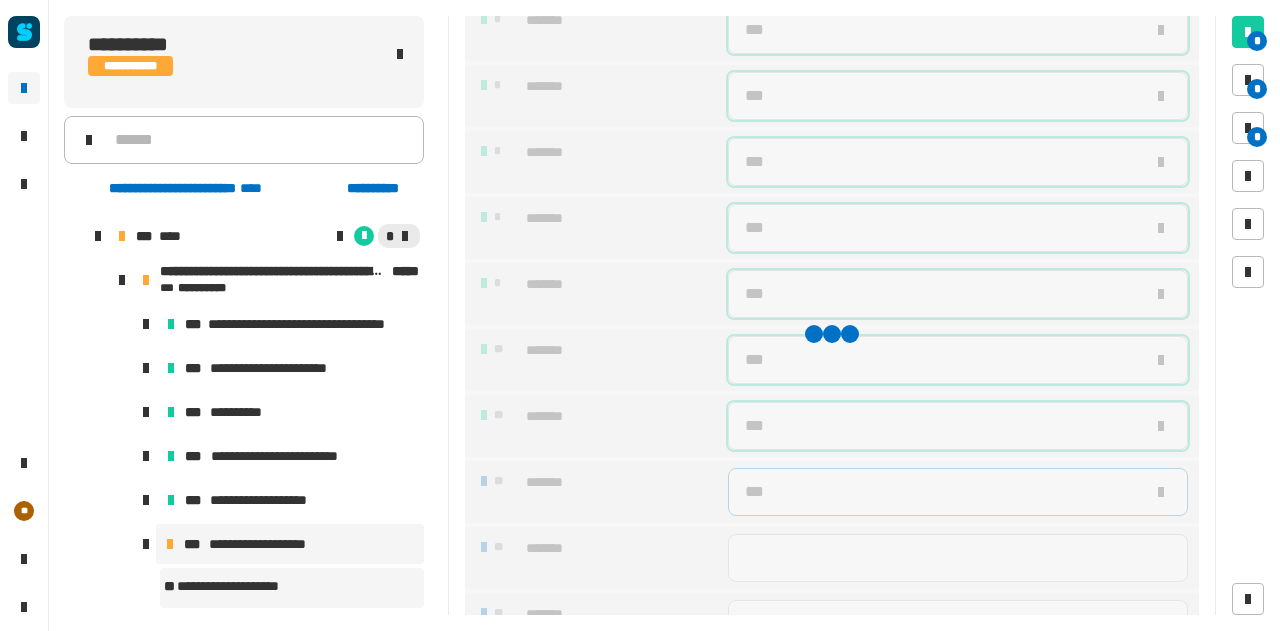type on "***" 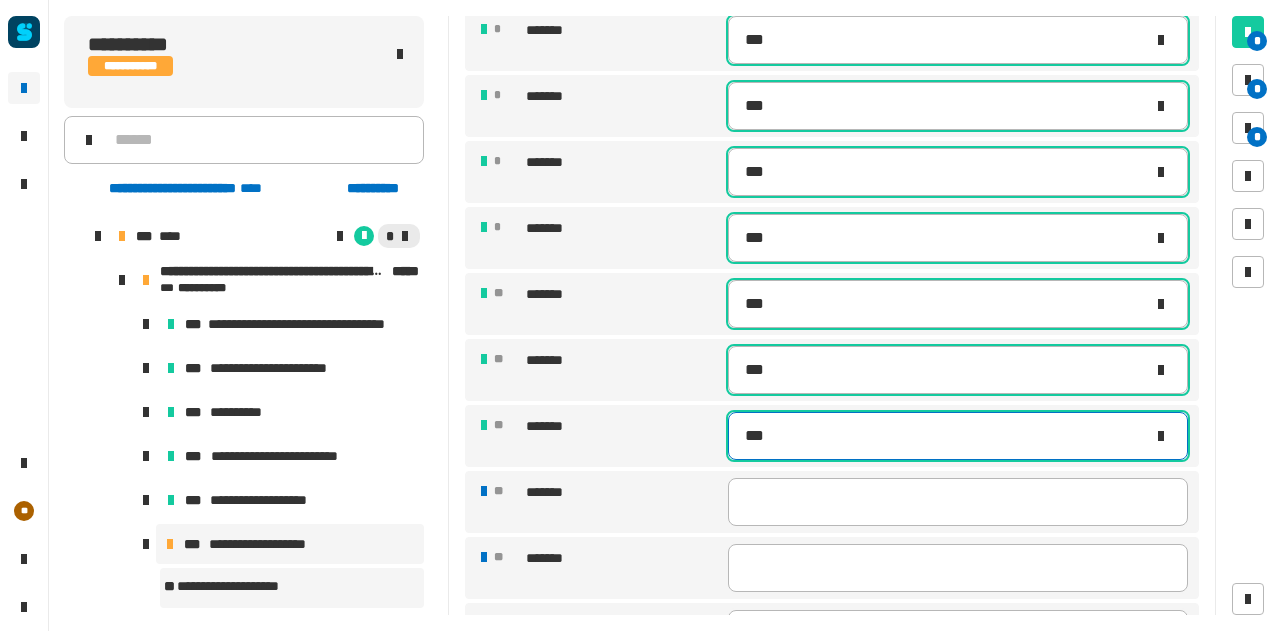 scroll, scrollTop: 1067, scrollLeft: 0, axis: vertical 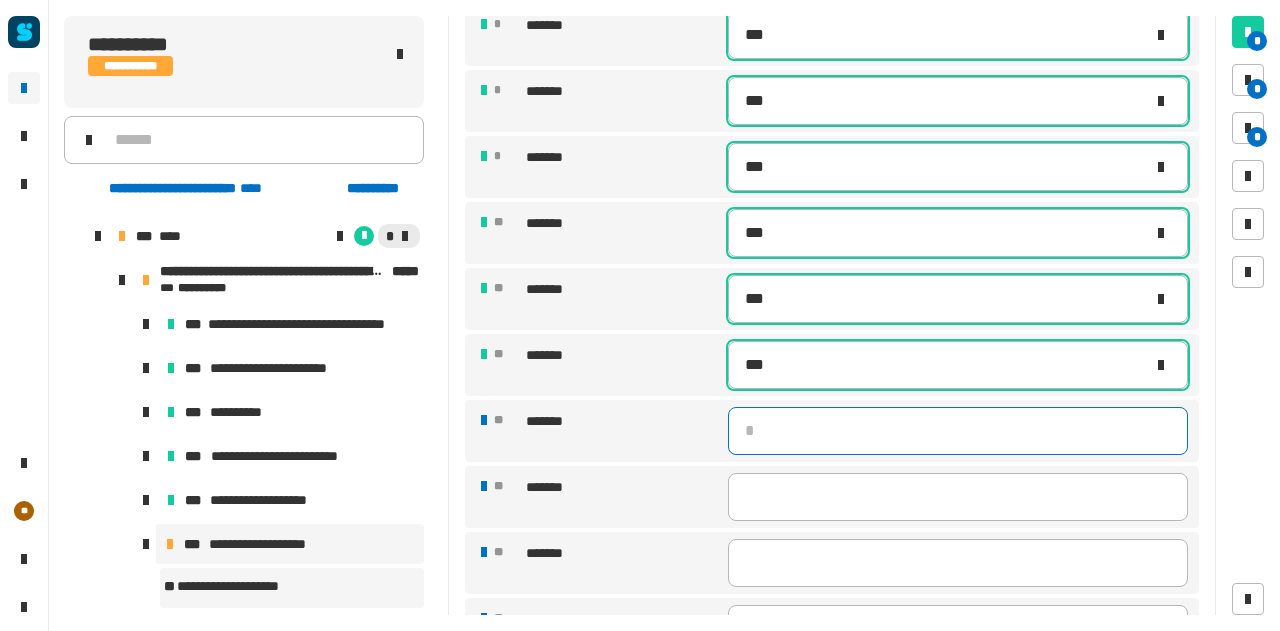 click at bounding box center (958, 431) 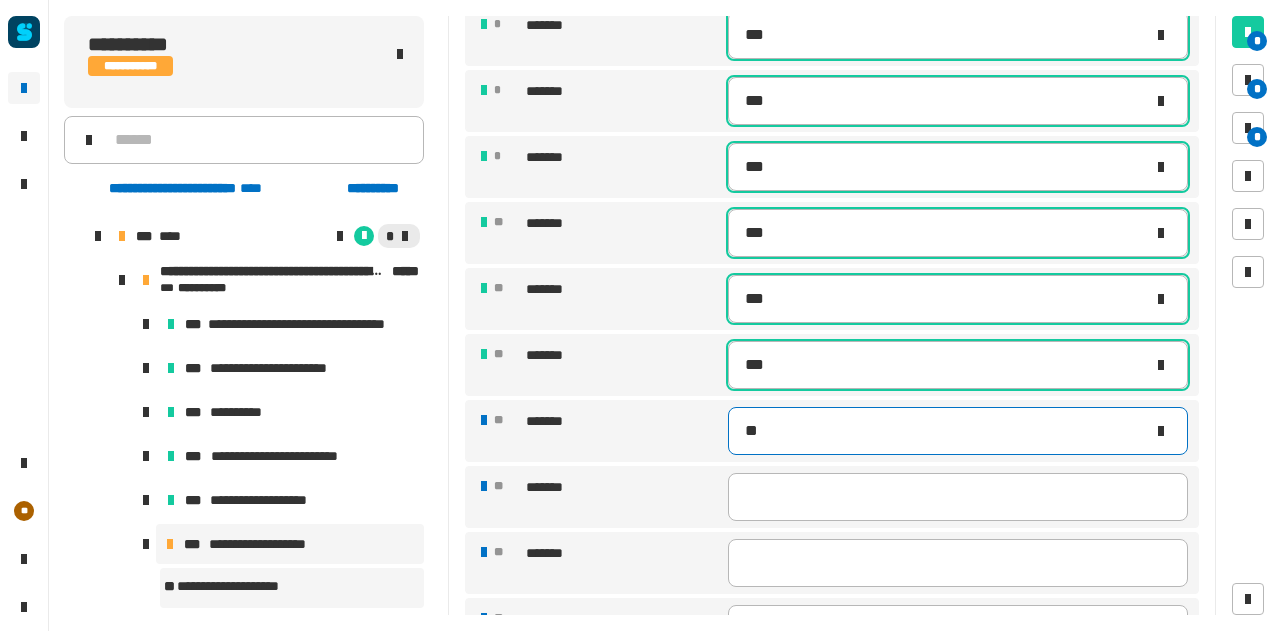 type on "***" 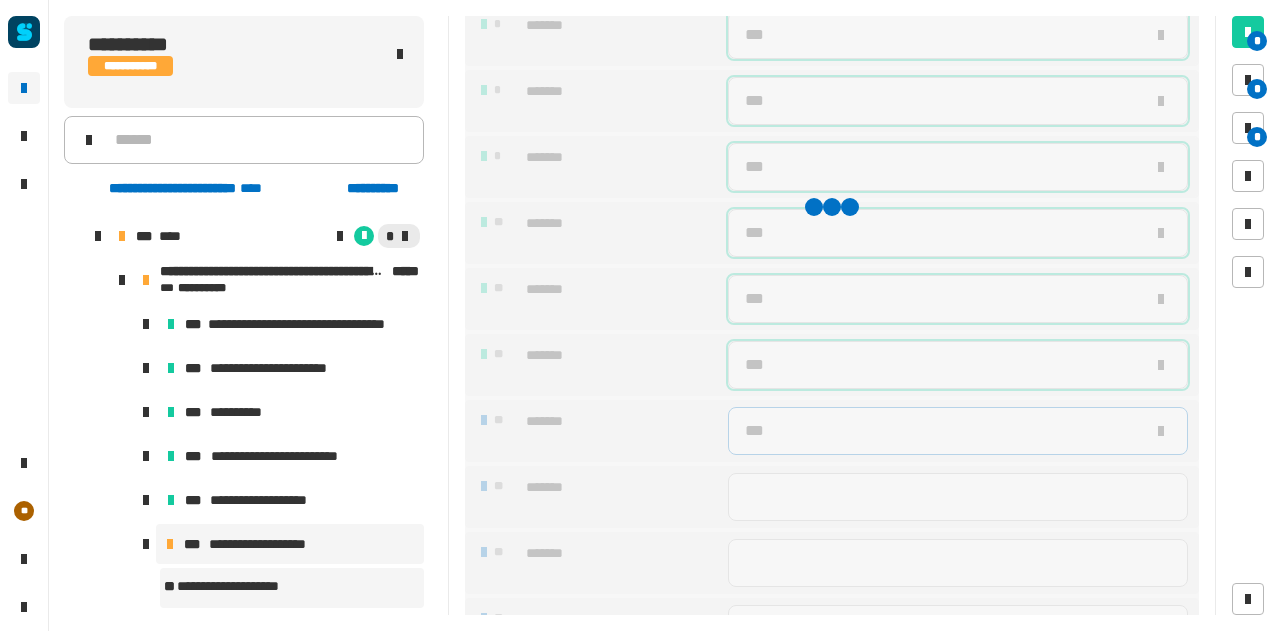 type on "***" 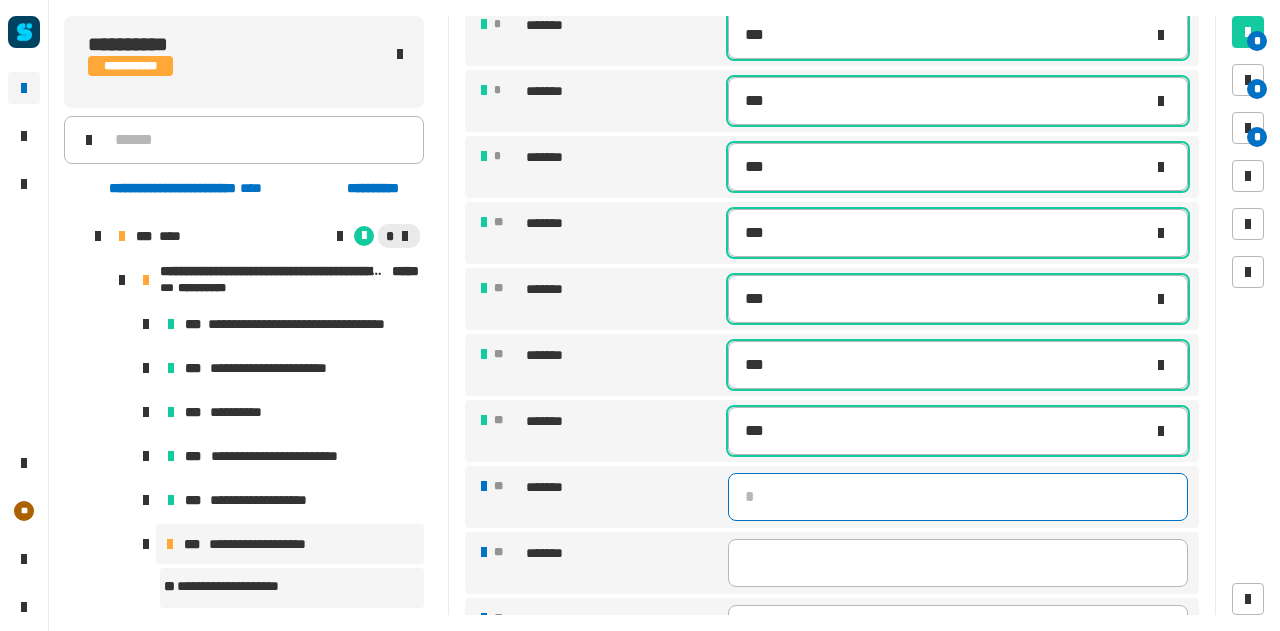 click at bounding box center (958, 497) 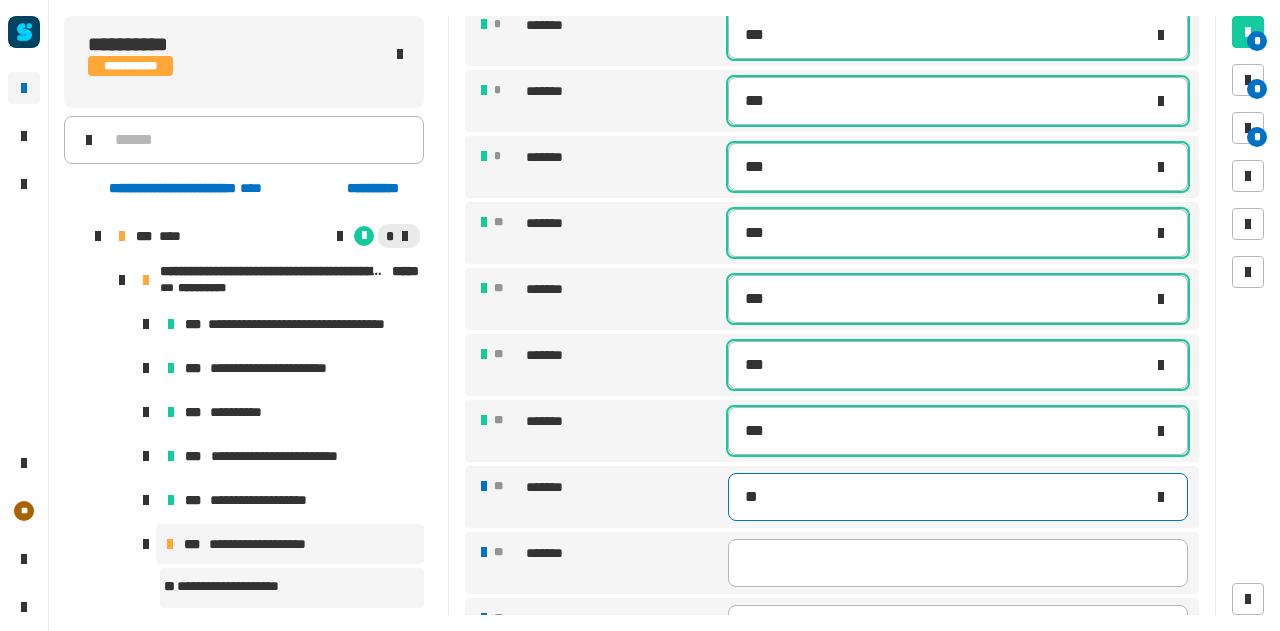 type on "***" 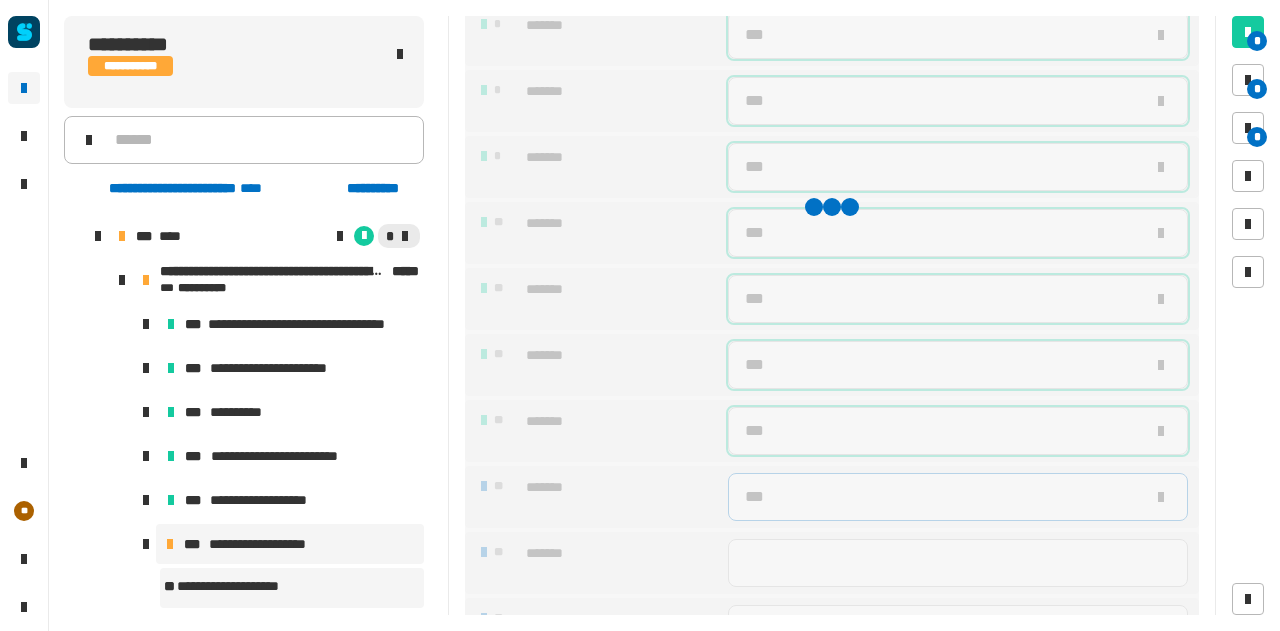type on "***" 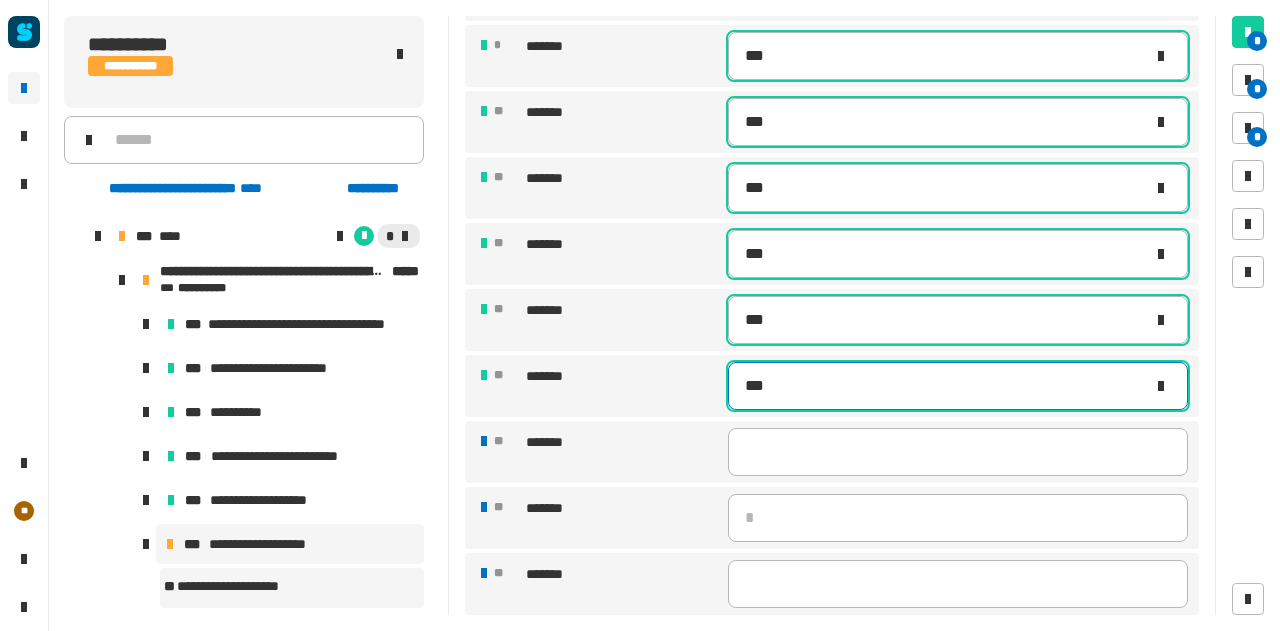 scroll, scrollTop: 1179, scrollLeft: 0, axis: vertical 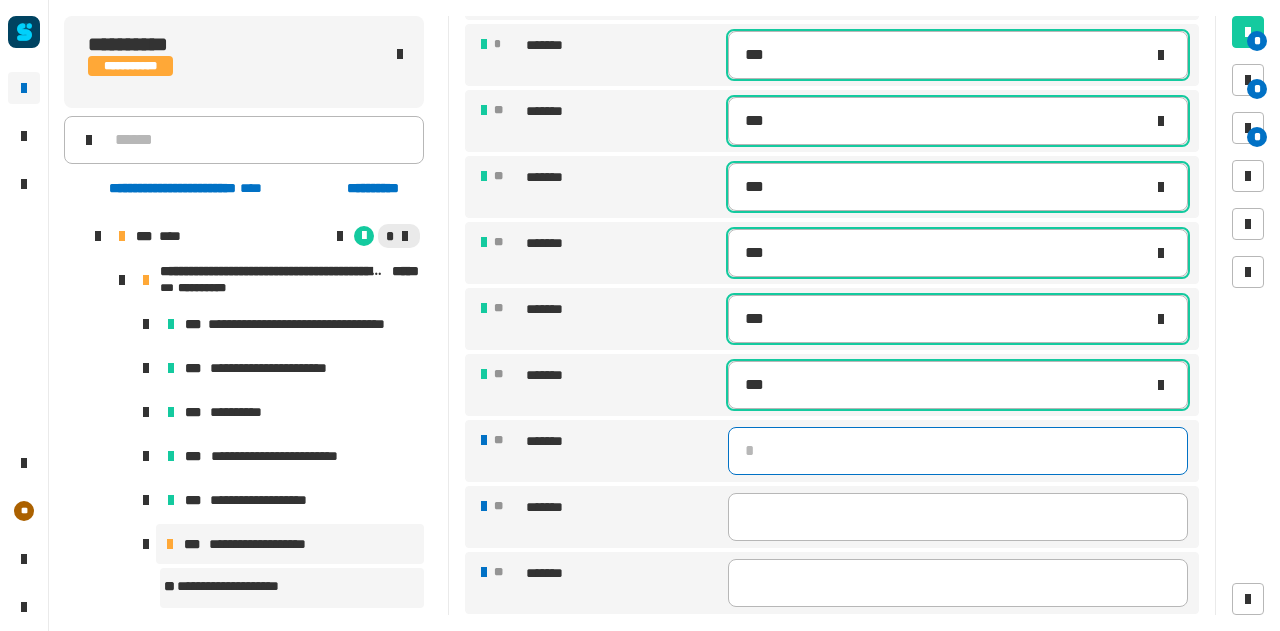 click at bounding box center (958, 451) 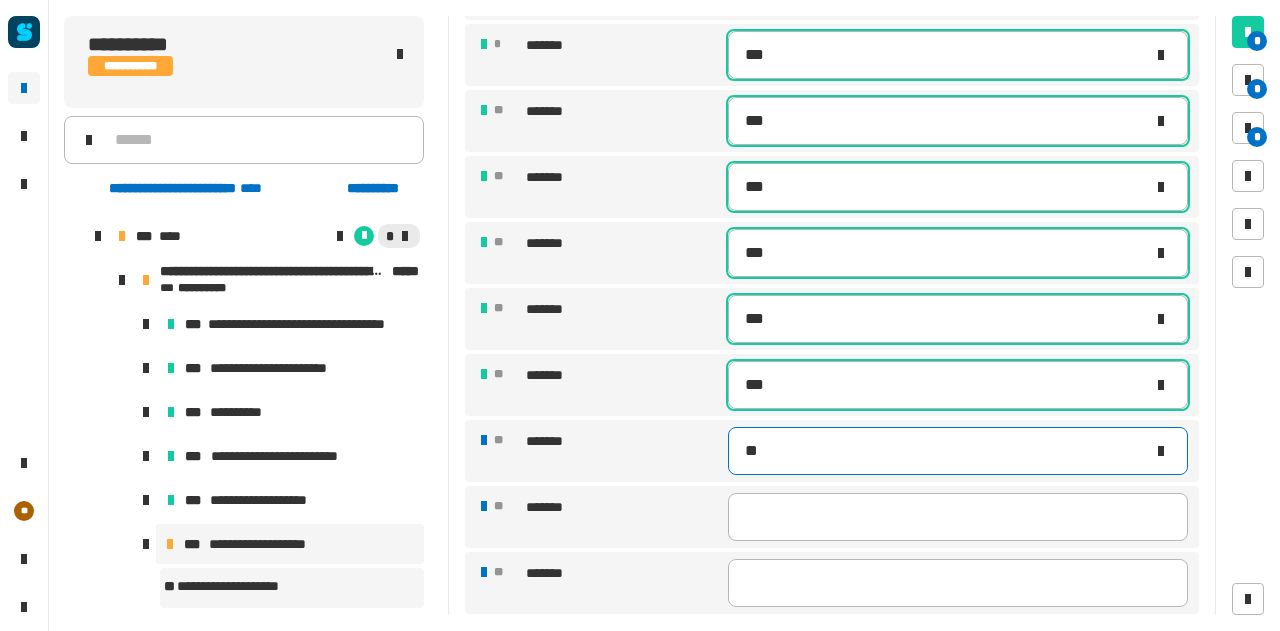 type on "***" 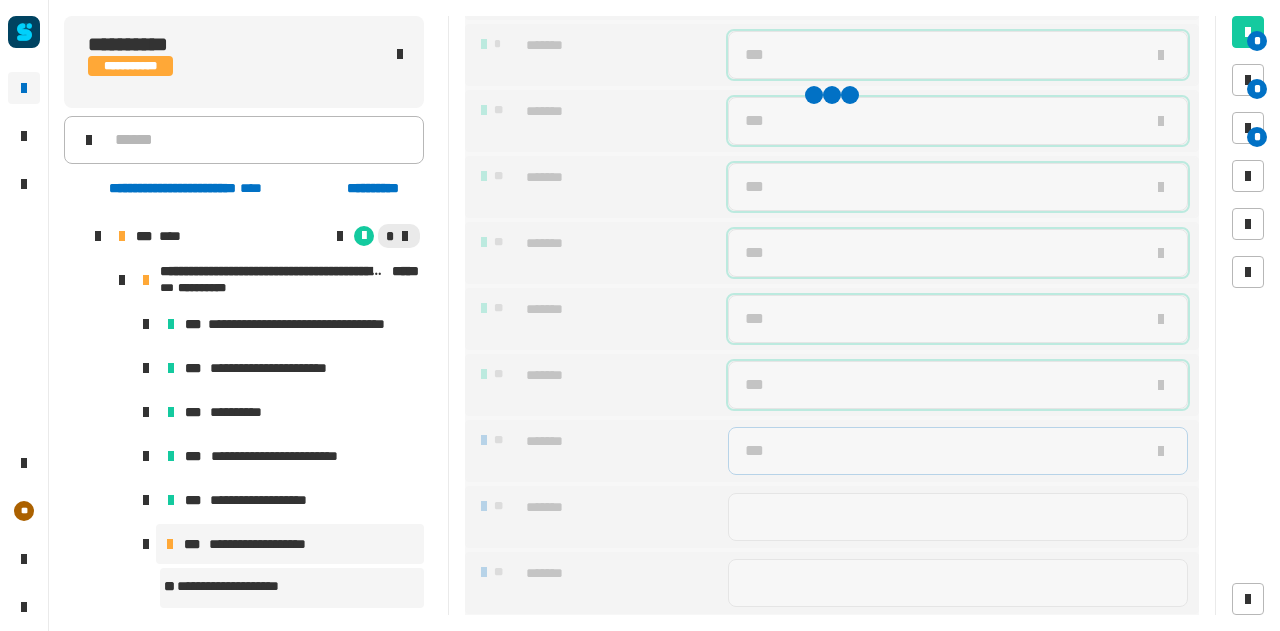 type on "***" 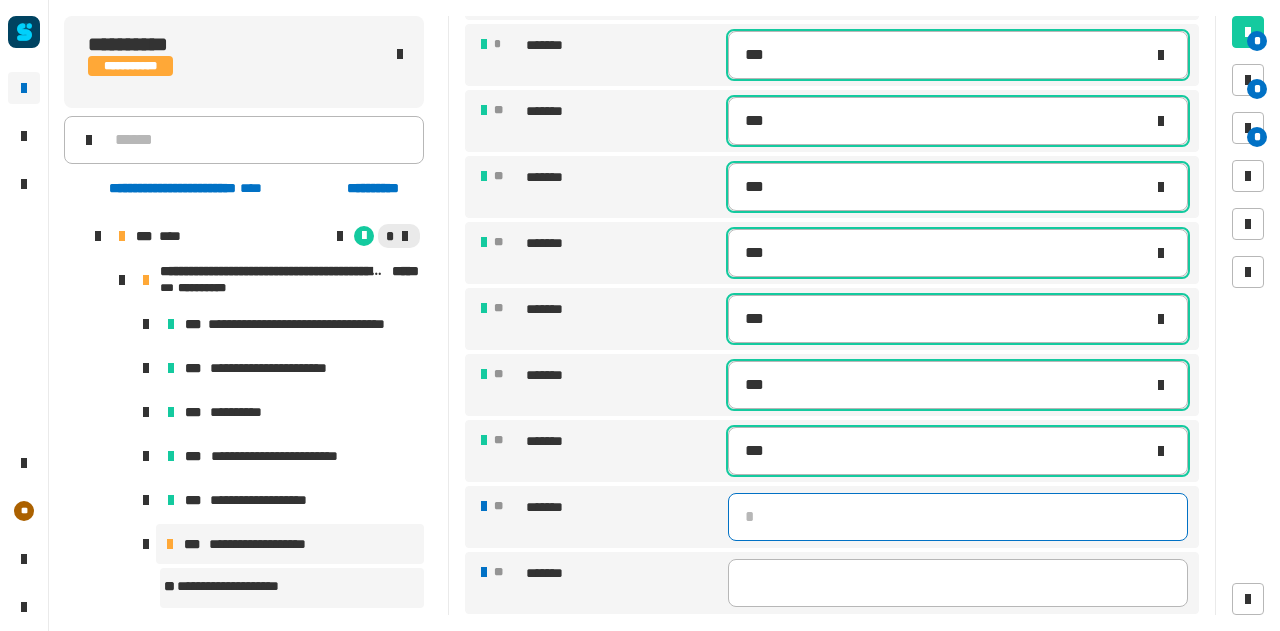 click at bounding box center (958, 517) 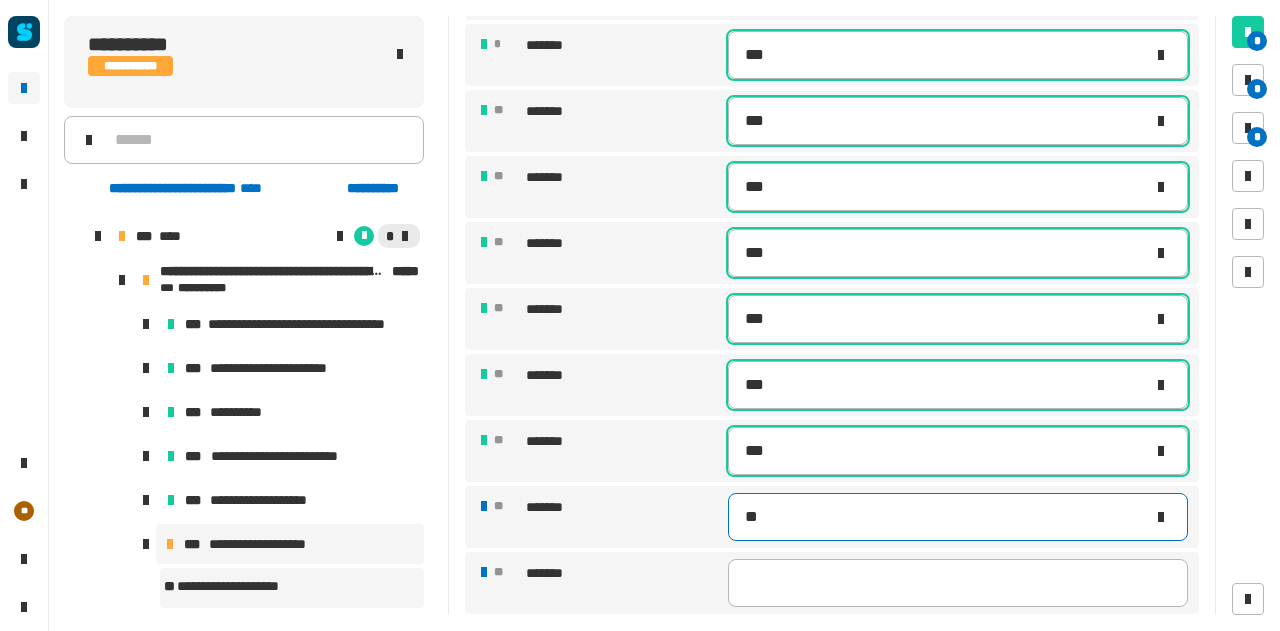 type on "***" 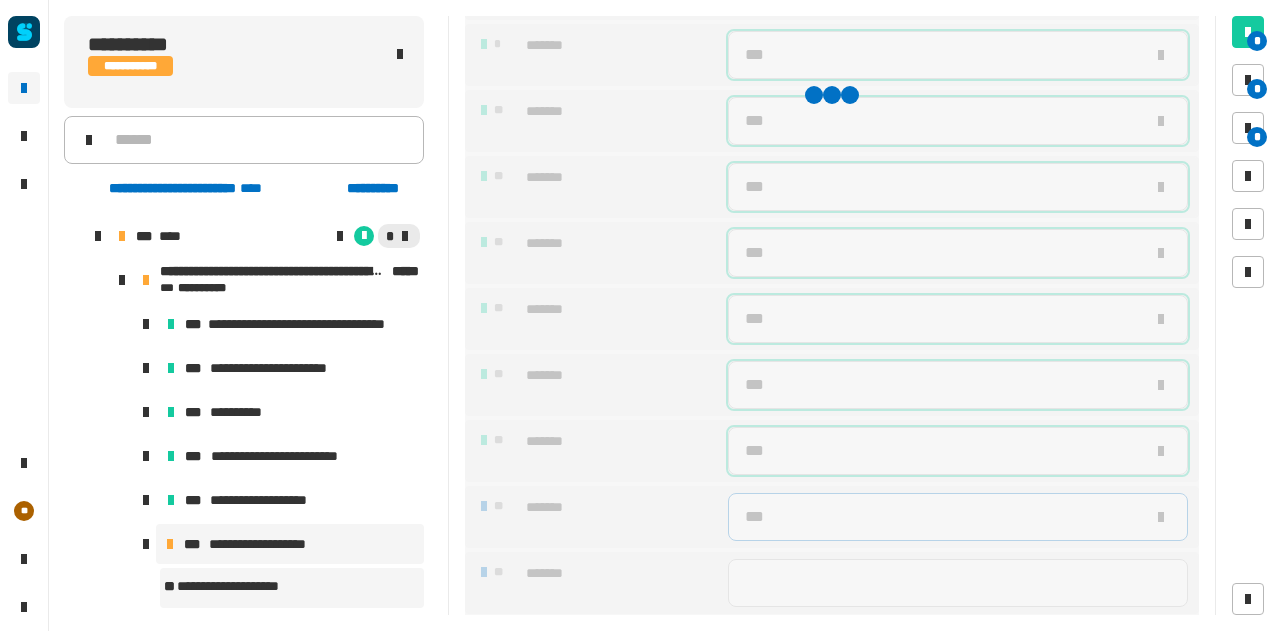 type on "***" 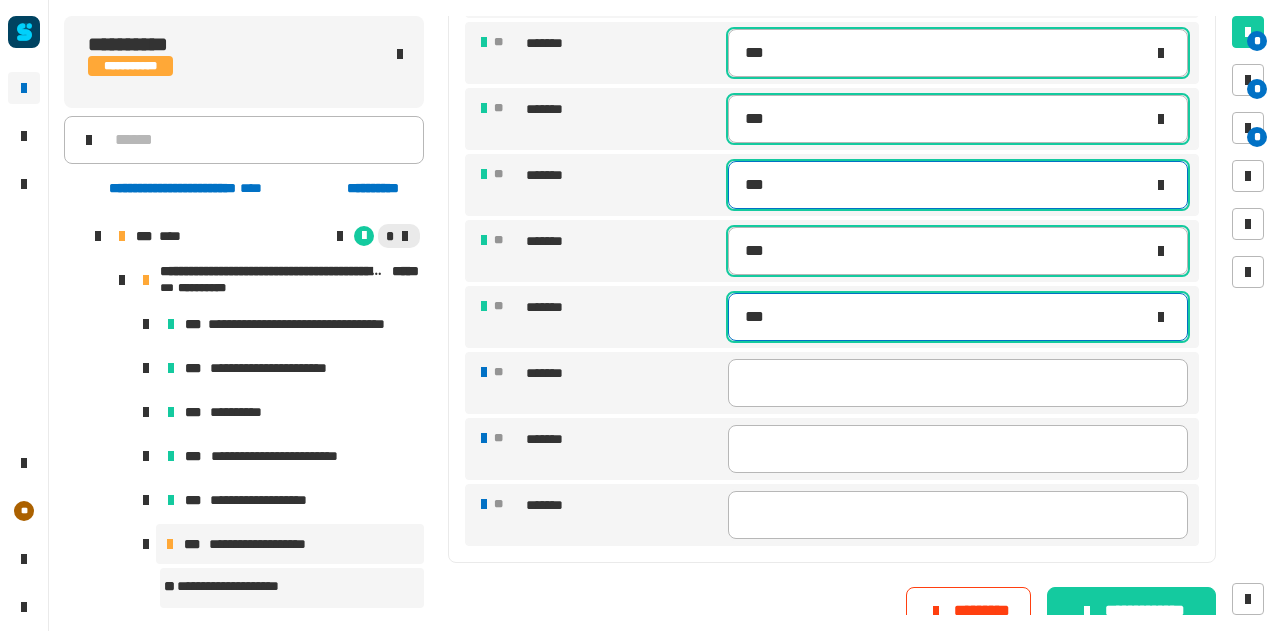 scroll, scrollTop: 1385, scrollLeft: 0, axis: vertical 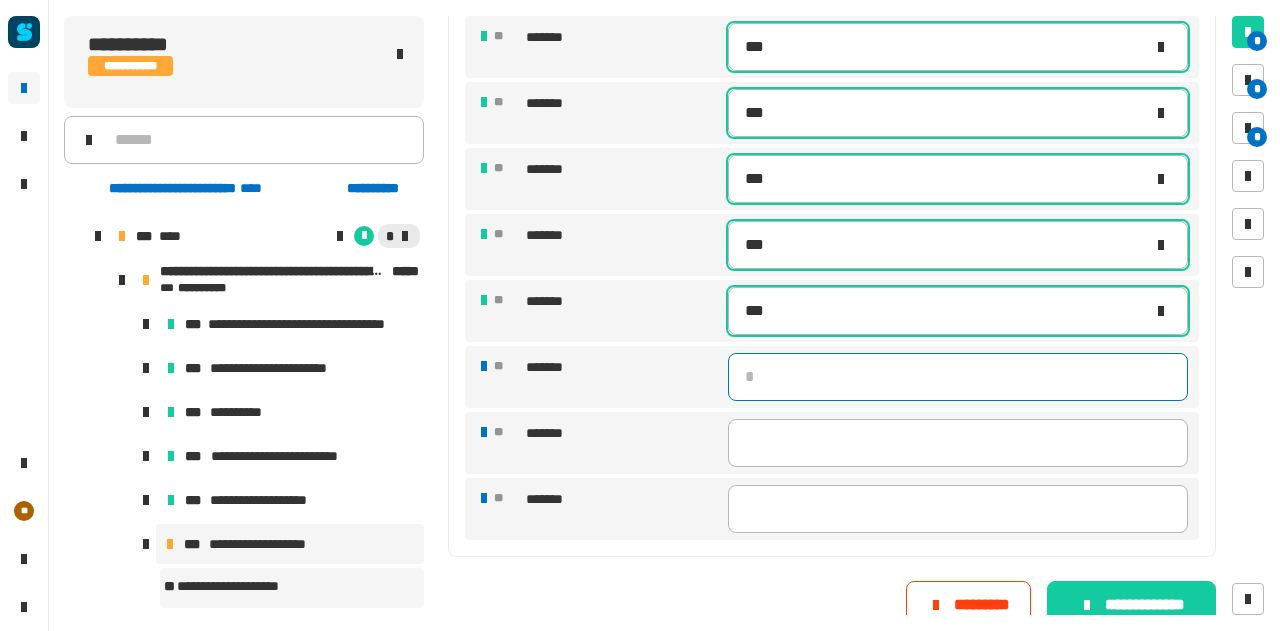 click at bounding box center (958, 377) 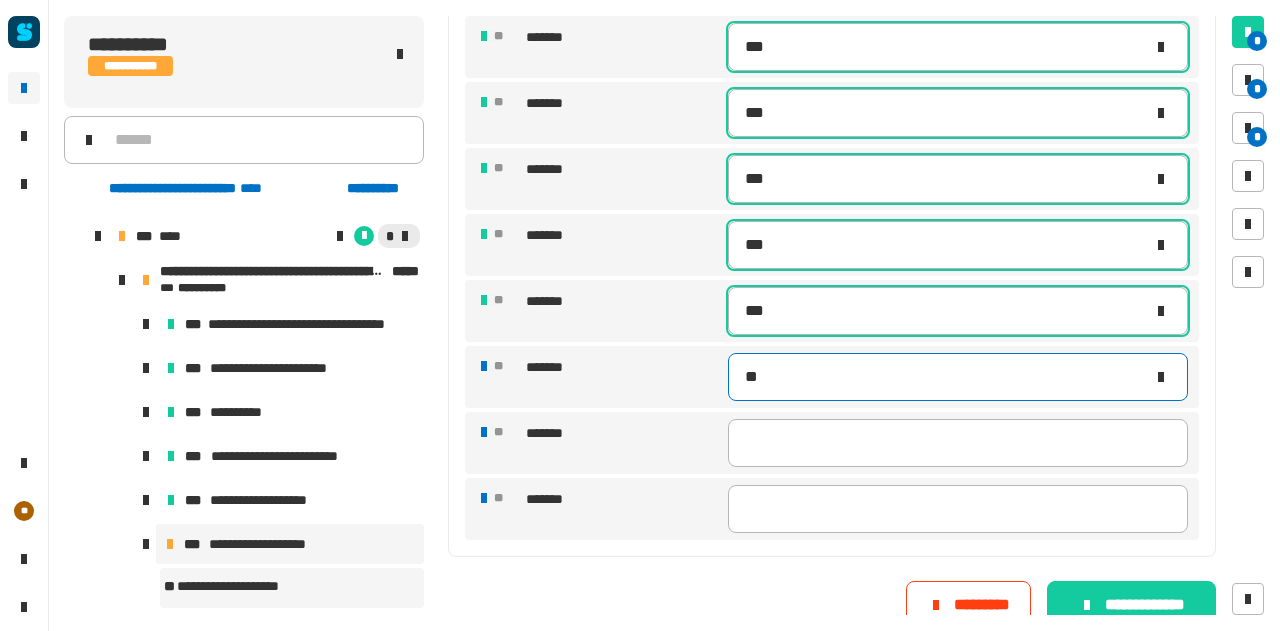 type on "***" 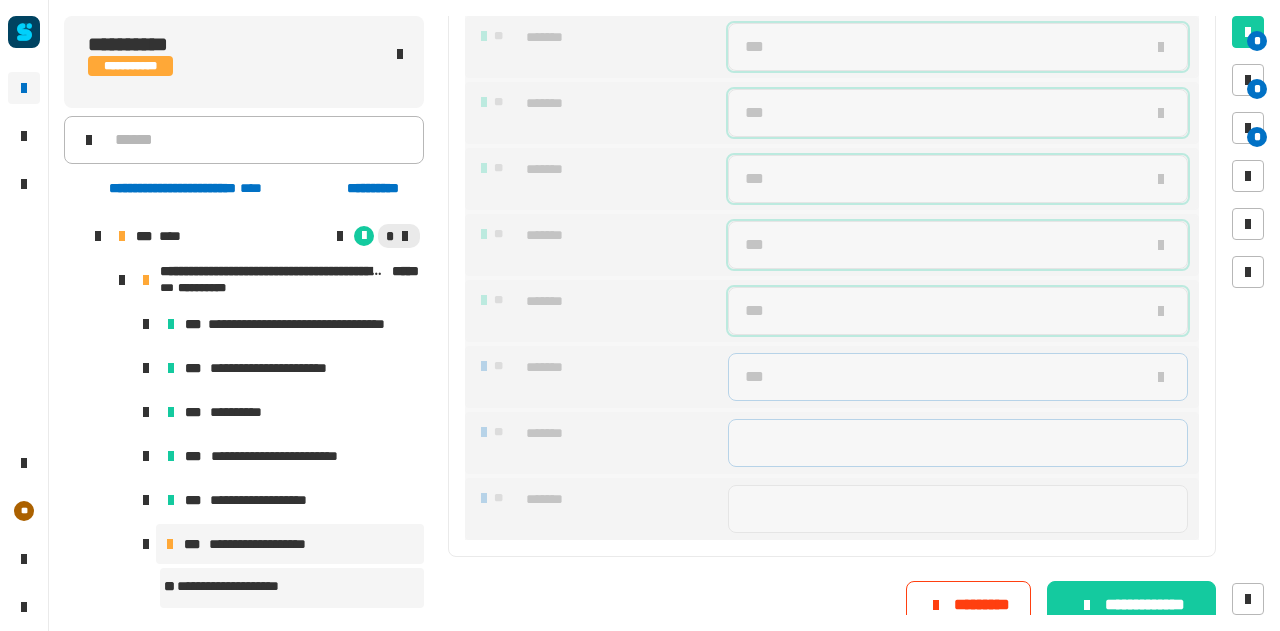 type on "***" 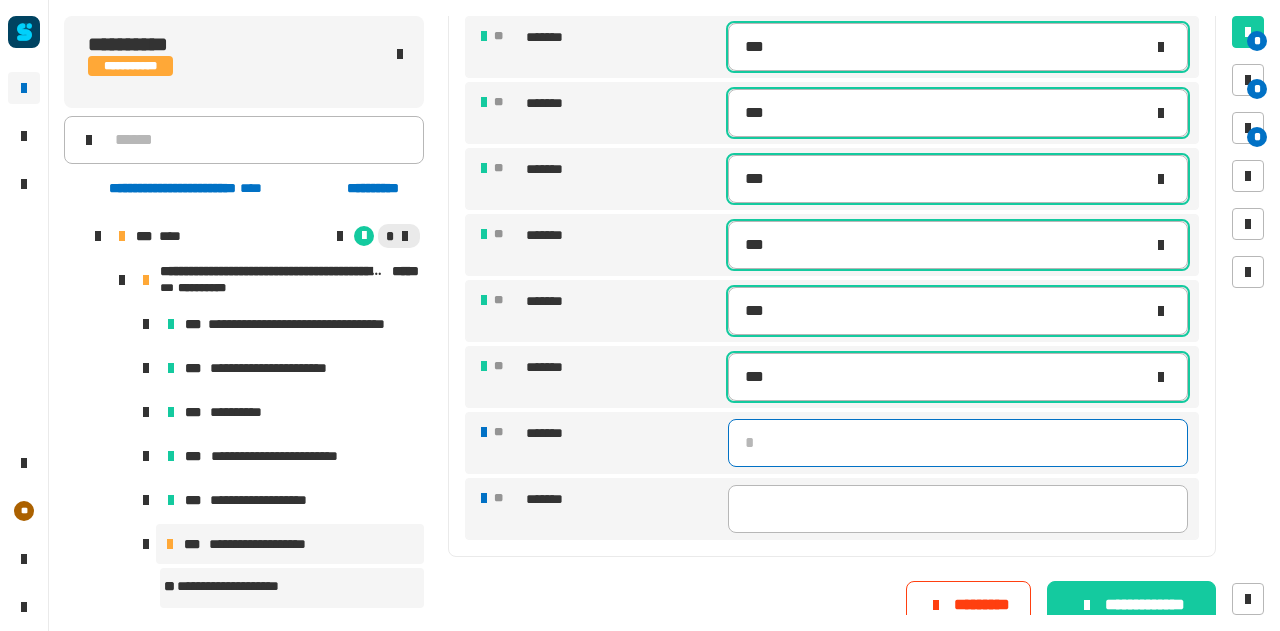 click at bounding box center [958, 443] 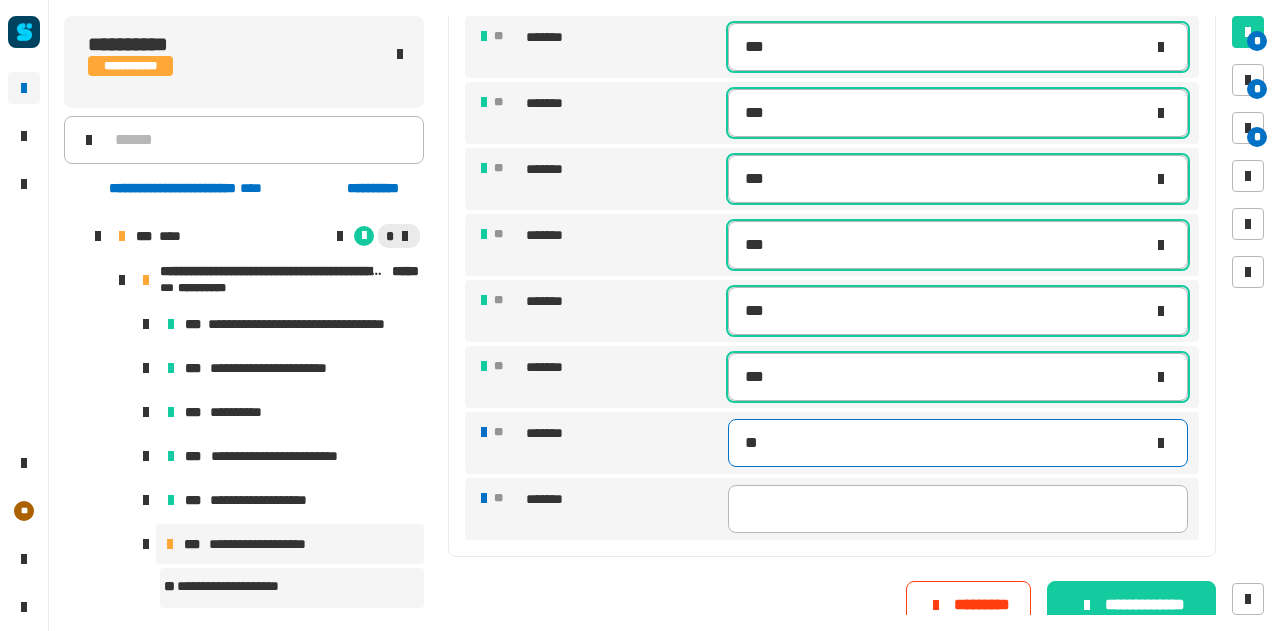 type on "***" 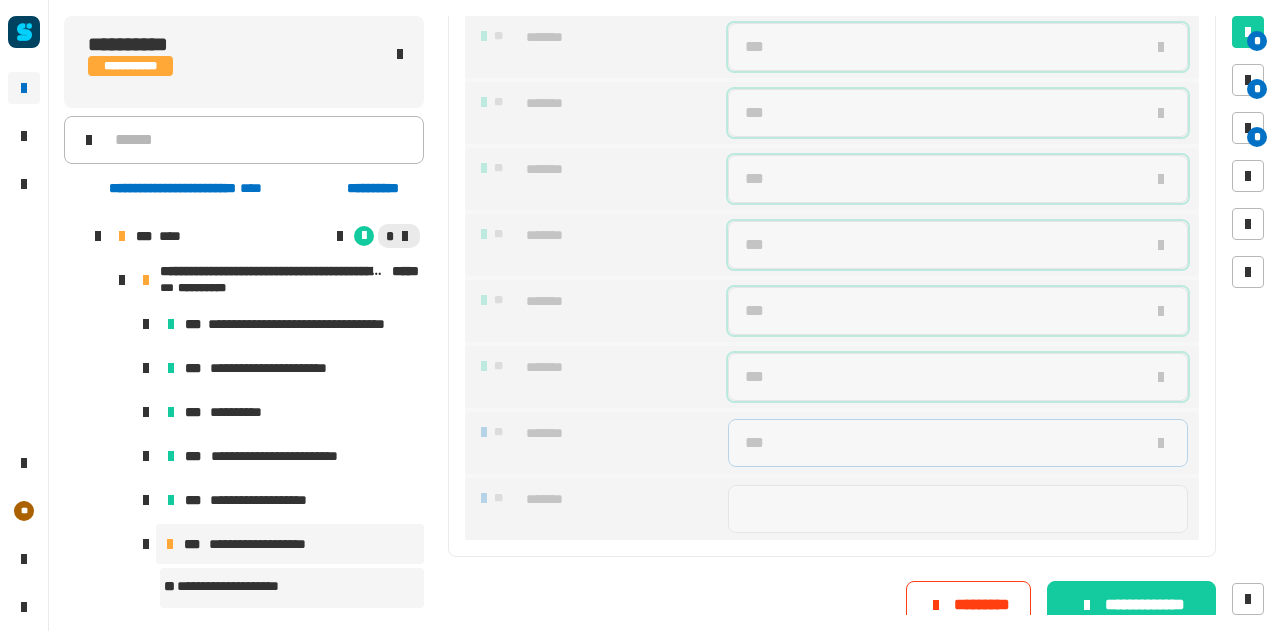 type on "***" 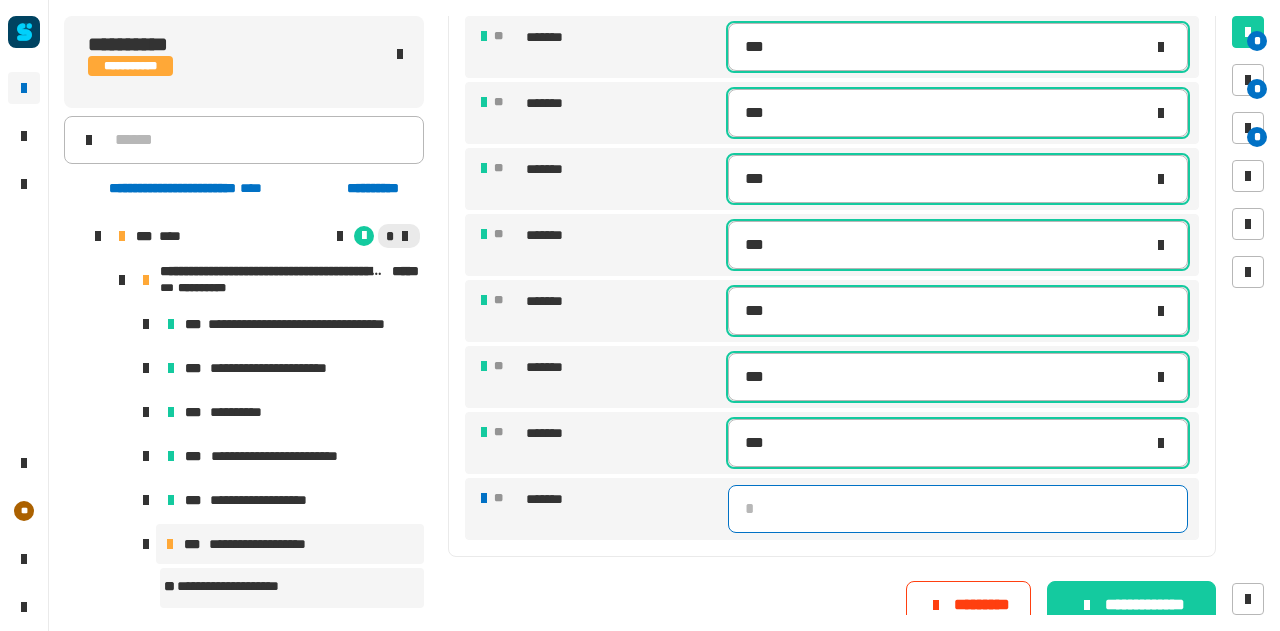 click at bounding box center [958, 509] 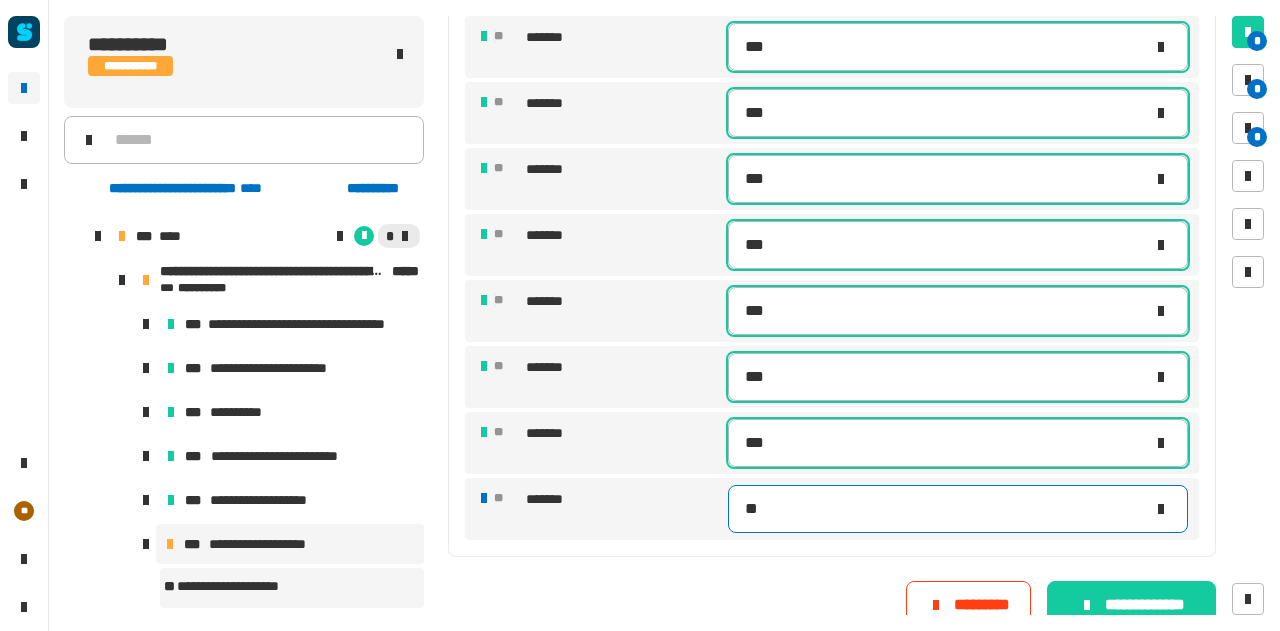 type on "***" 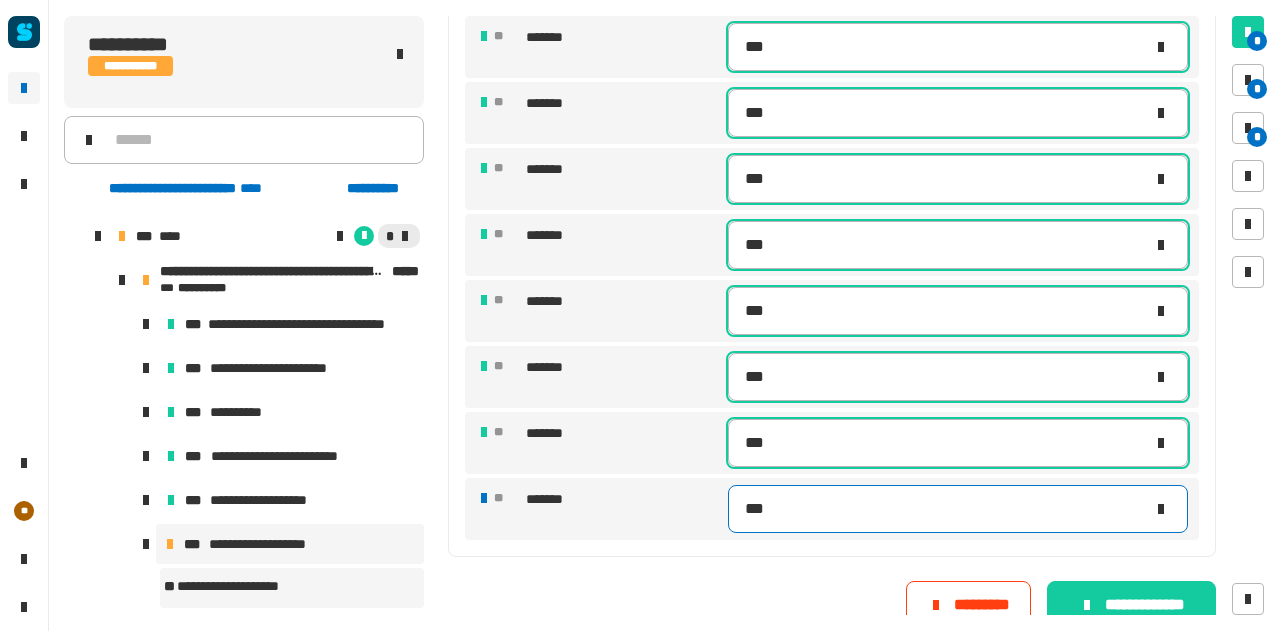 type on "***" 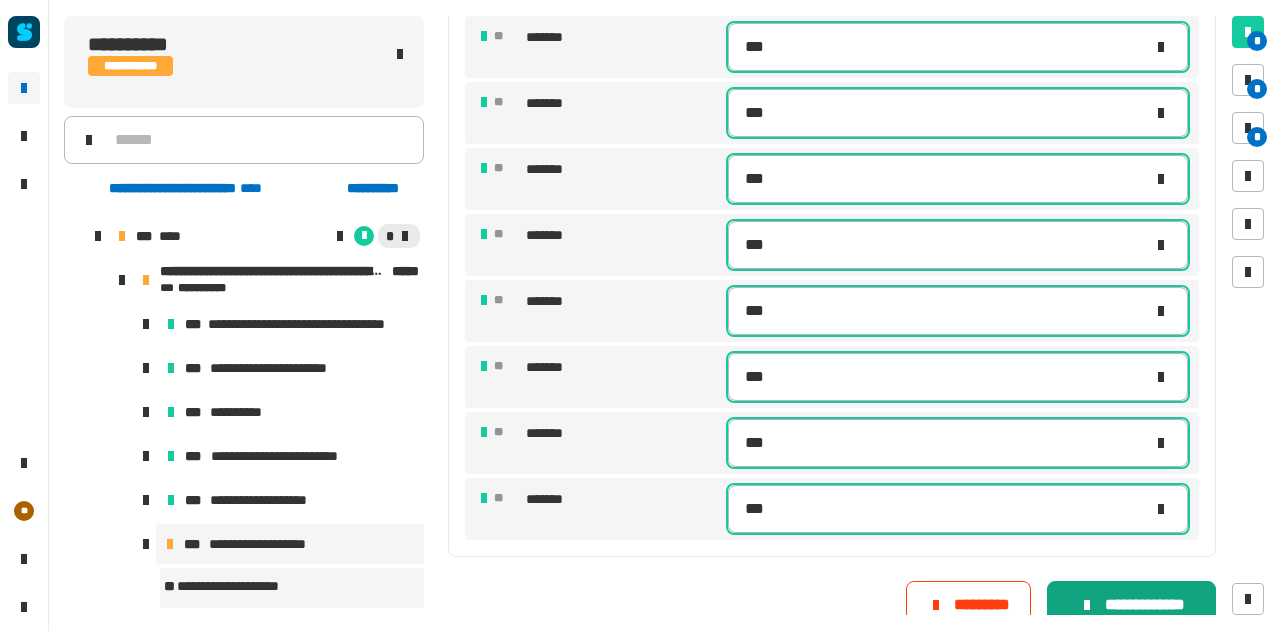 click on "**********" 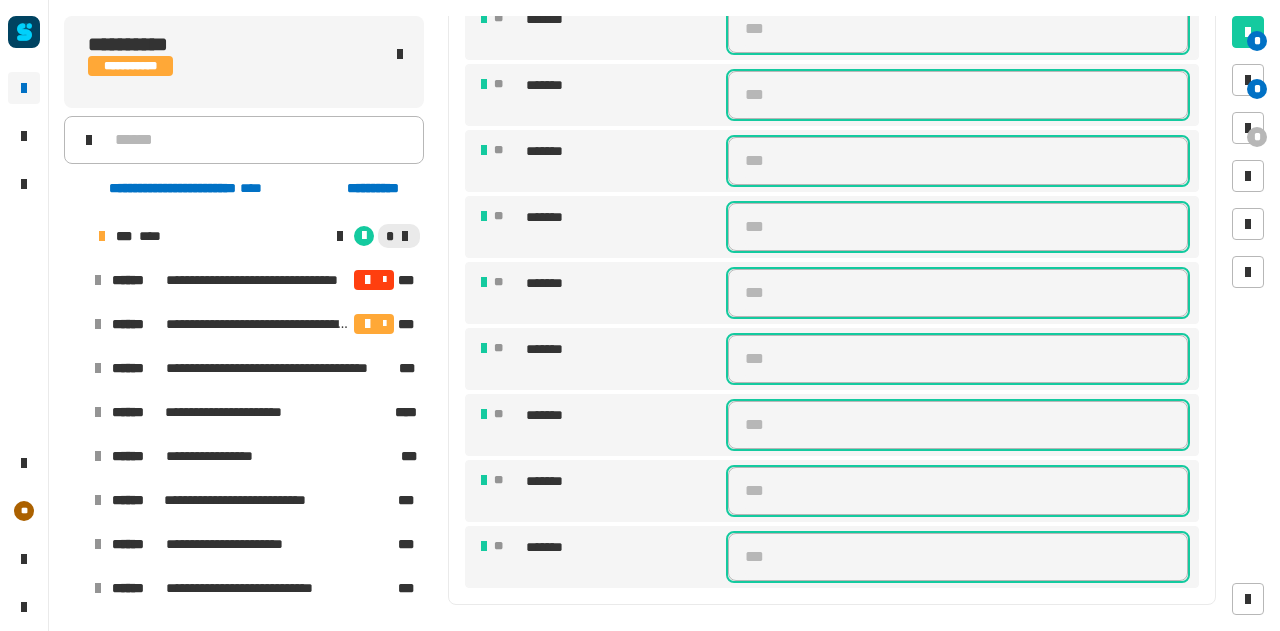 scroll, scrollTop: 0, scrollLeft: 0, axis: both 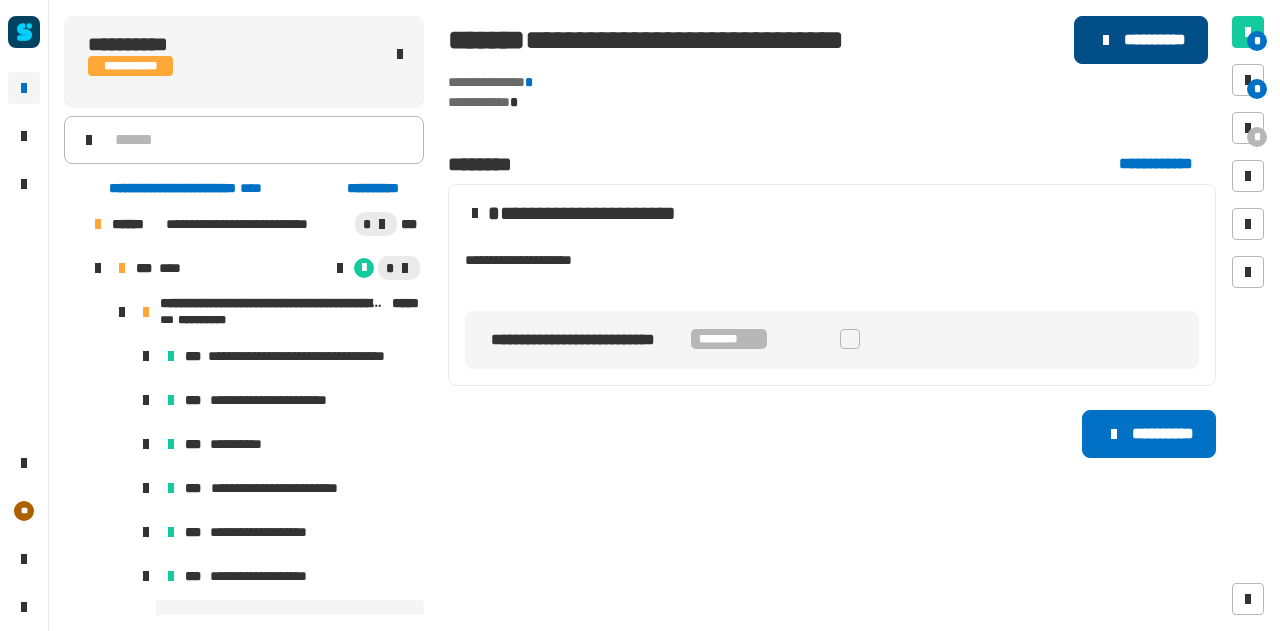 click on "**********" 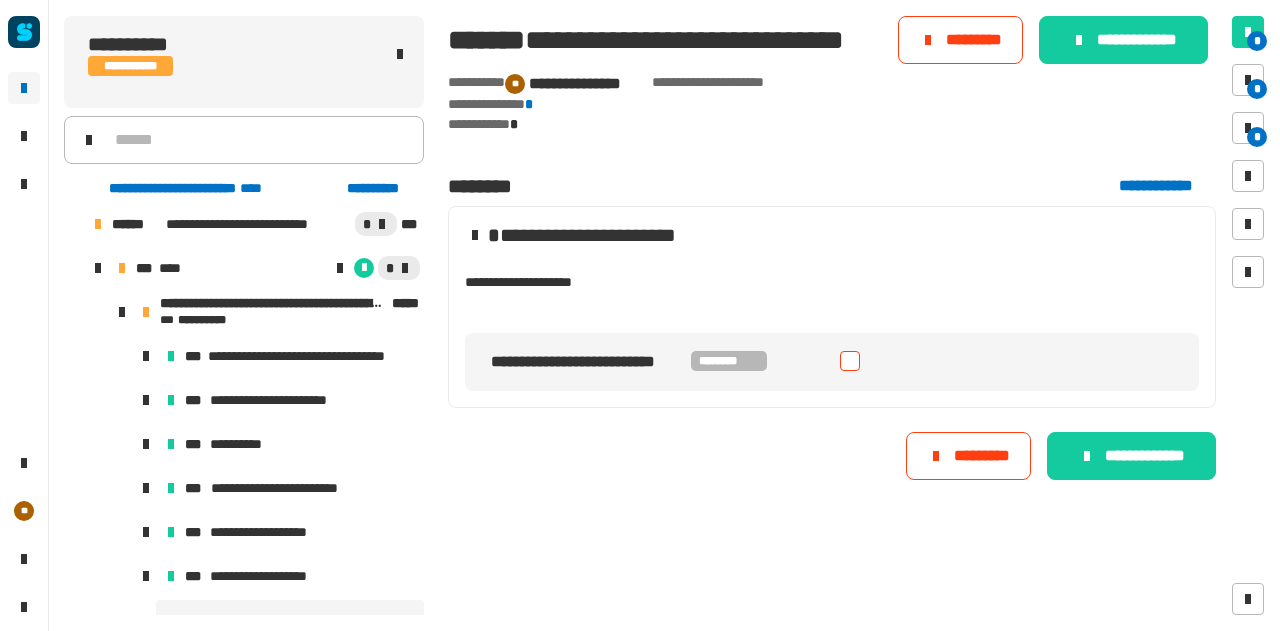 click at bounding box center [850, 361] 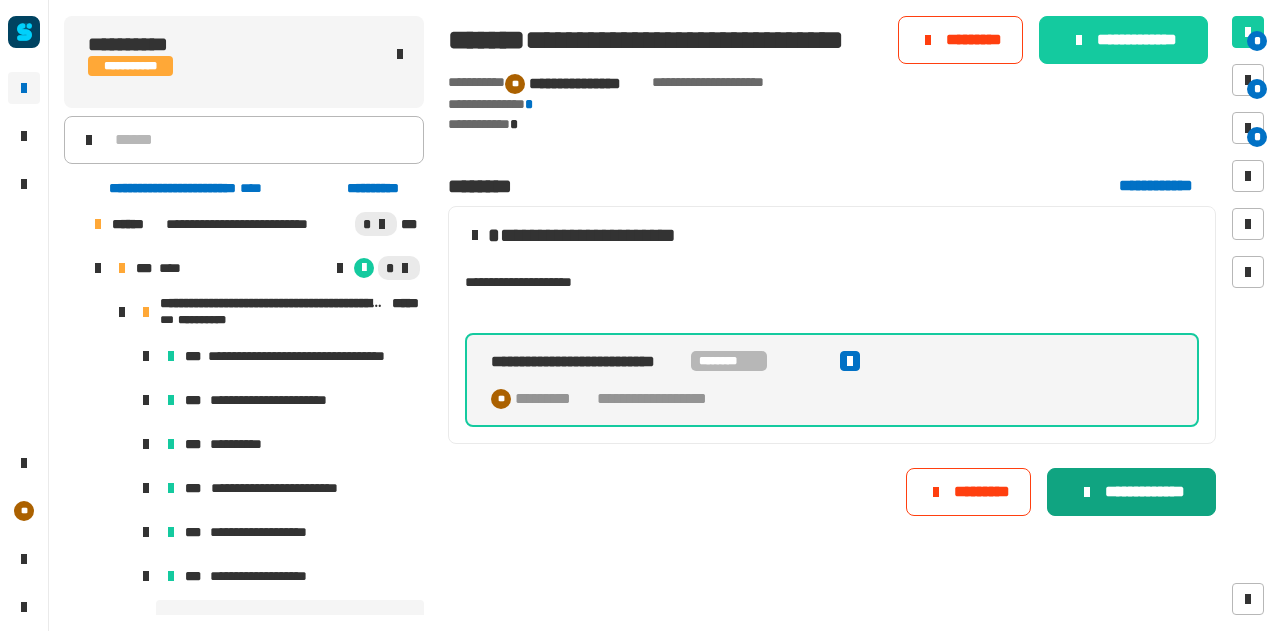 click on "**********" 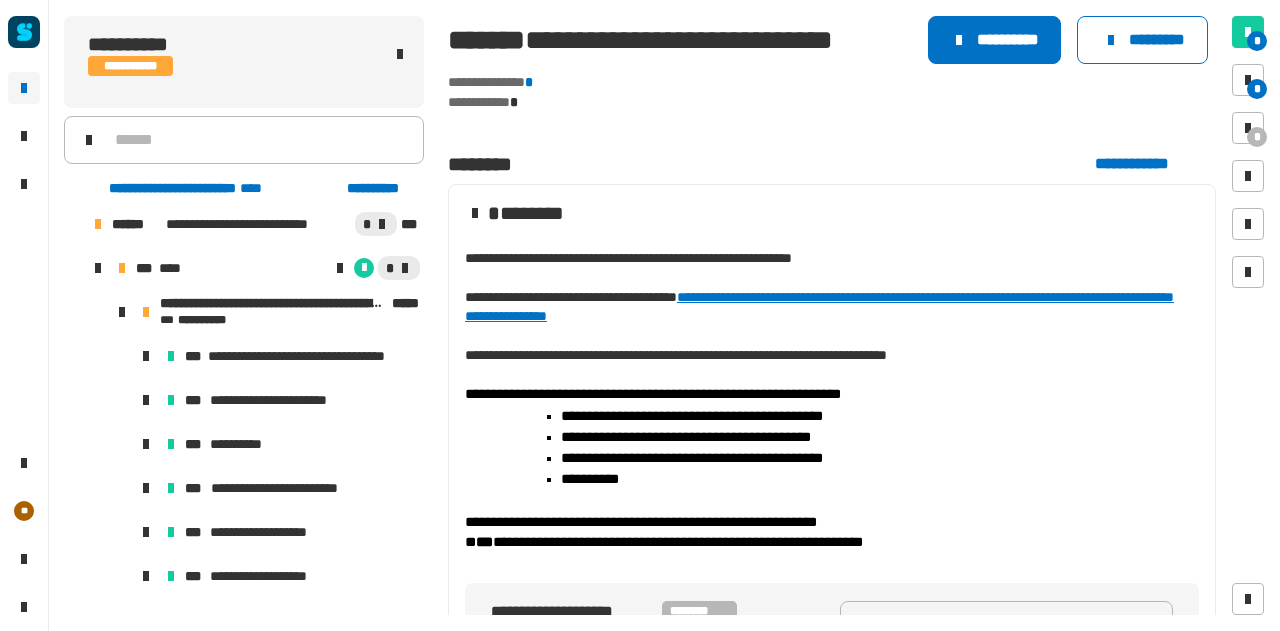 scroll, scrollTop: 143, scrollLeft: 0, axis: vertical 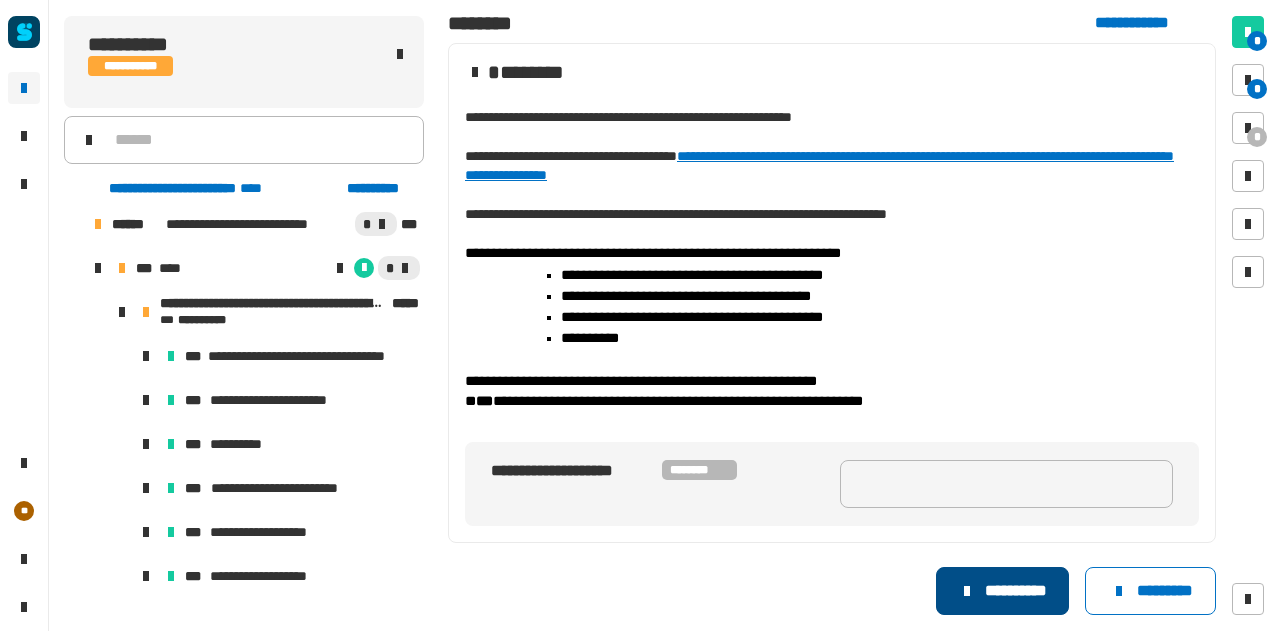 click on "**********" 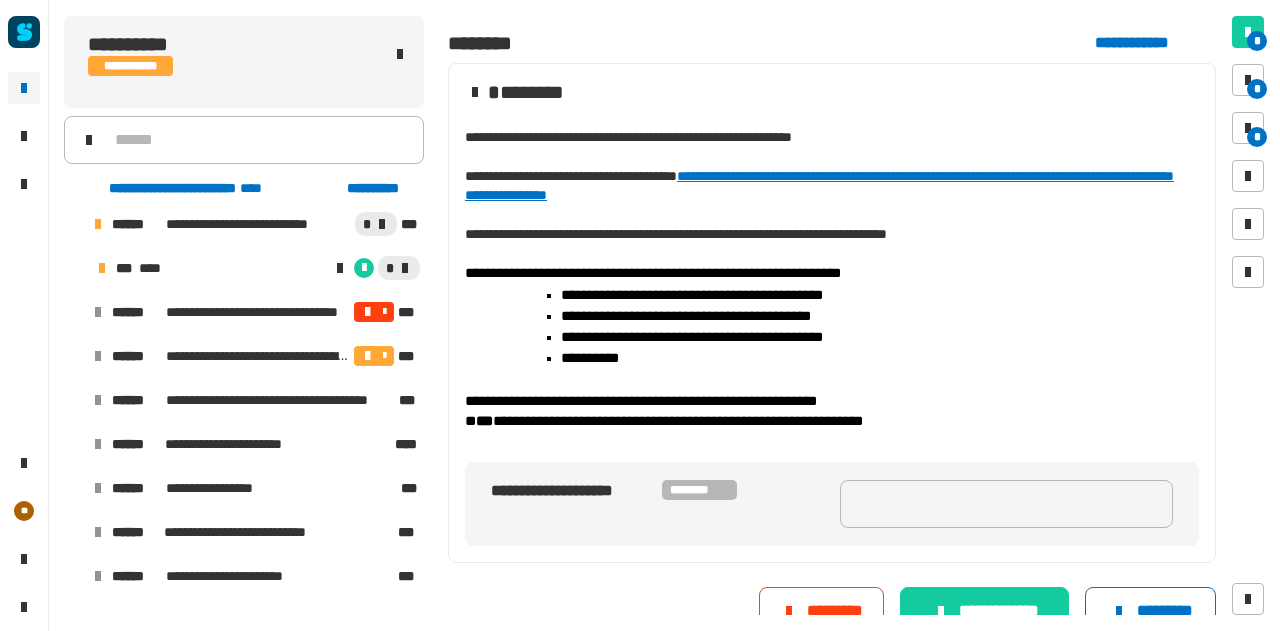 scroll, scrollTop: 165, scrollLeft: 0, axis: vertical 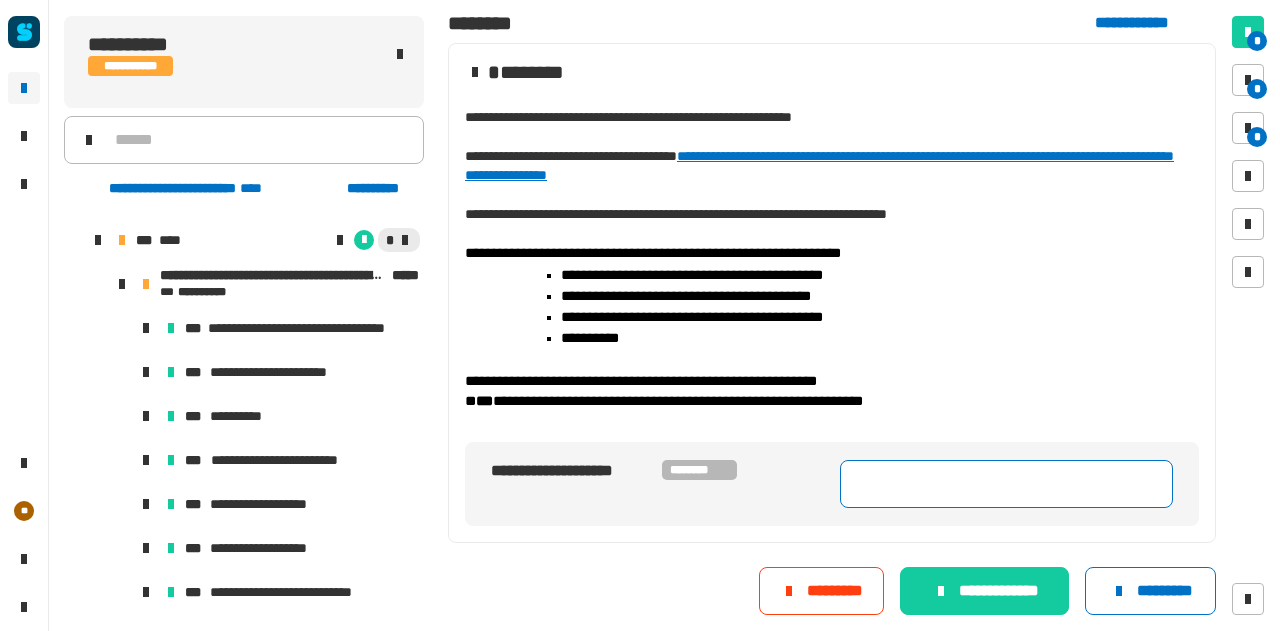 click at bounding box center [1006, 484] 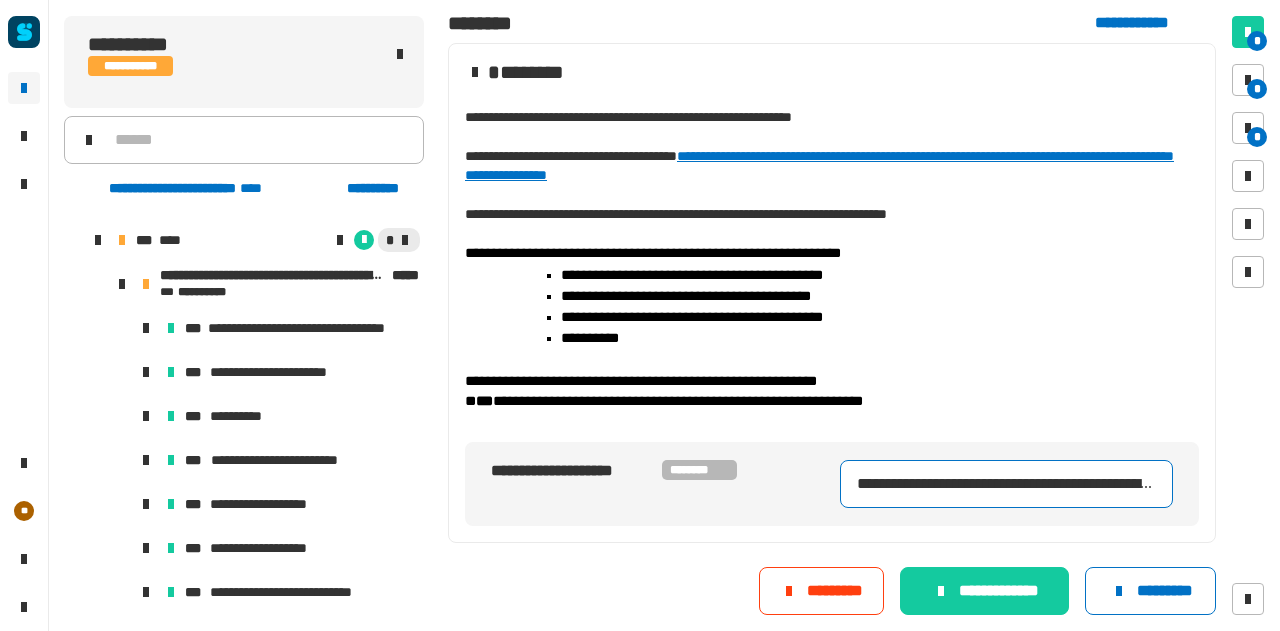 scroll, scrollTop: 0, scrollLeft: 988, axis: horizontal 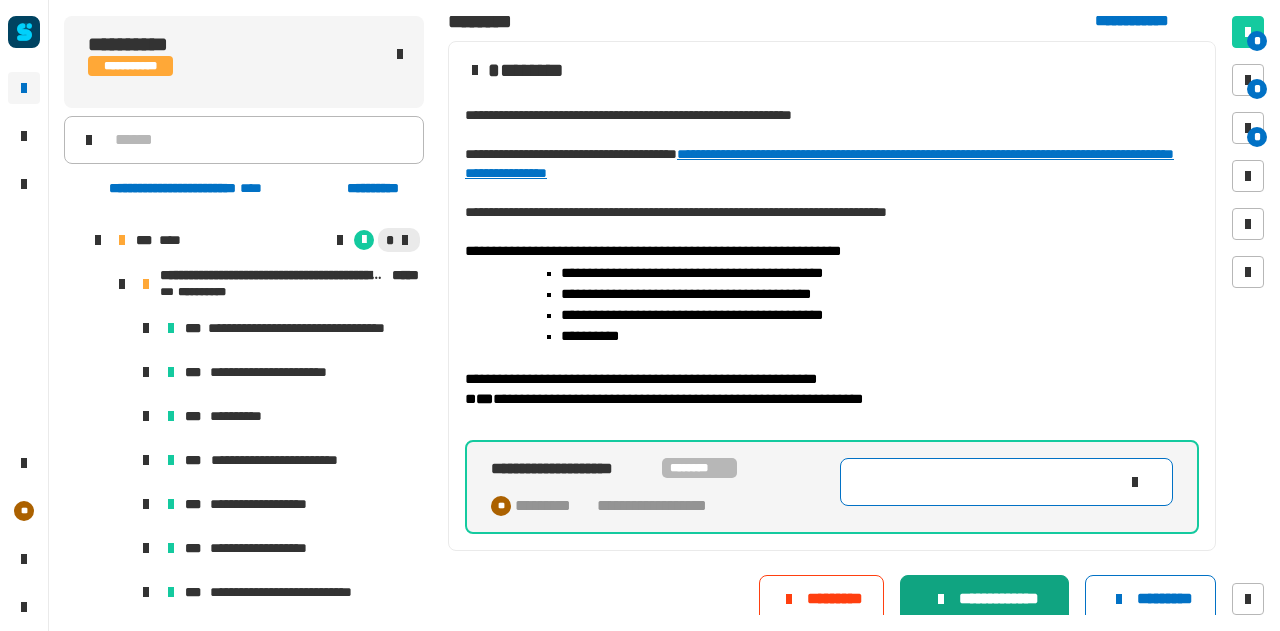 type on "**********" 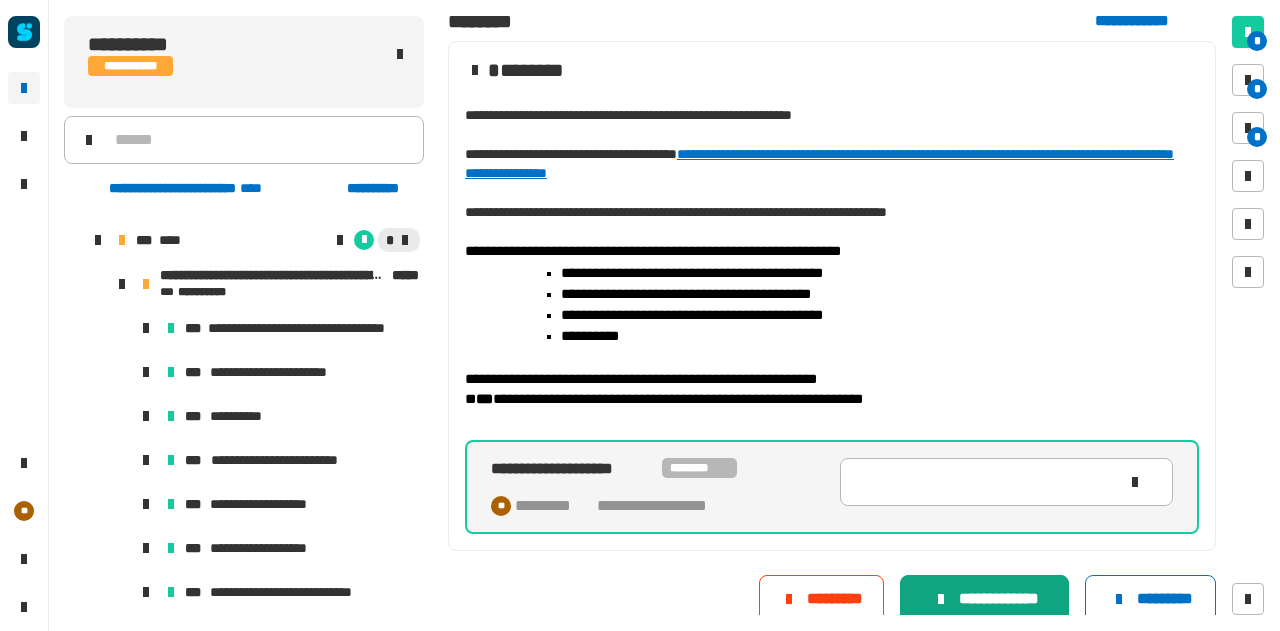 click on "**********" 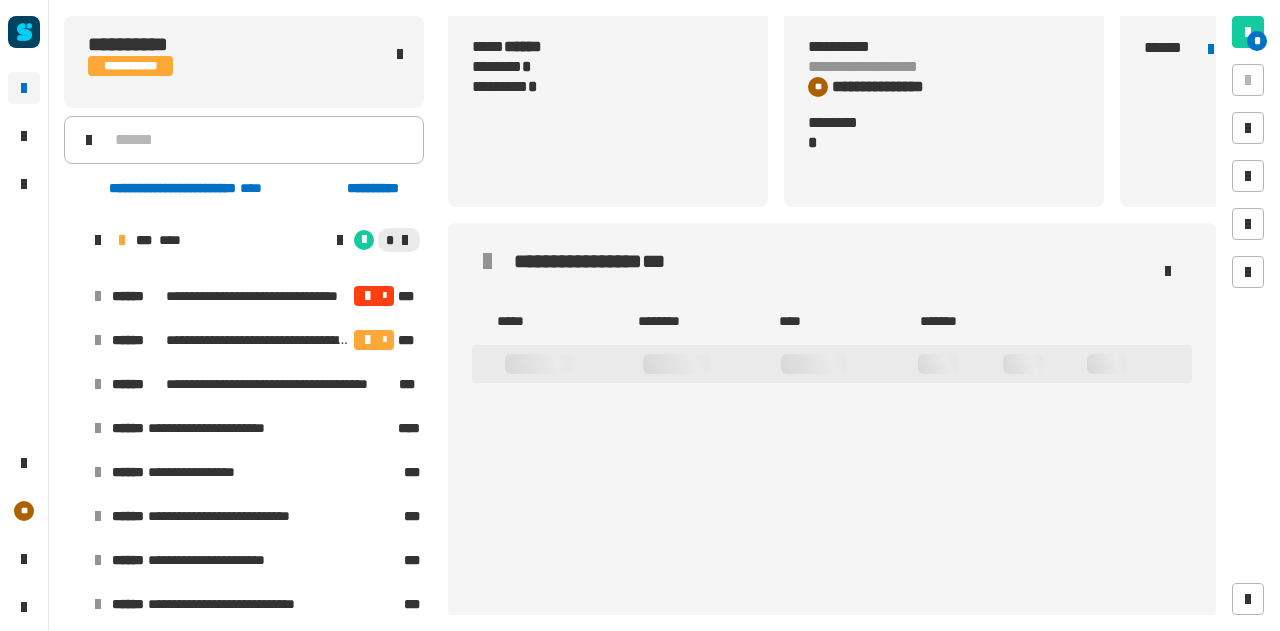 scroll, scrollTop: 213, scrollLeft: 0, axis: vertical 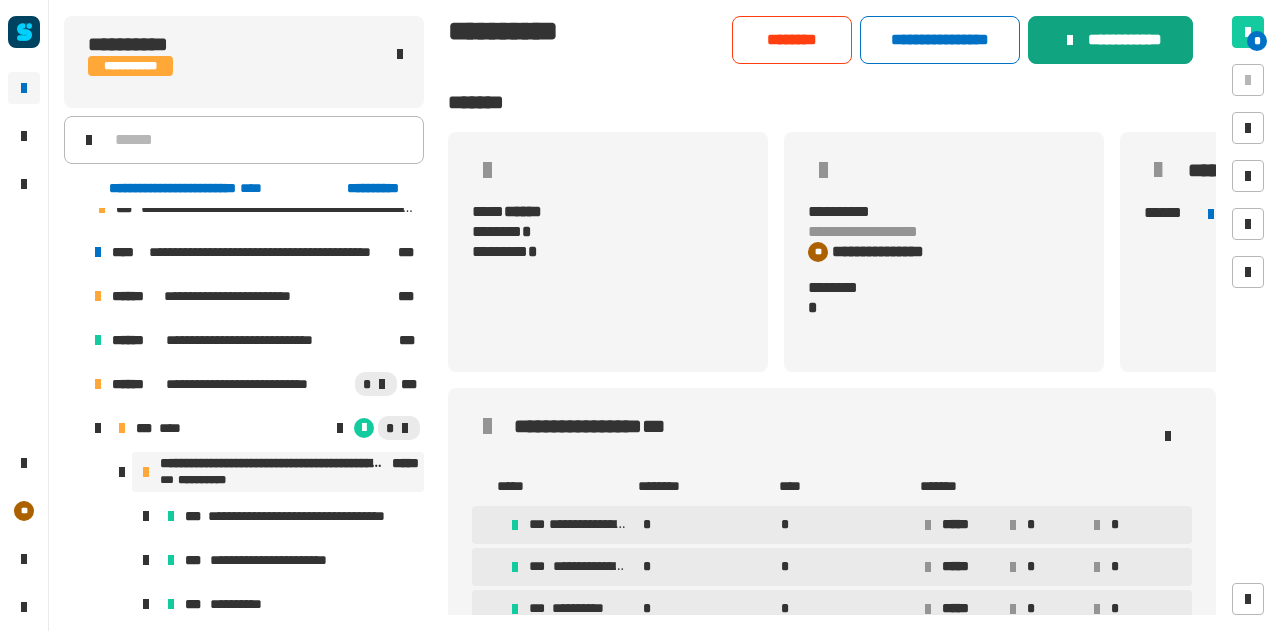 click on "**********" 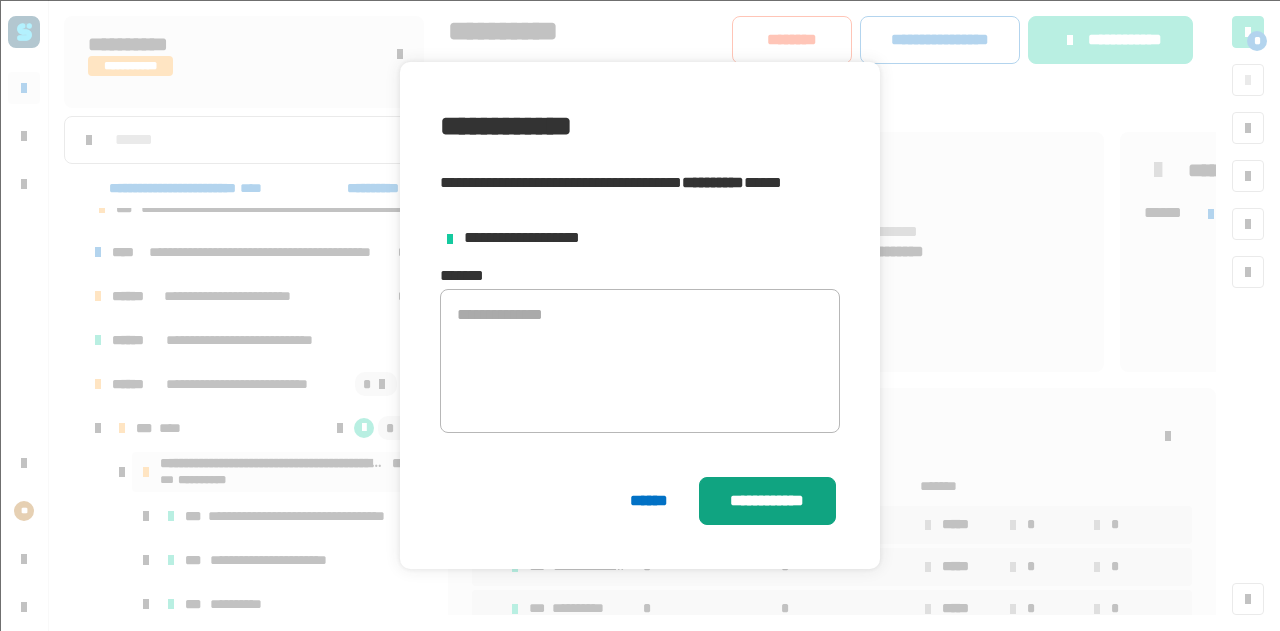 click on "**********" 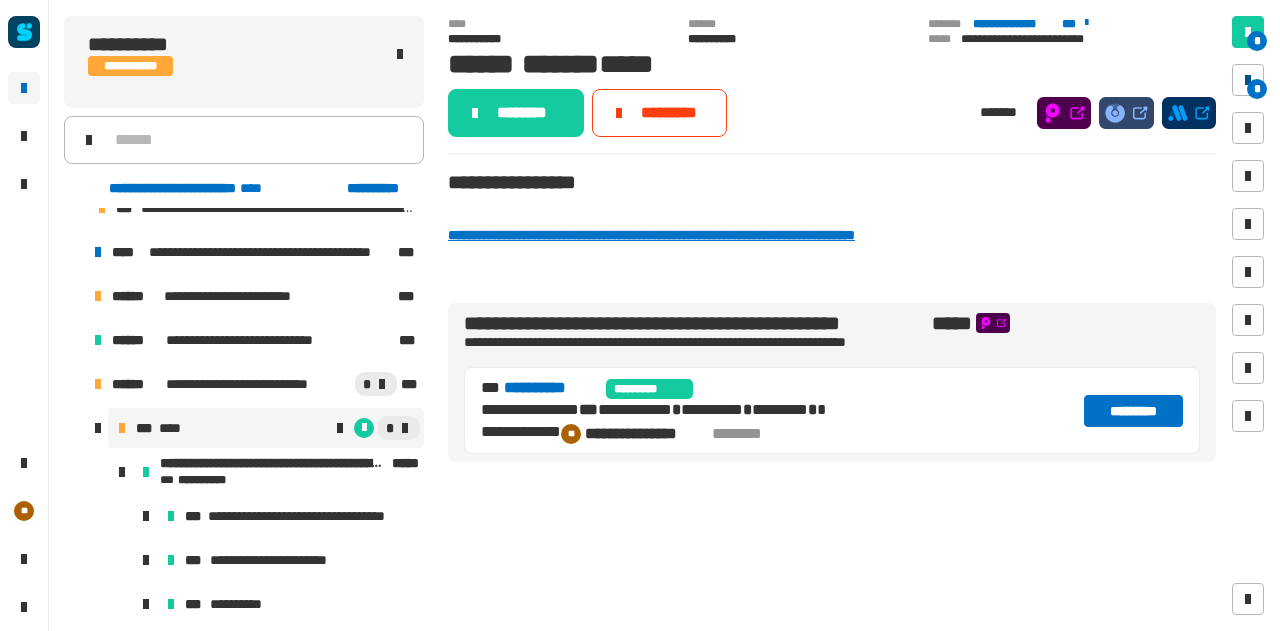click on "*" at bounding box center (1257, 89) 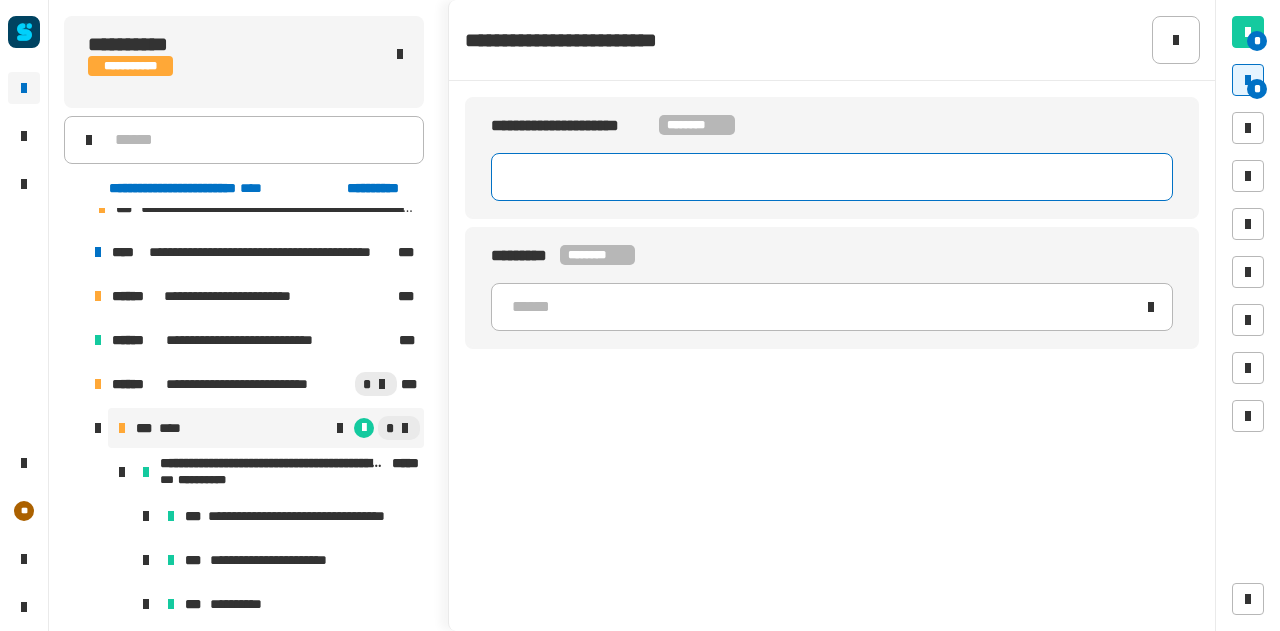 click 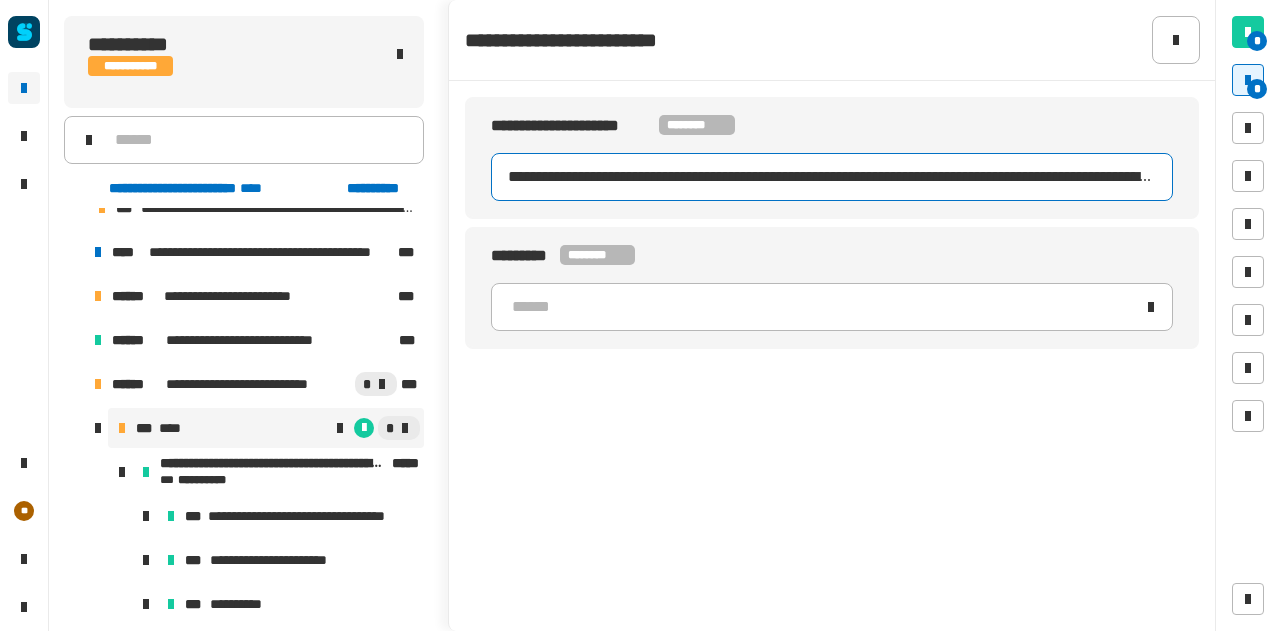 scroll, scrollTop: 0, scrollLeft: 910, axis: horizontal 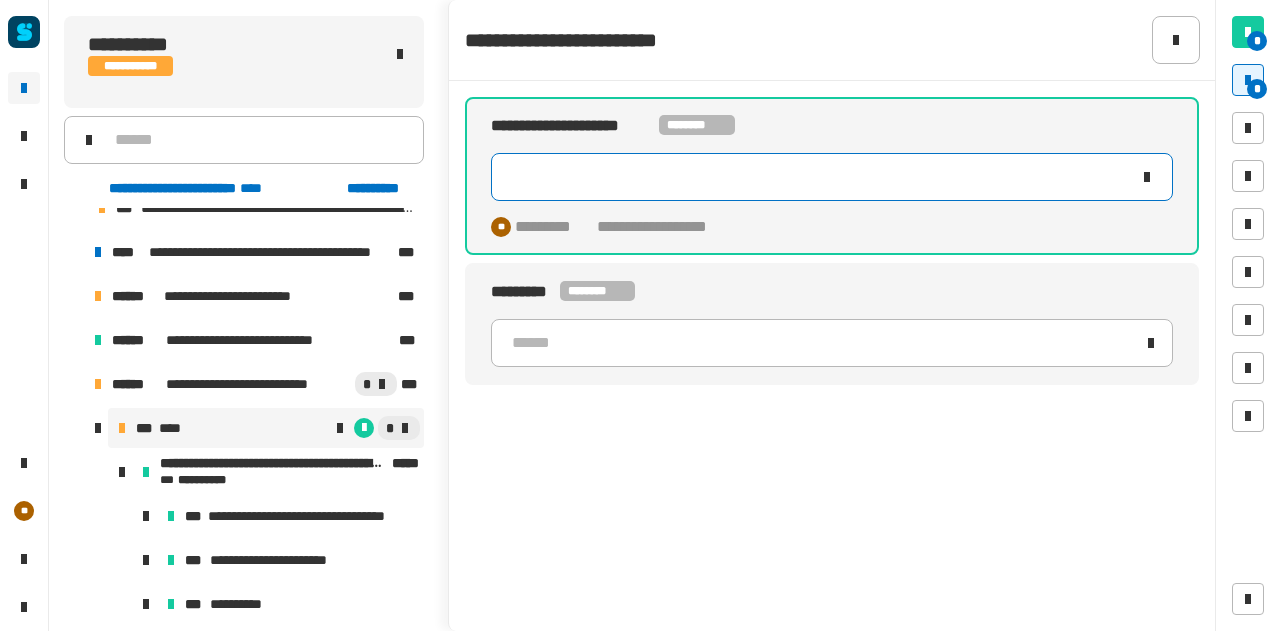 type on "**********" 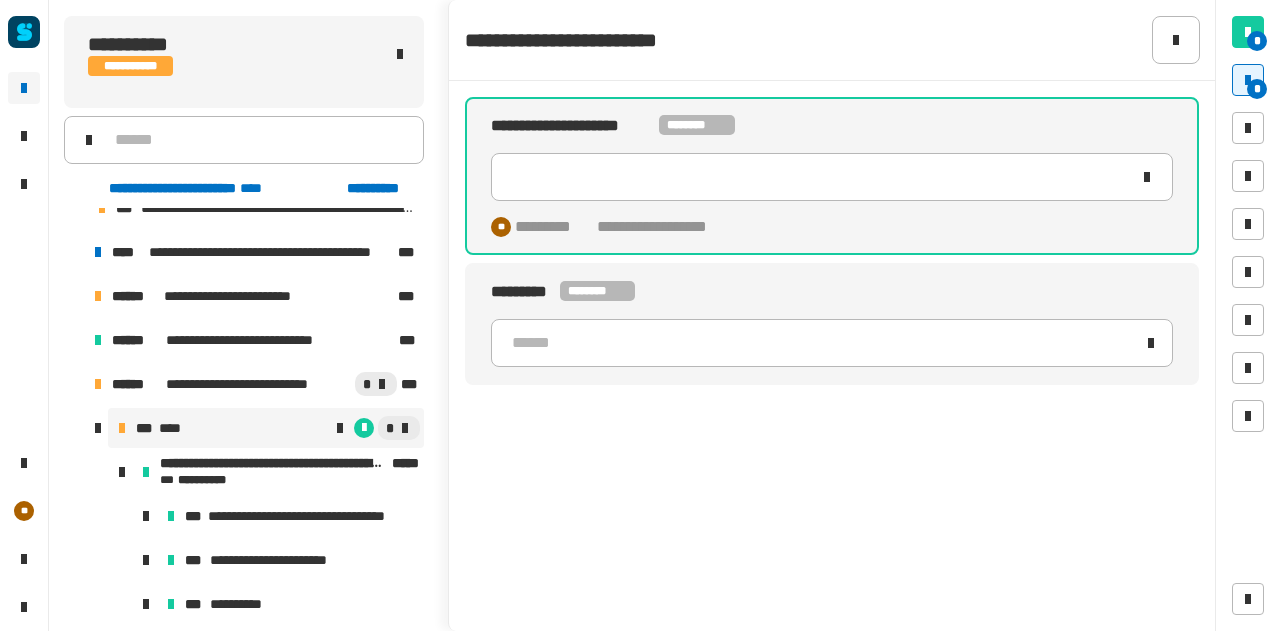 scroll, scrollTop: 0, scrollLeft: 0, axis: both 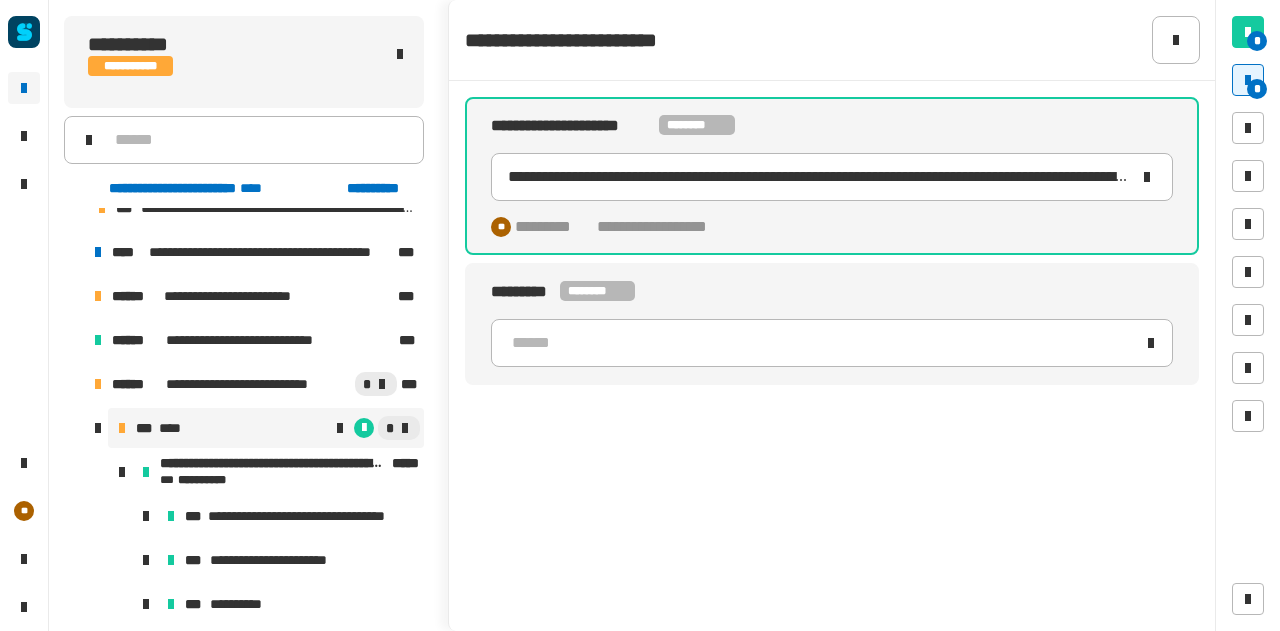 click on "********* ******** ******" 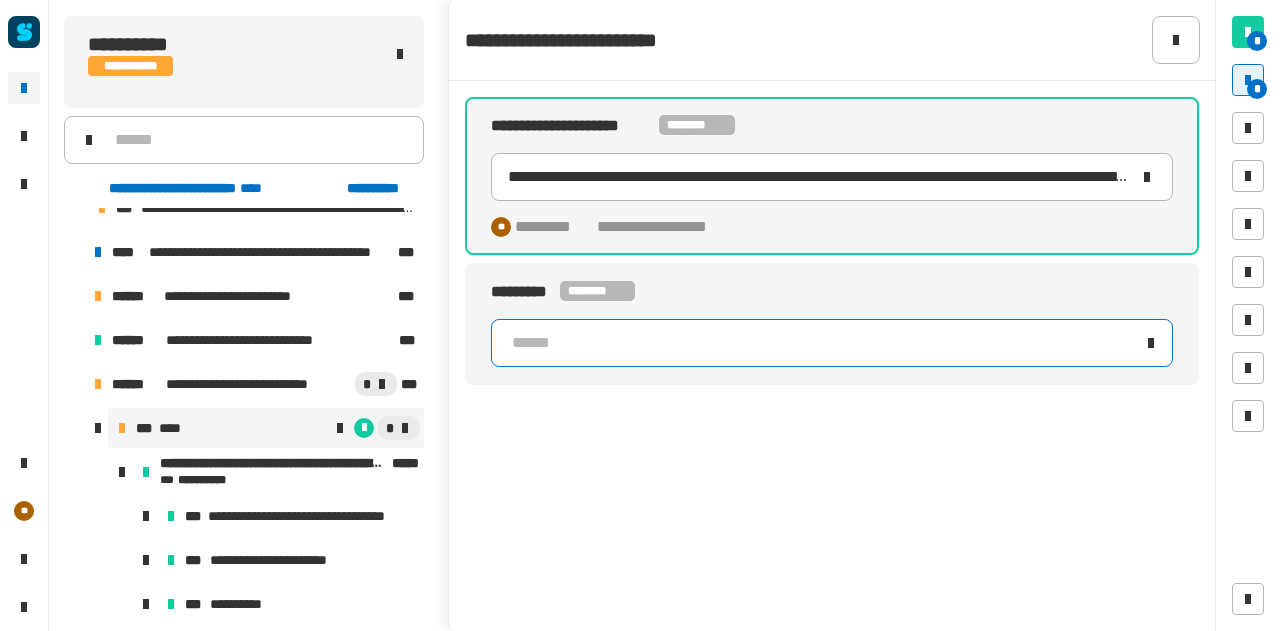 click on "******" 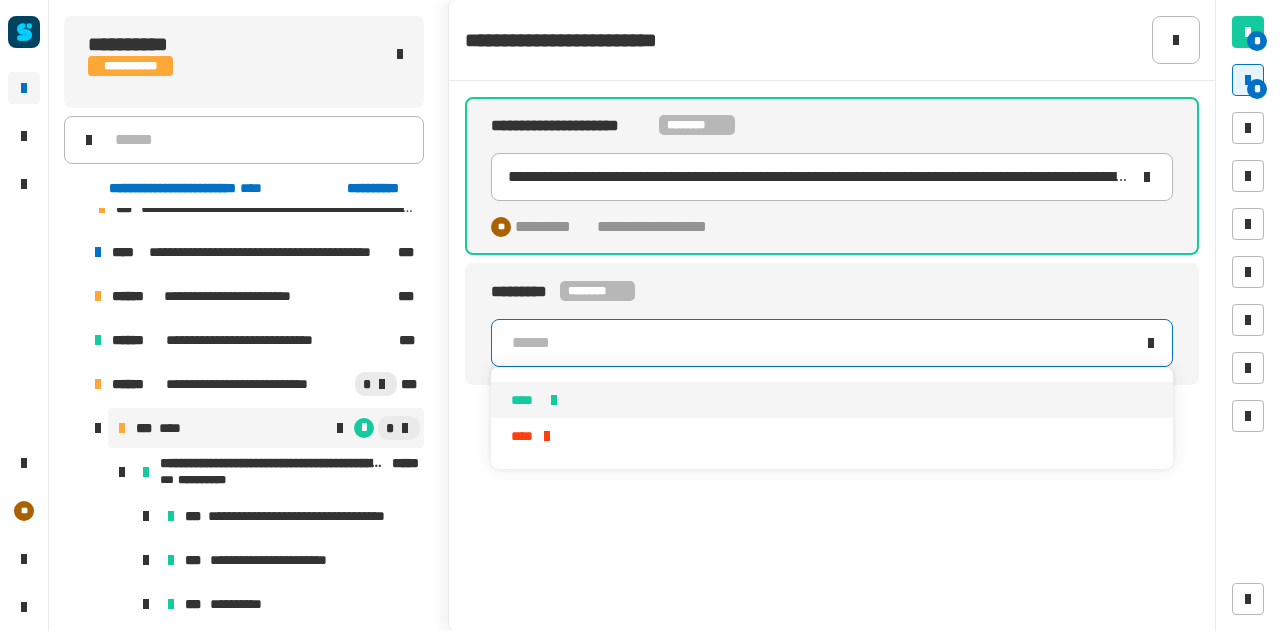 click at bounding box center [554, 400] 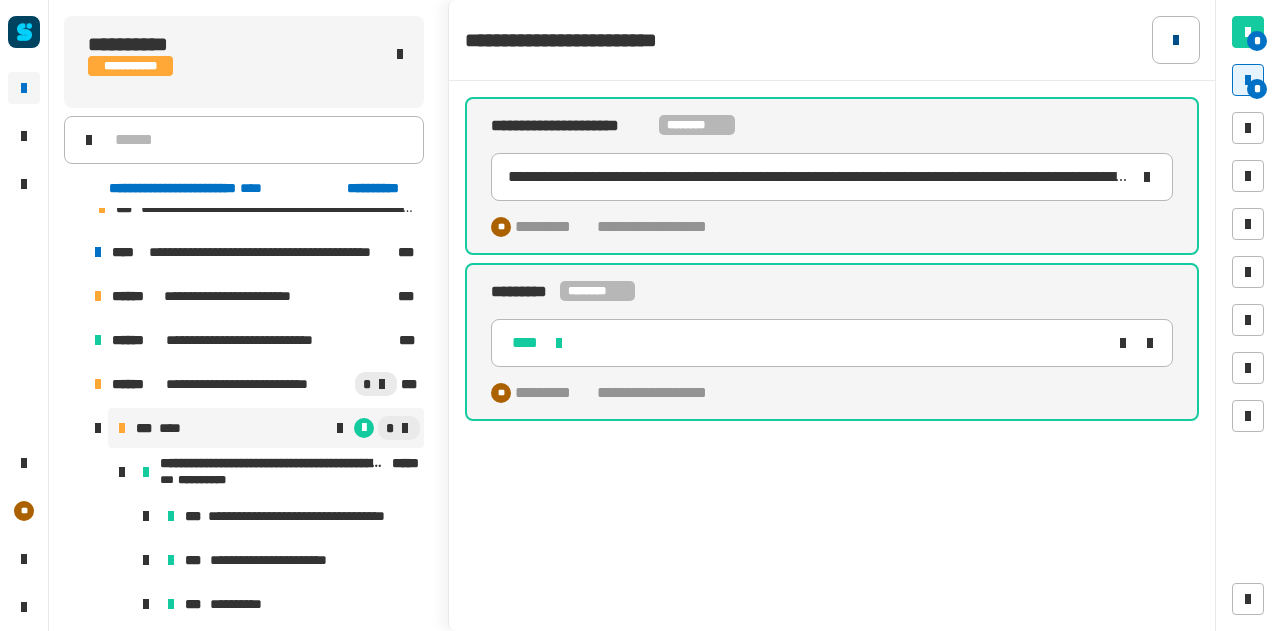 click 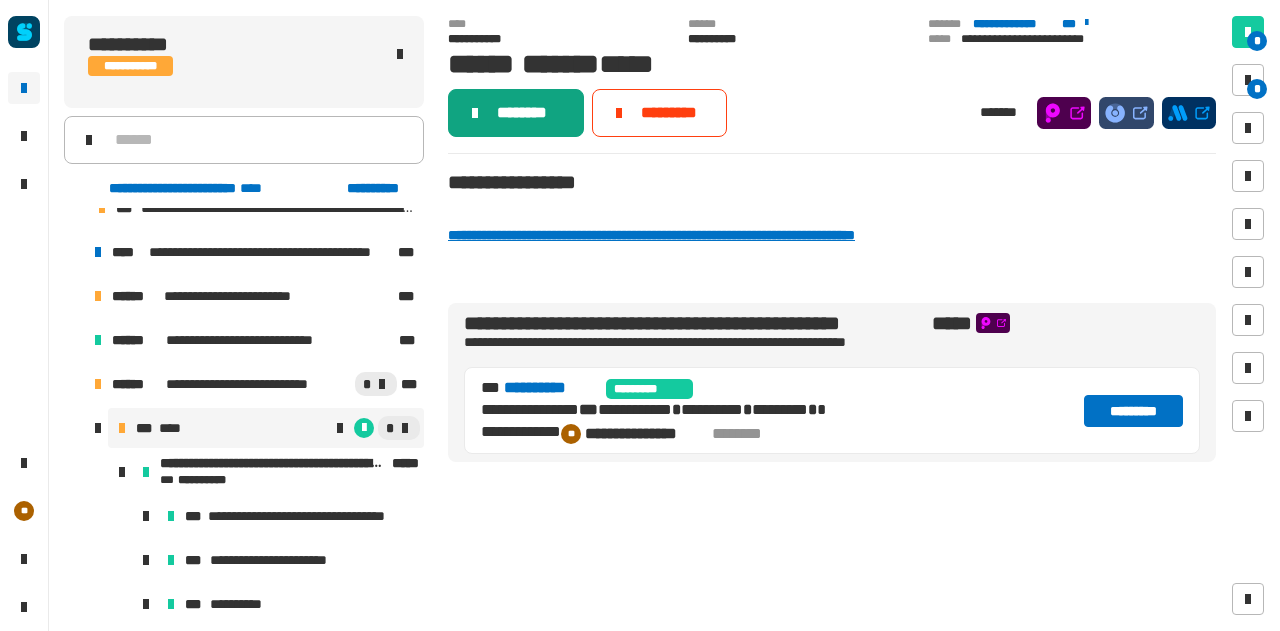 click on "********" 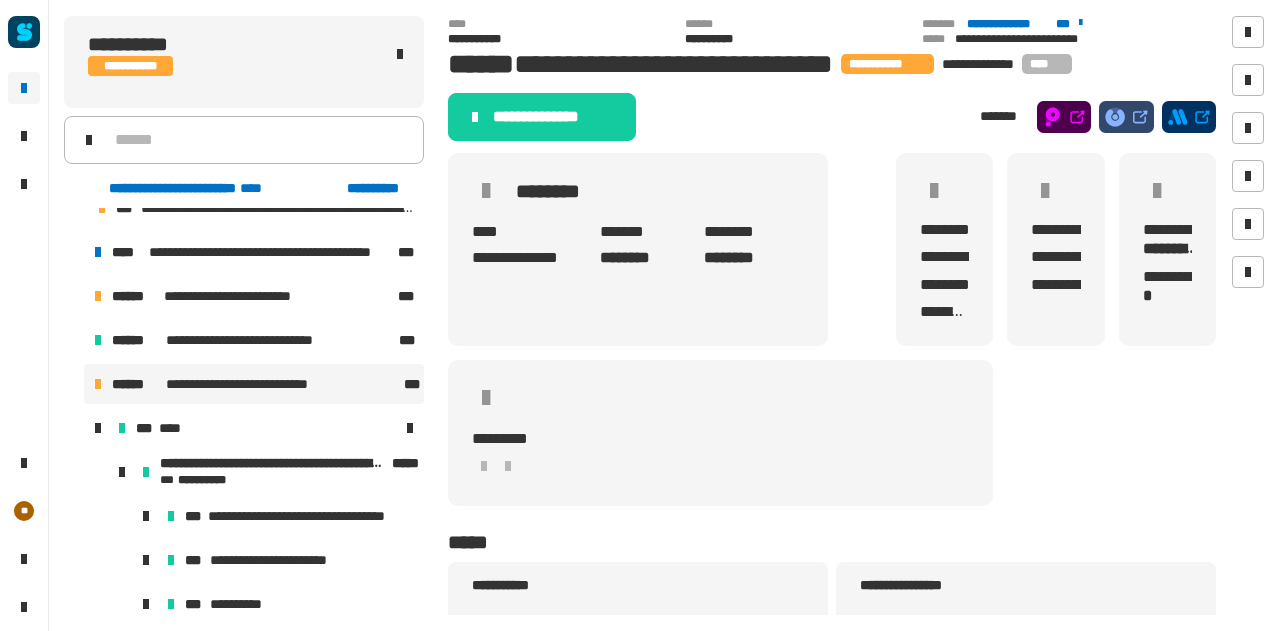 click on "**********" 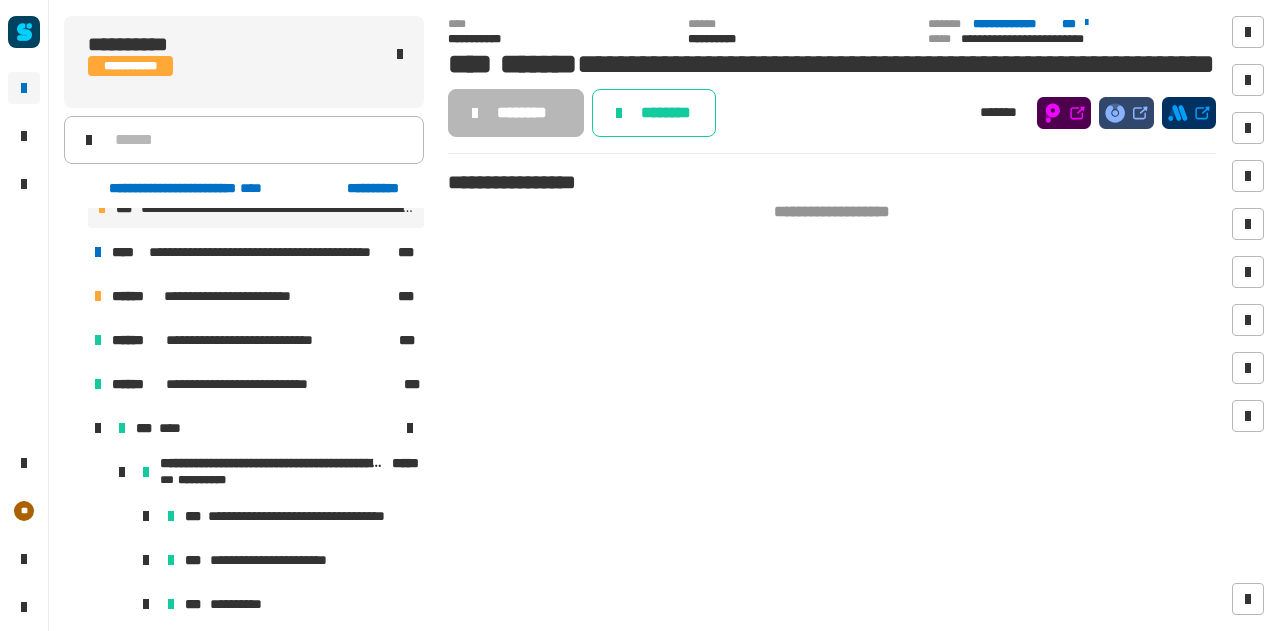 click at bounding box center (74, 296) 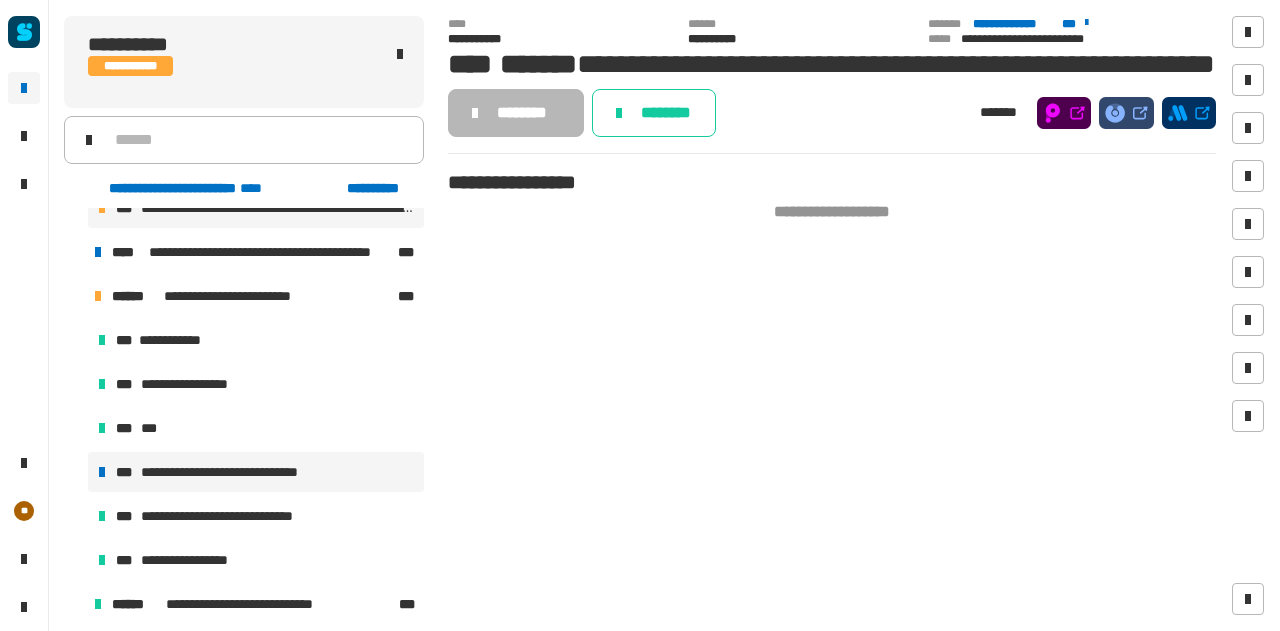 click on "**********" at bounding box center [243, 472] 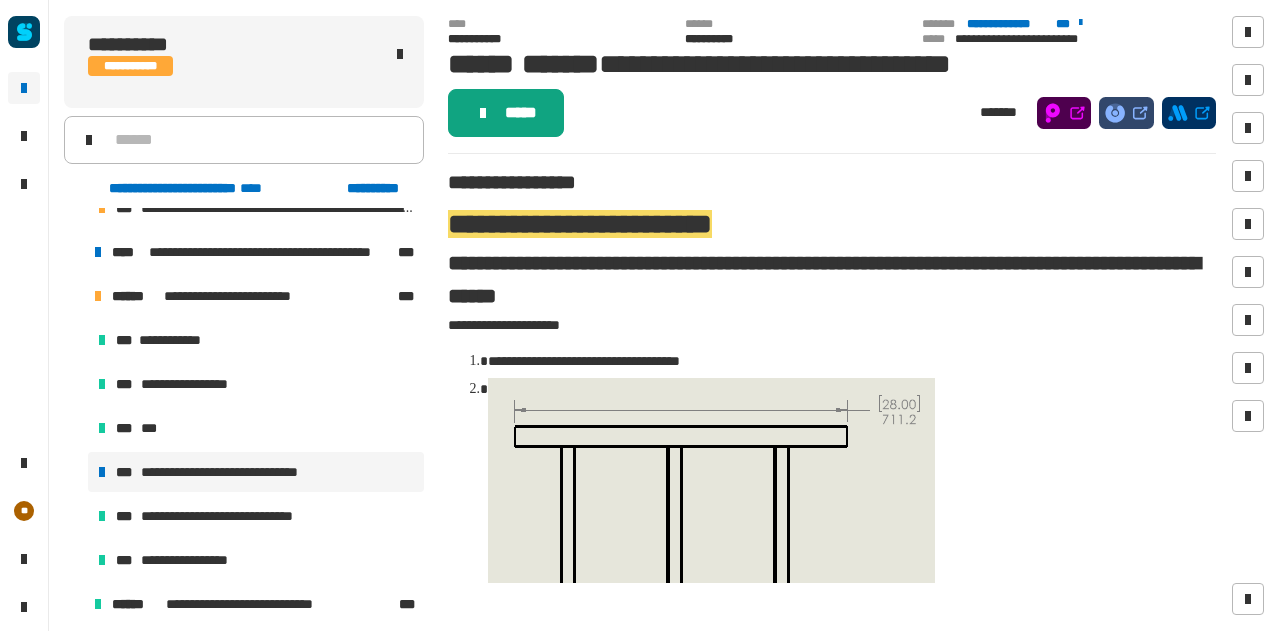 click on "*****" 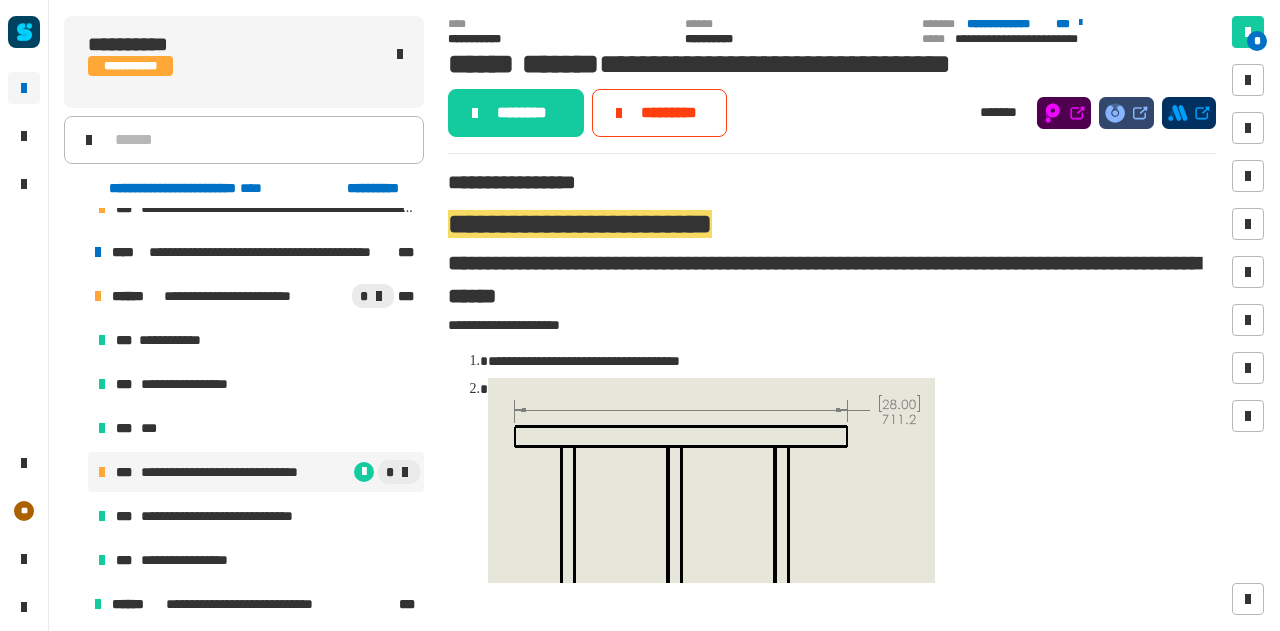 click on "********" 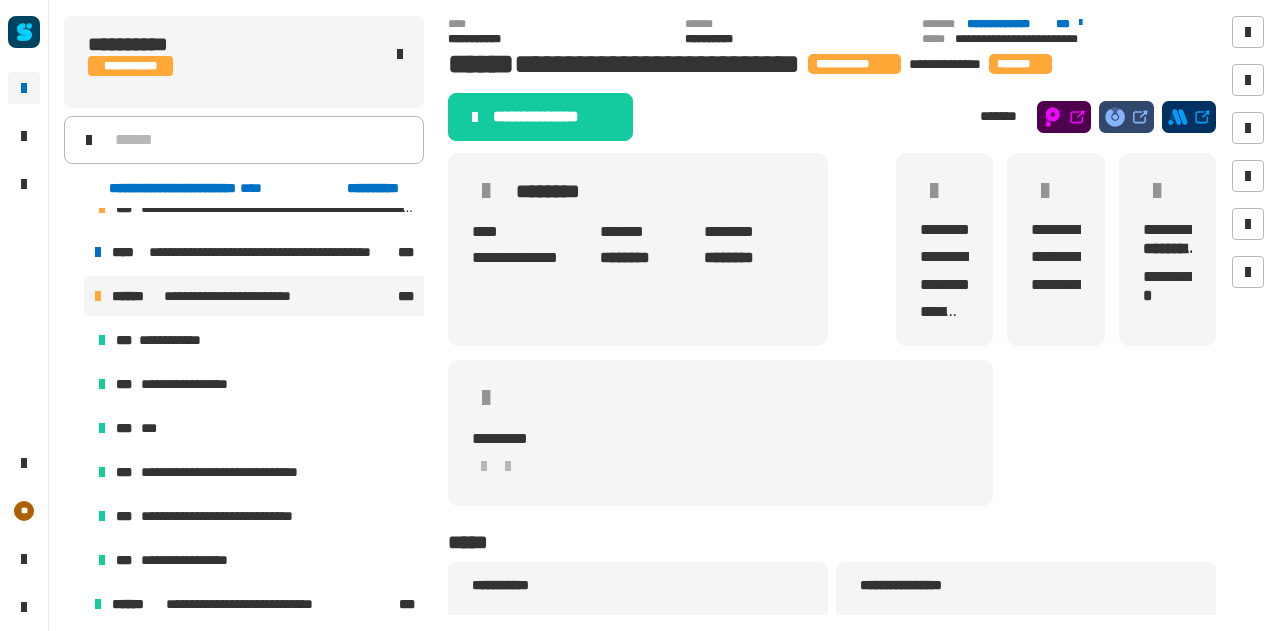 click on "**********" 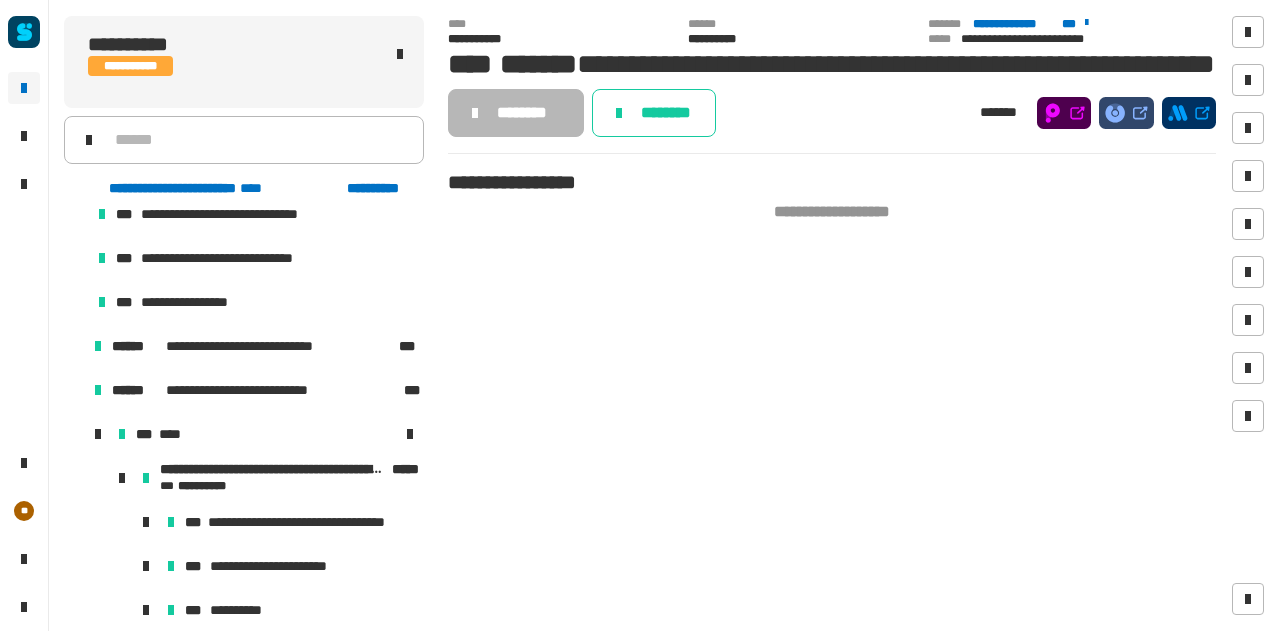 scroll, scrollTop: 422, scrollLeft: 0, axis: vertical 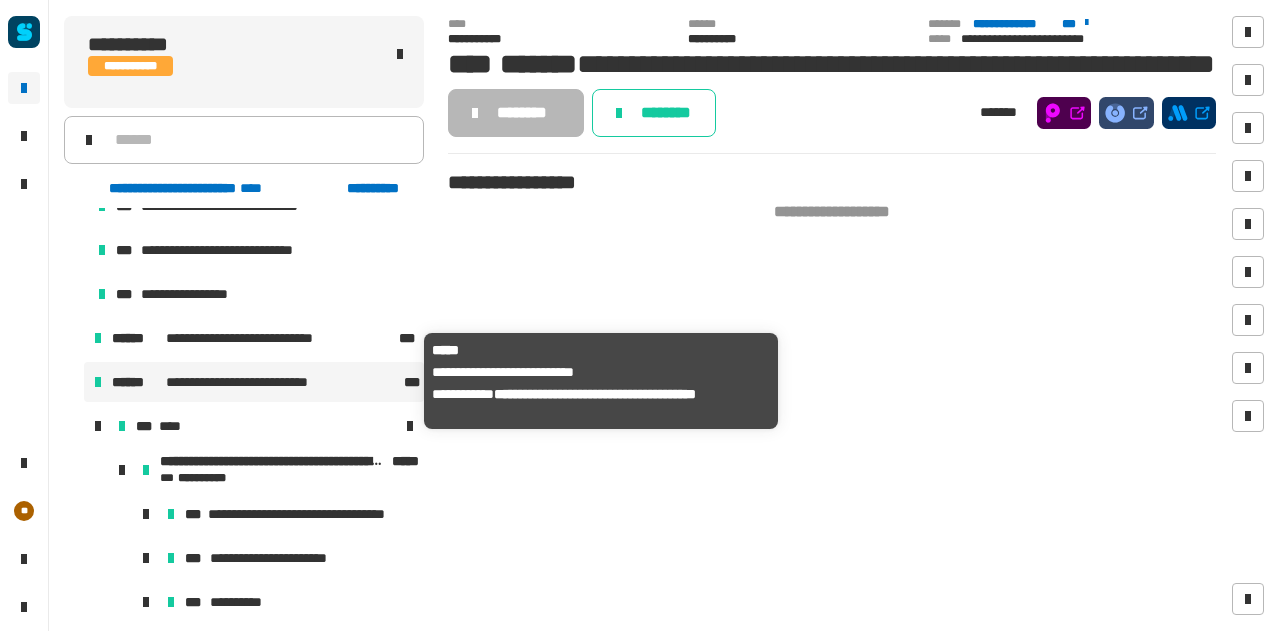 click on "**********" at bounding box center (255, 382) 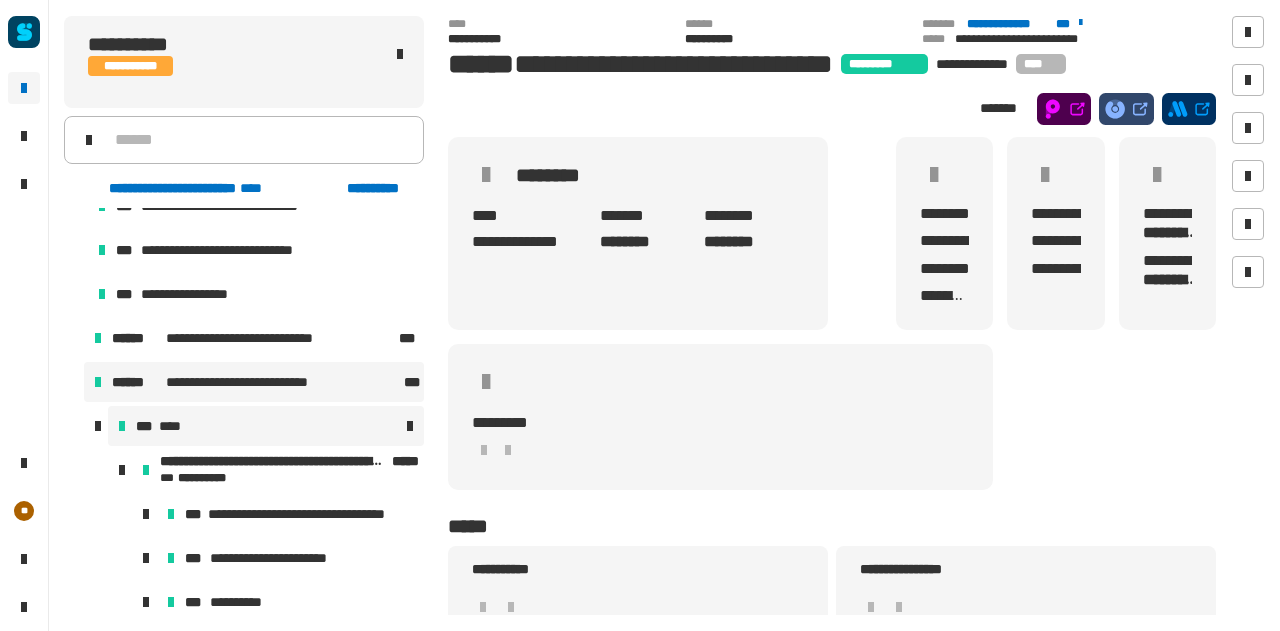 click on "****" at bounding box center (171, 426) 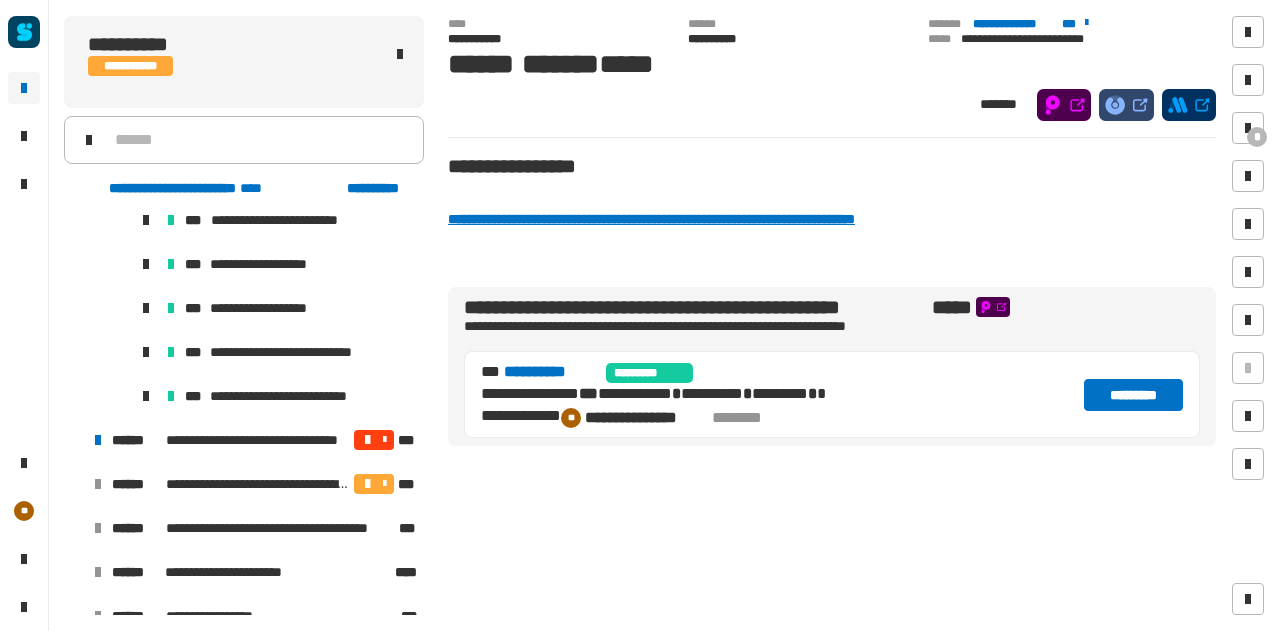 scroll, scrollTop: 932, scrollLeft: 0, axis: vertical 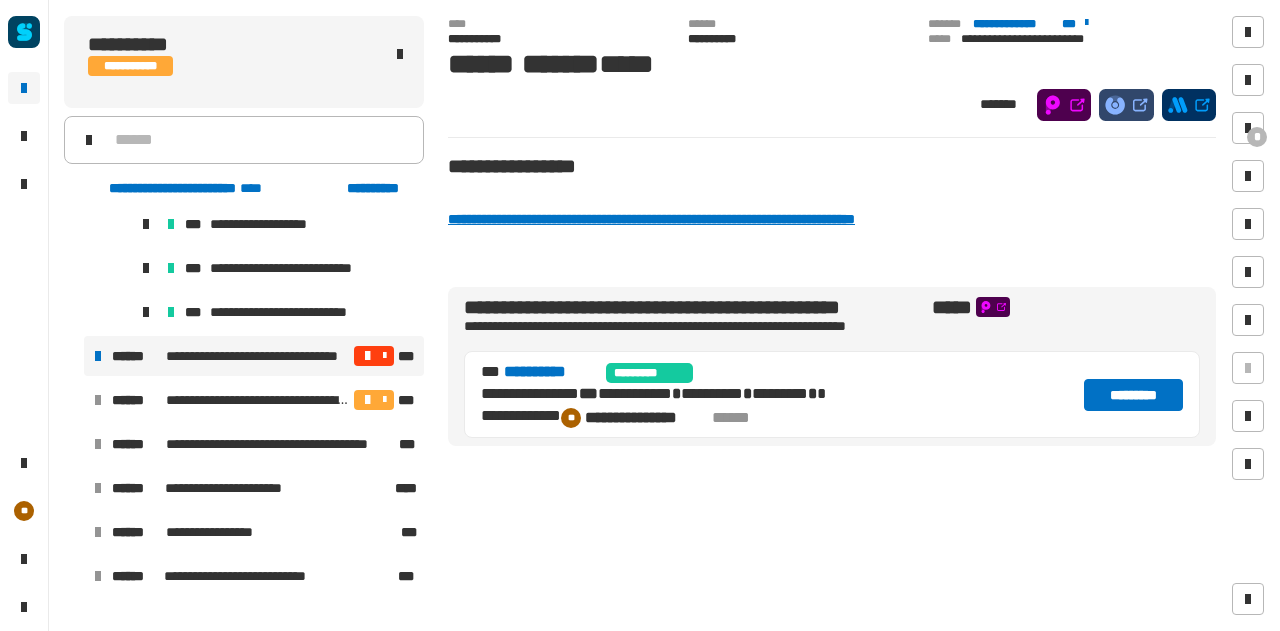 click at bounding box center [98, 356] 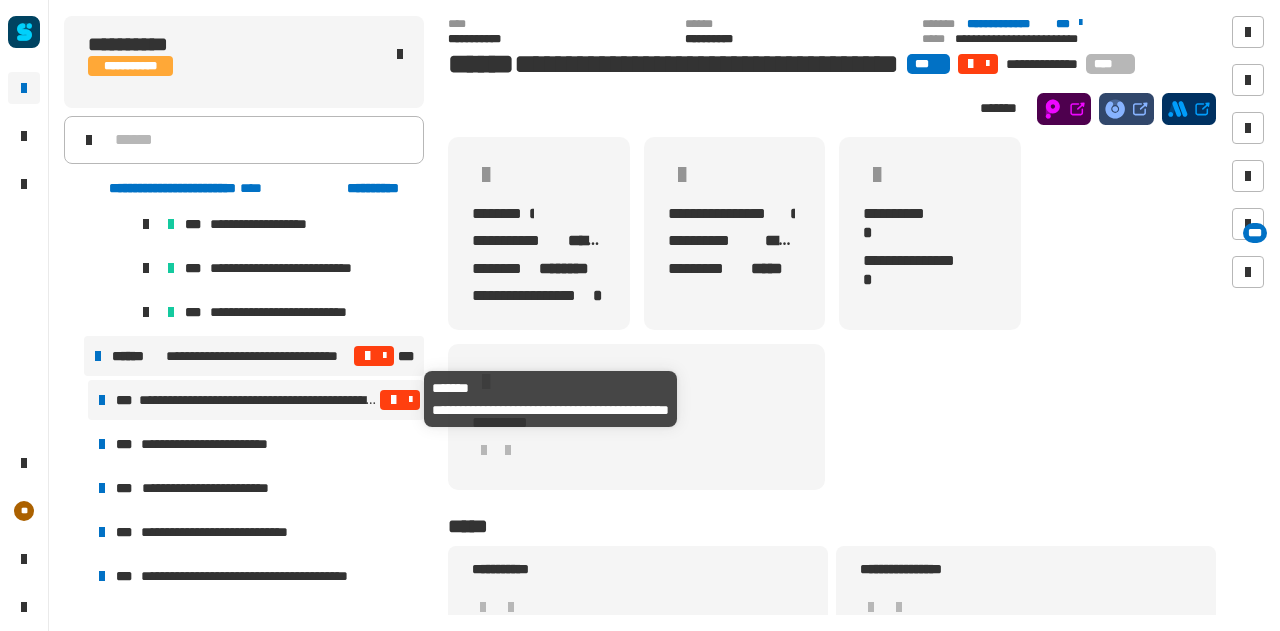 click on "**********" at bounding box center (257, 400) 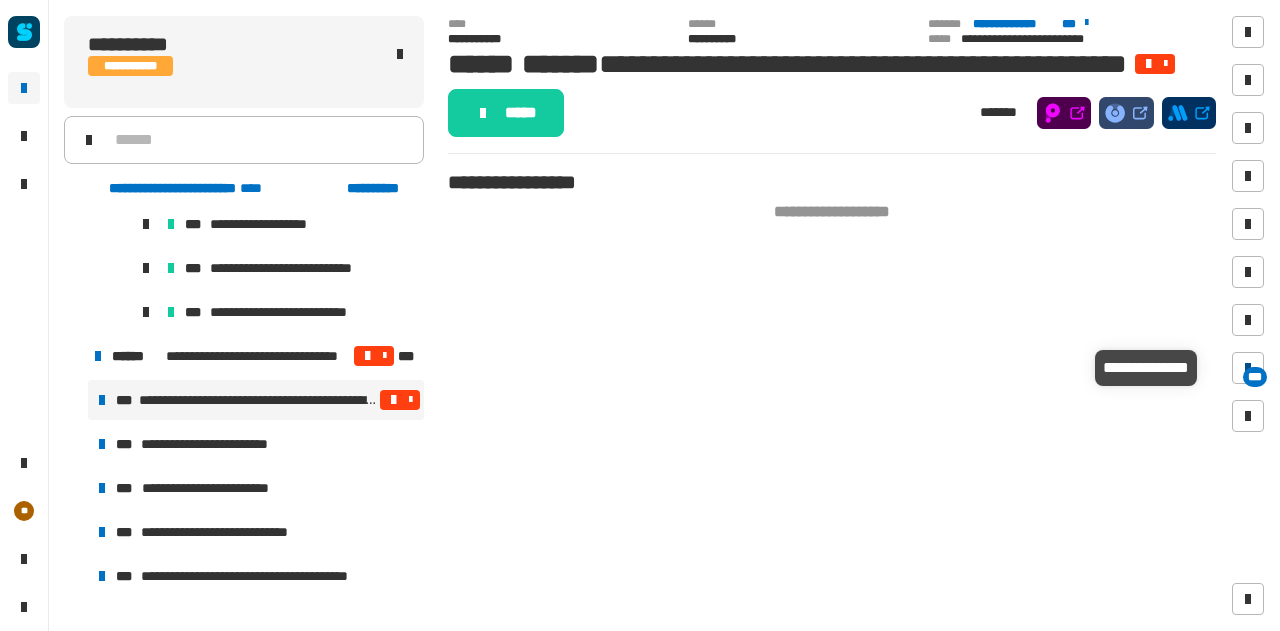 click at bounding box center [1248, 368] 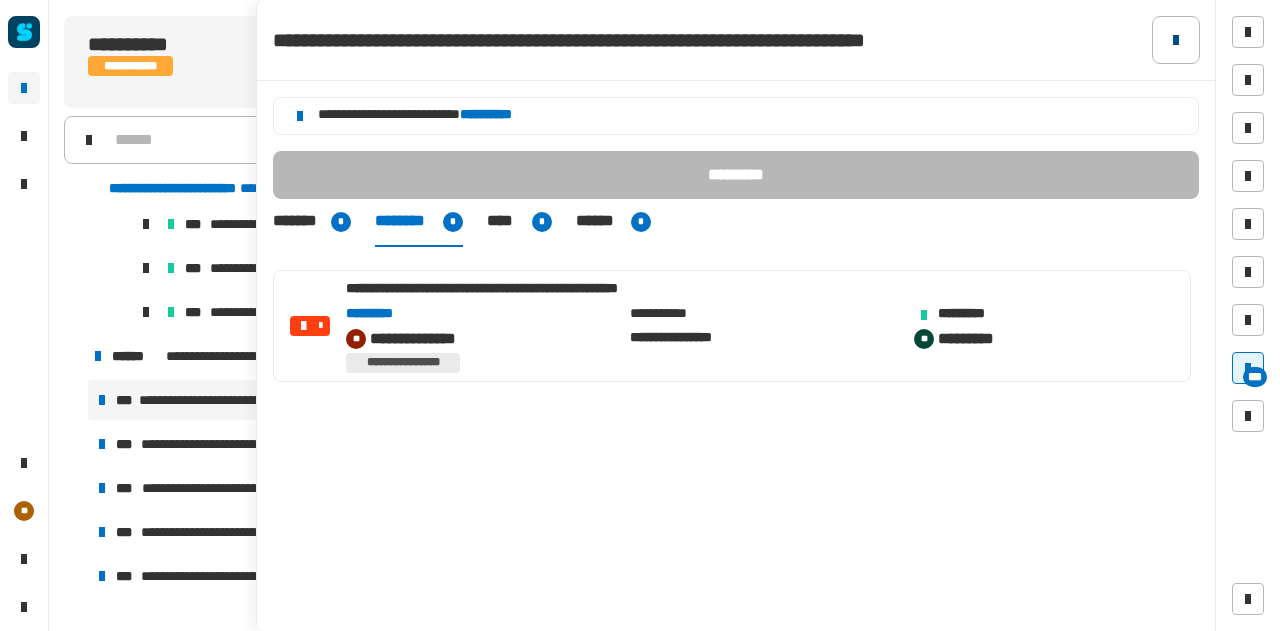 click 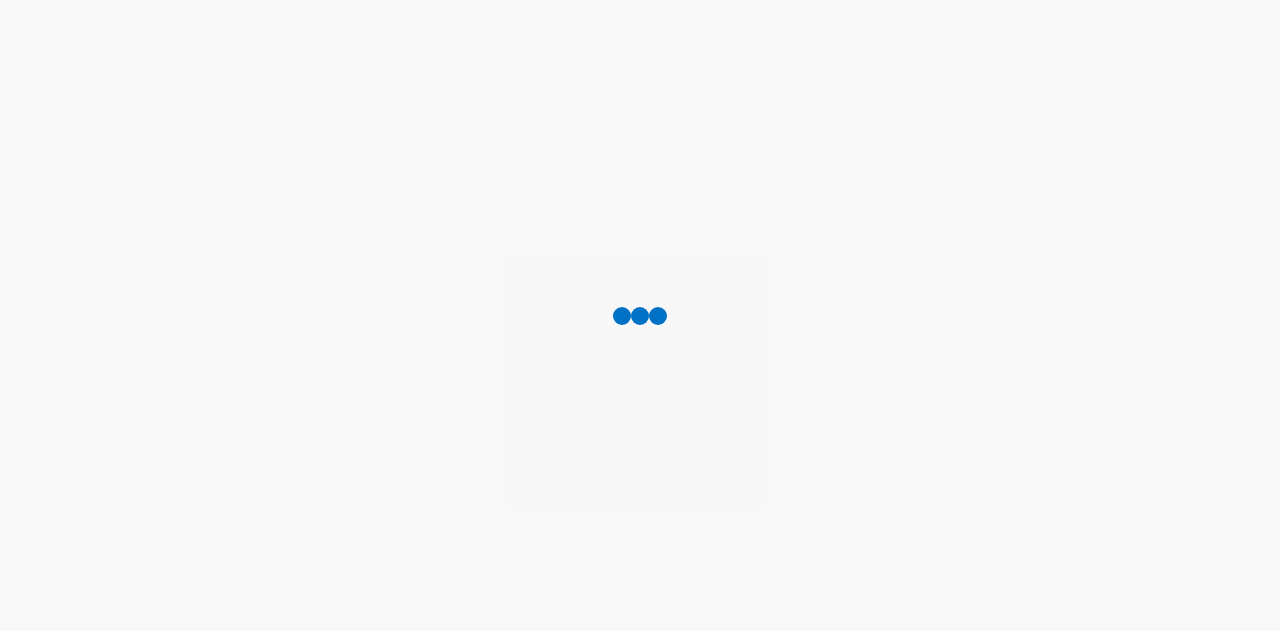 scroll, scrollTop: 0, scrollLeft: 0, axis: both 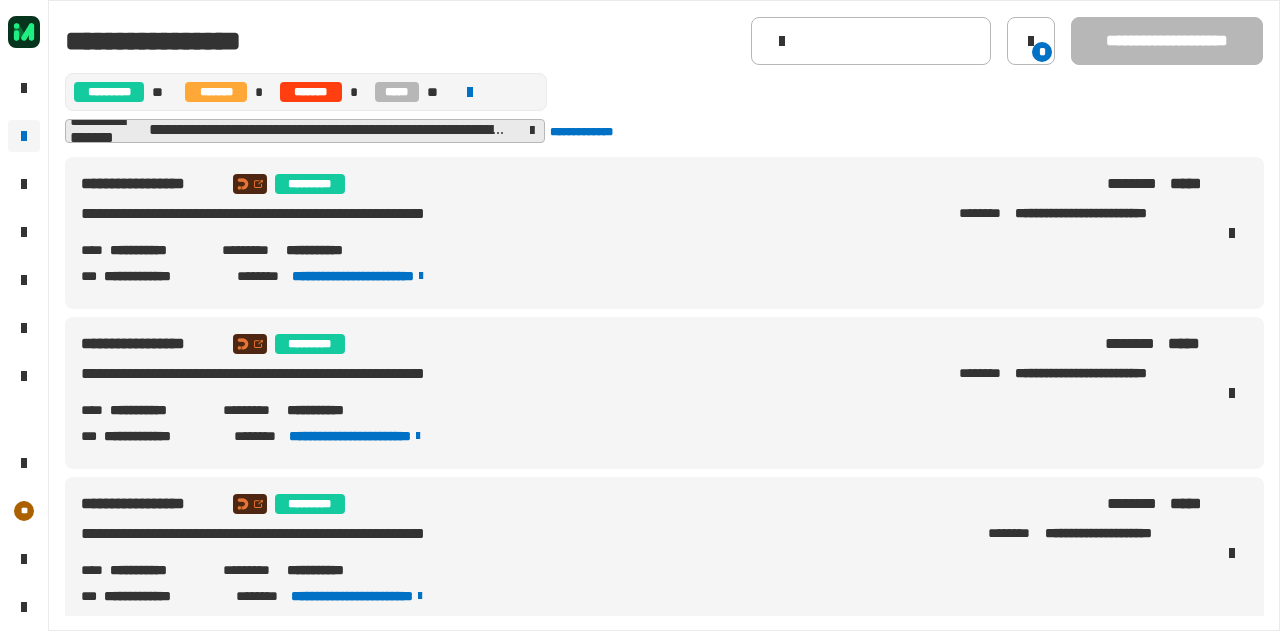 click on "**********" at bounding box center [158, 410] 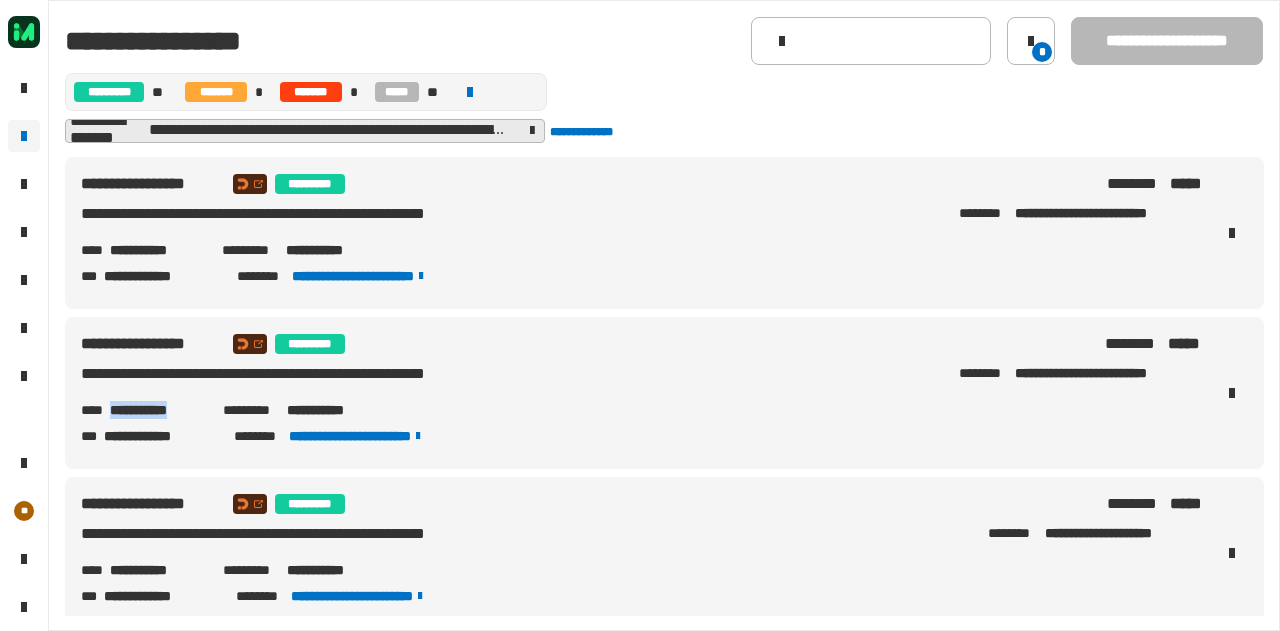 click on "**********" at bounding box center (158, 410) 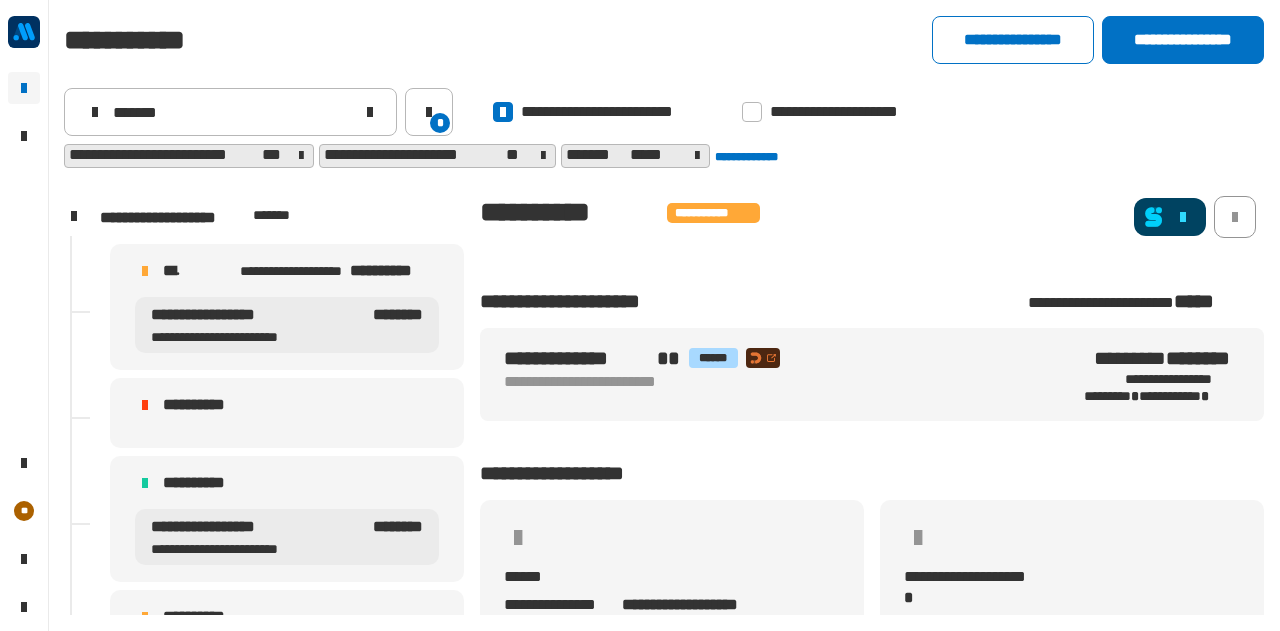 scroll, scrollTop: 0, scrollLeft: 0, axis: both 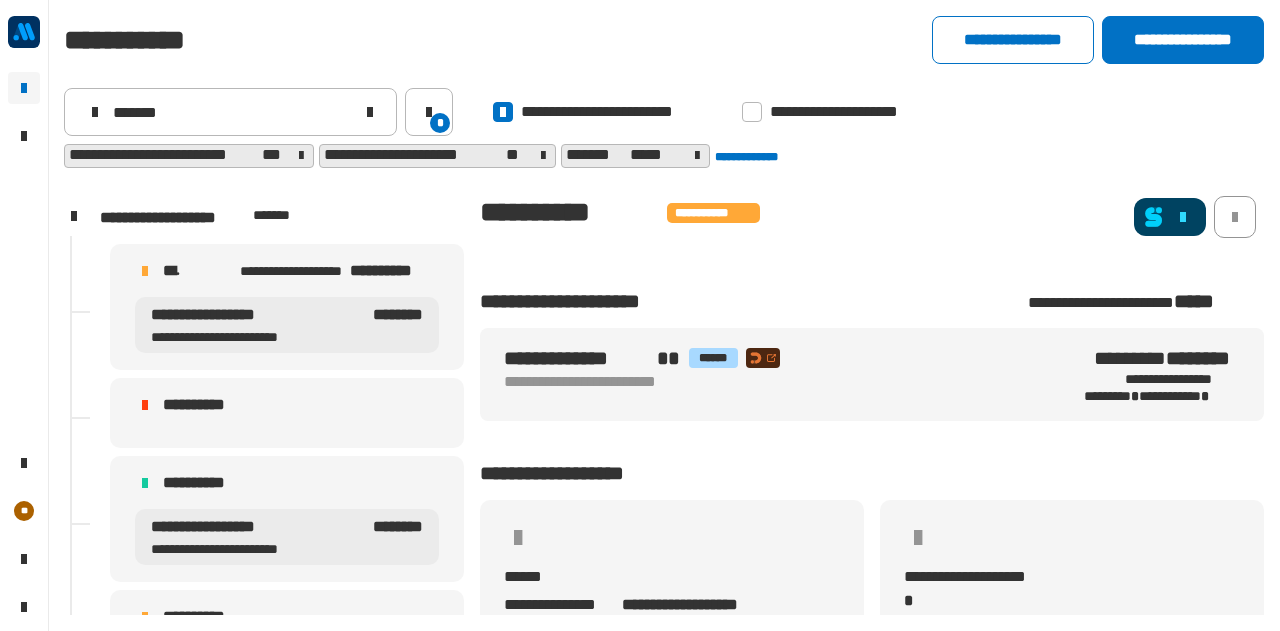 click 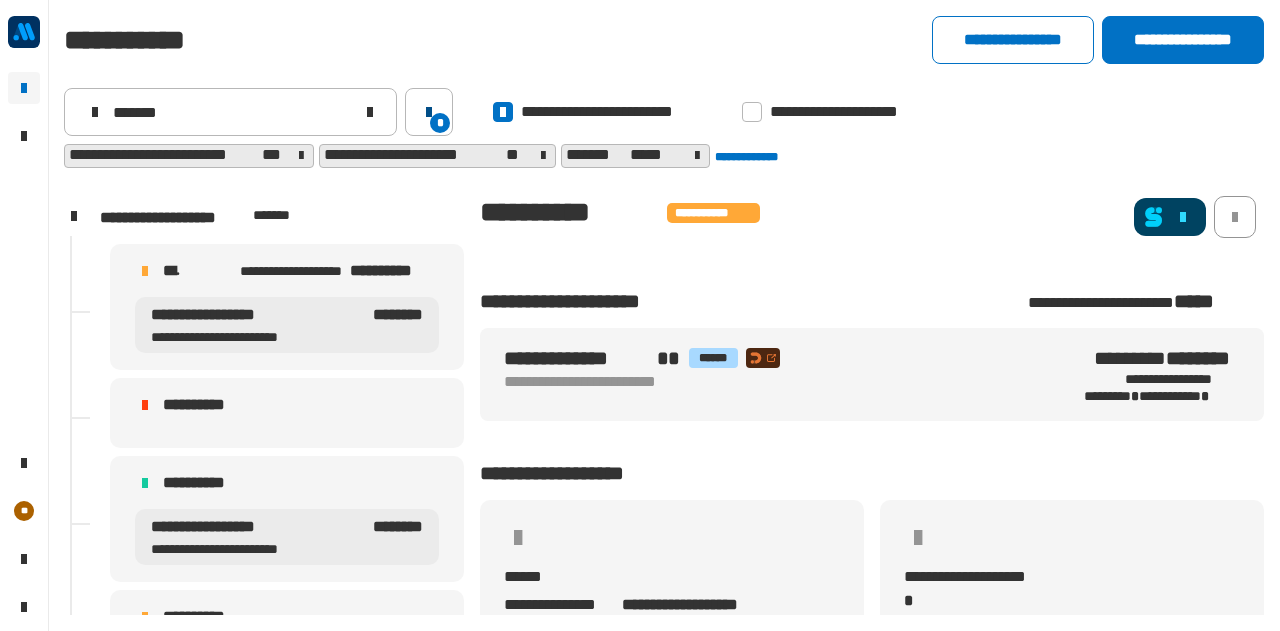 click 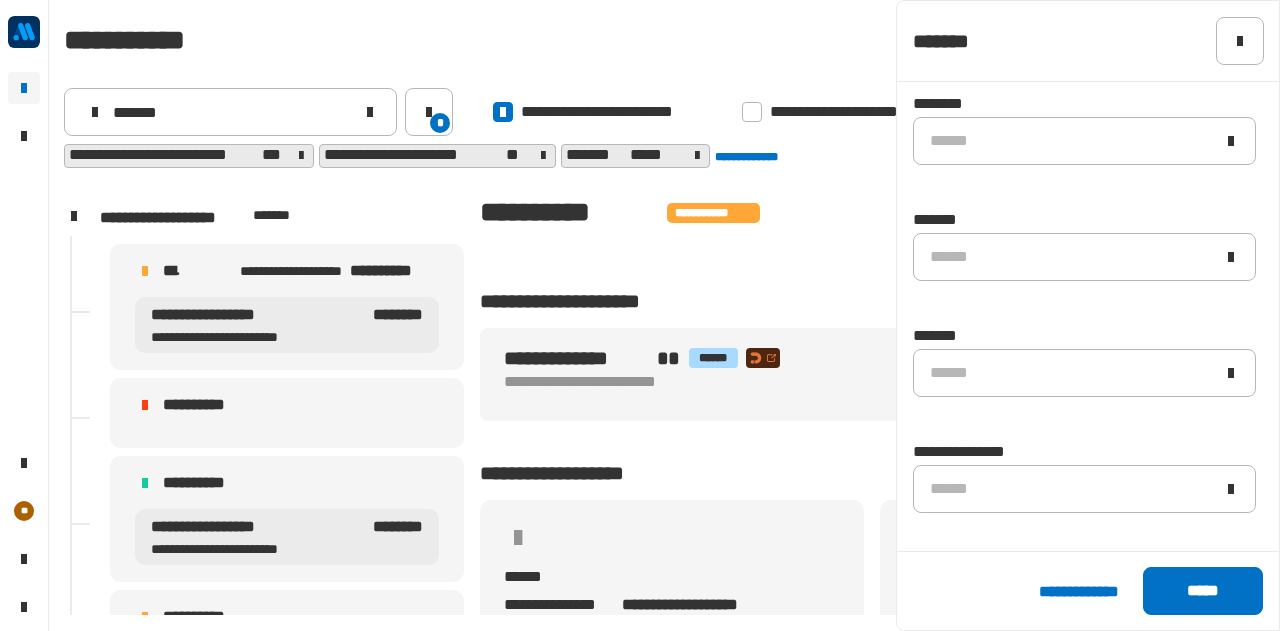 scroll, scrollTop: 1490, scrollLeft: 0, axis: vertical 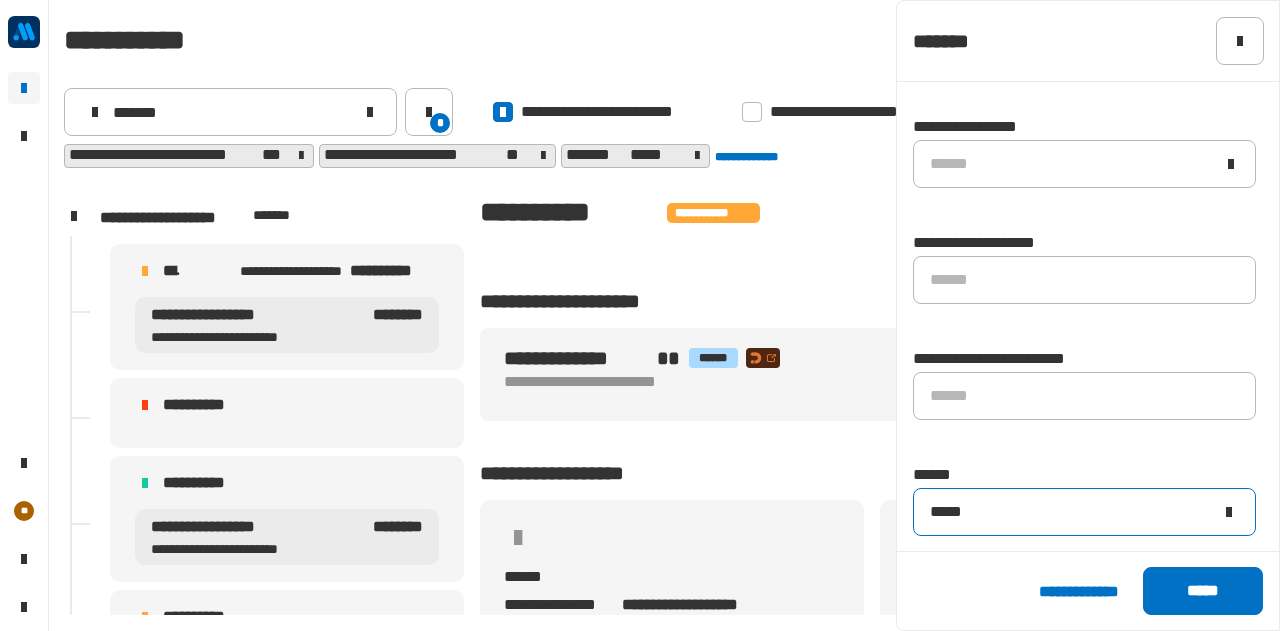 click on "*****" 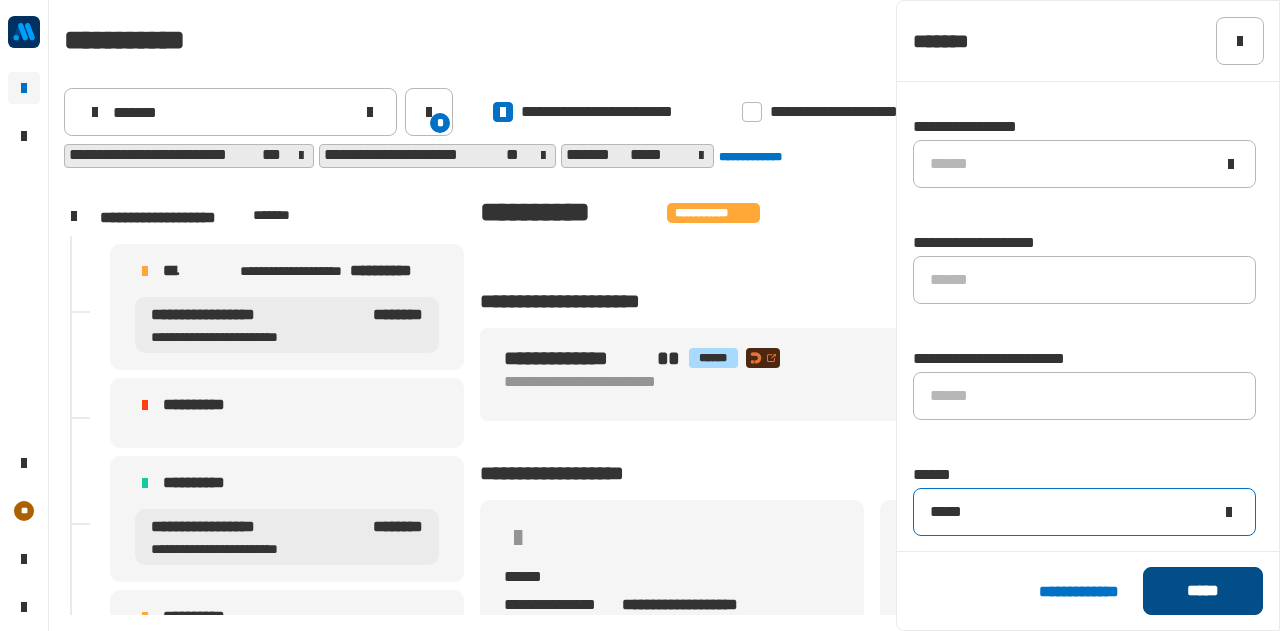 type on "*****" 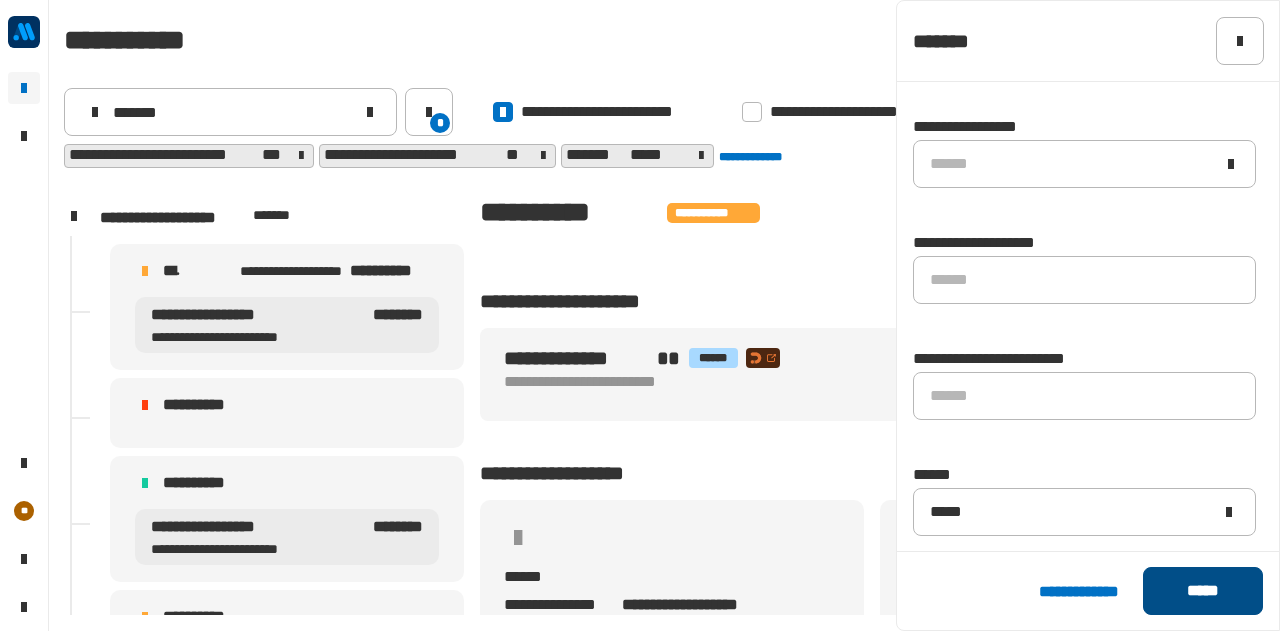 click on "*****" 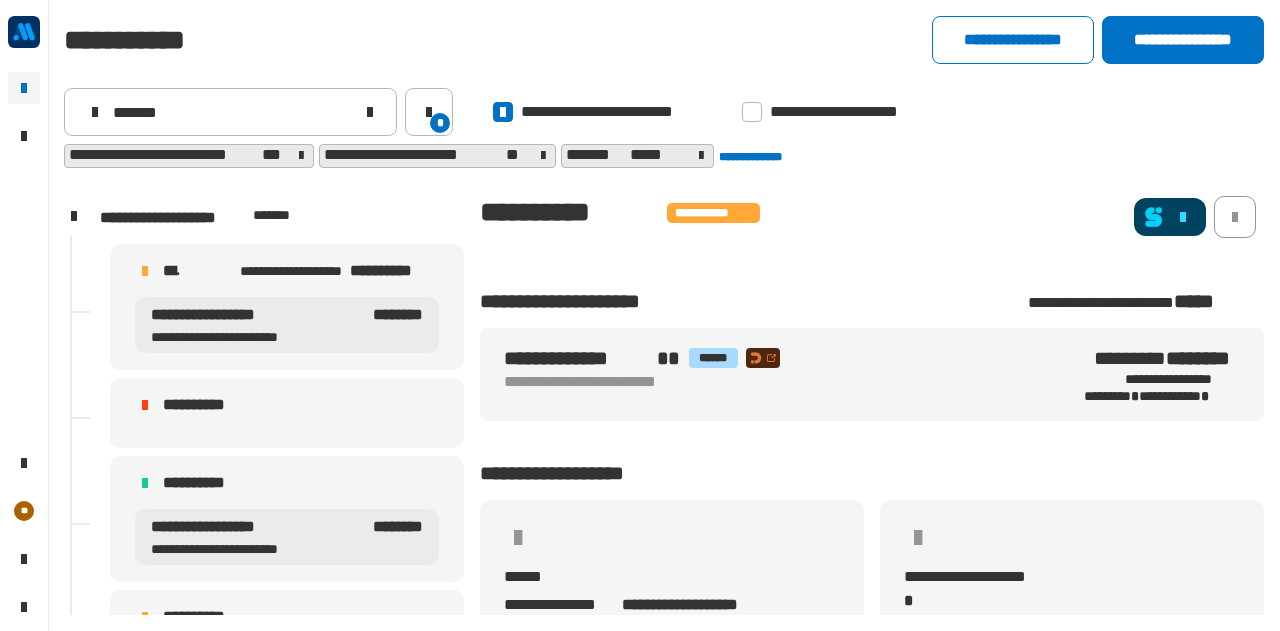 scroll, scrollTop: 1473, scrollLeft: 0, axis: vertical 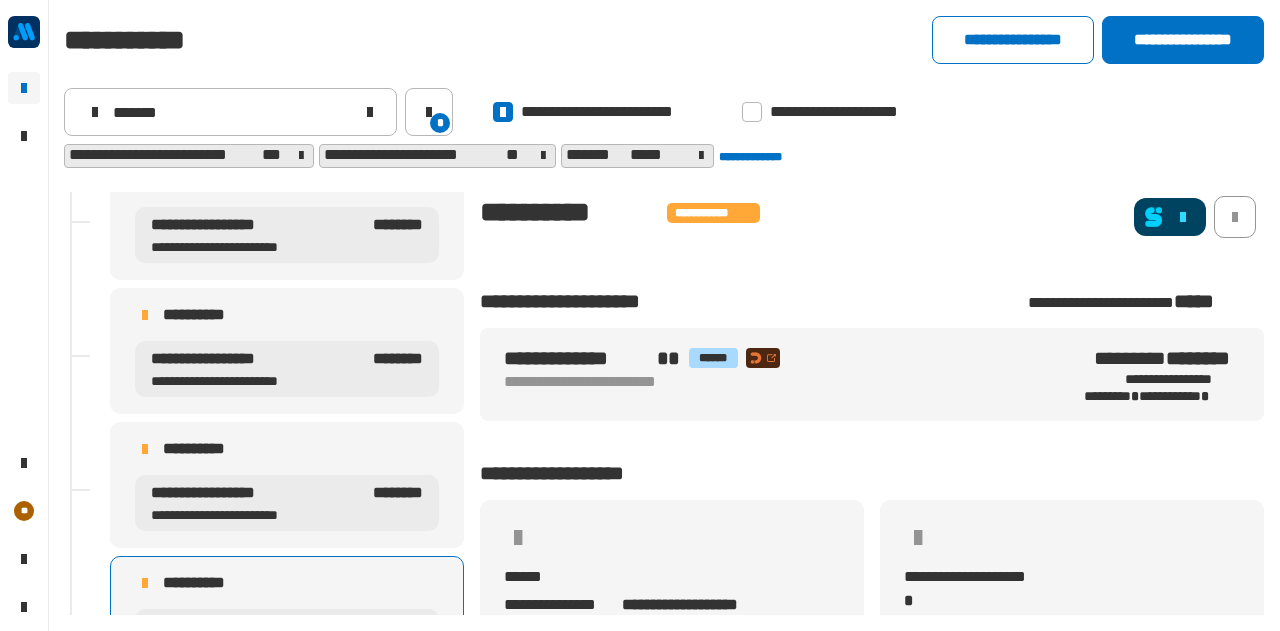 click on "**********" at bounding box center [214, 449] 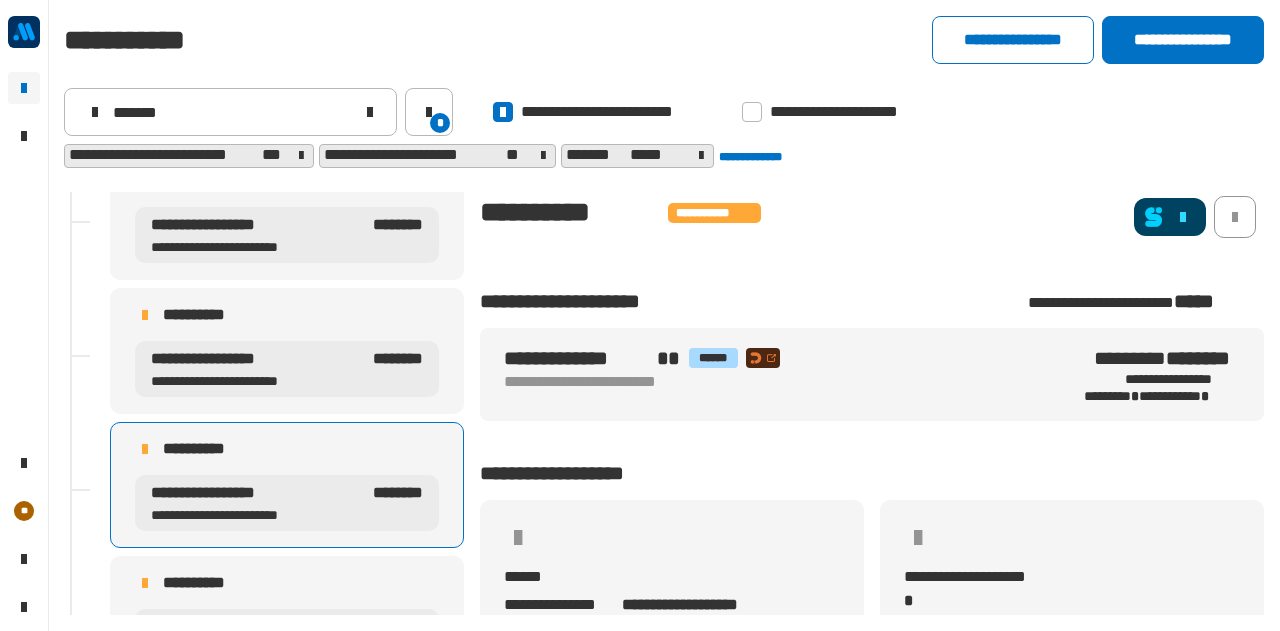 click 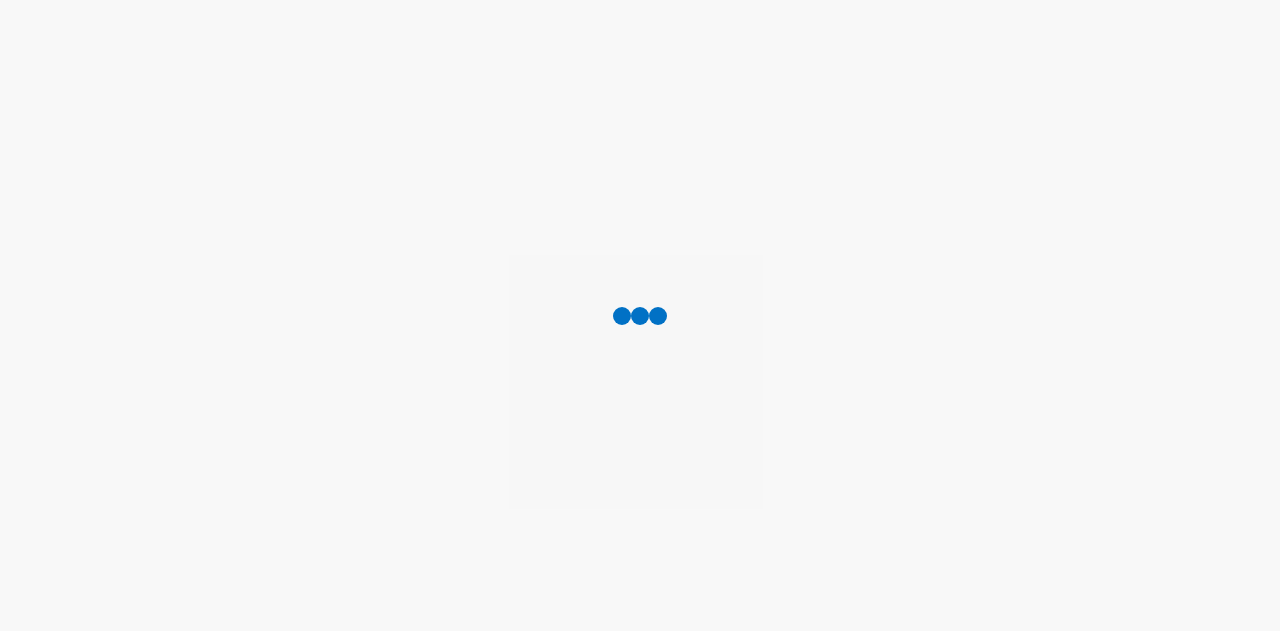 scroll, scrollTop: 0, scrollLeft: 0, axis: both 